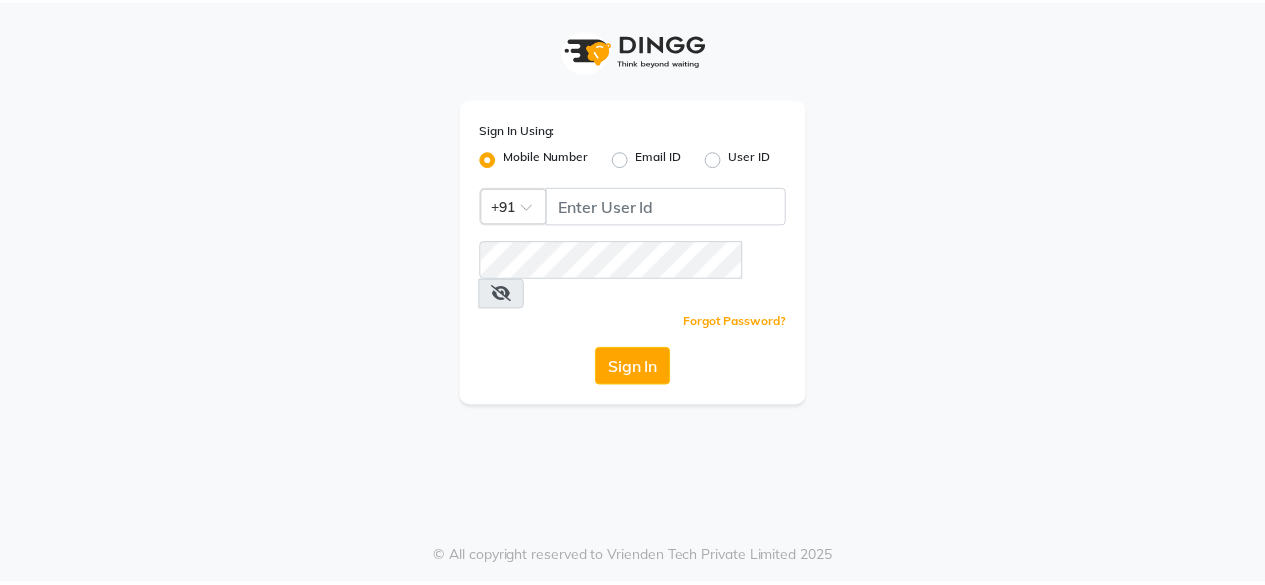 scroll, scrollTop: 0, scrollLeft: 0, axis: both 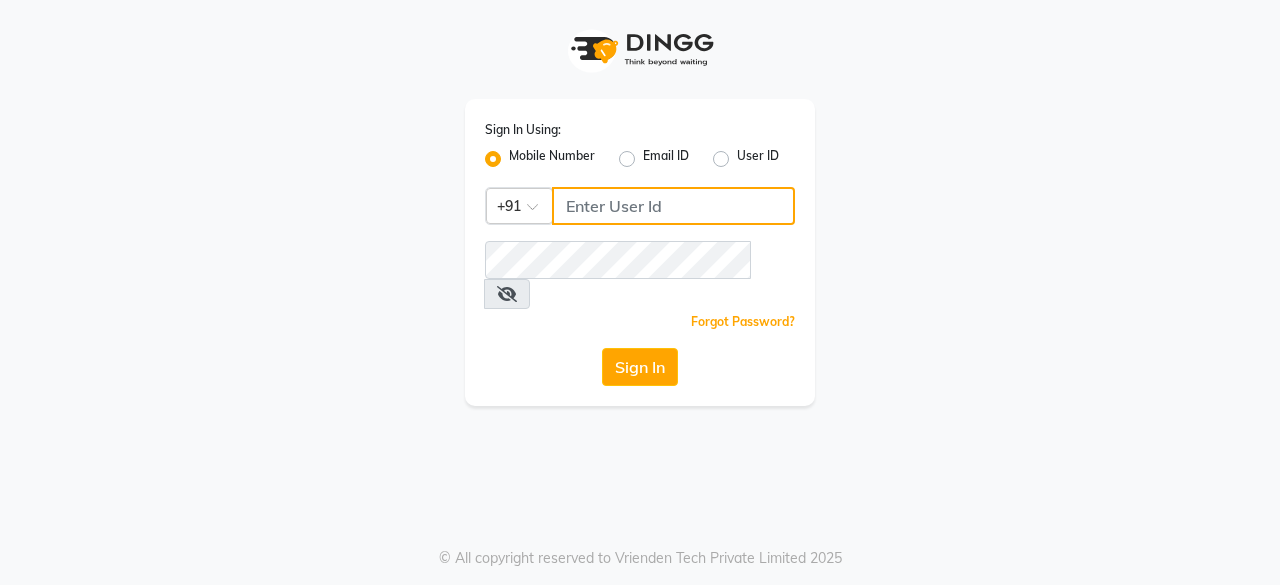click 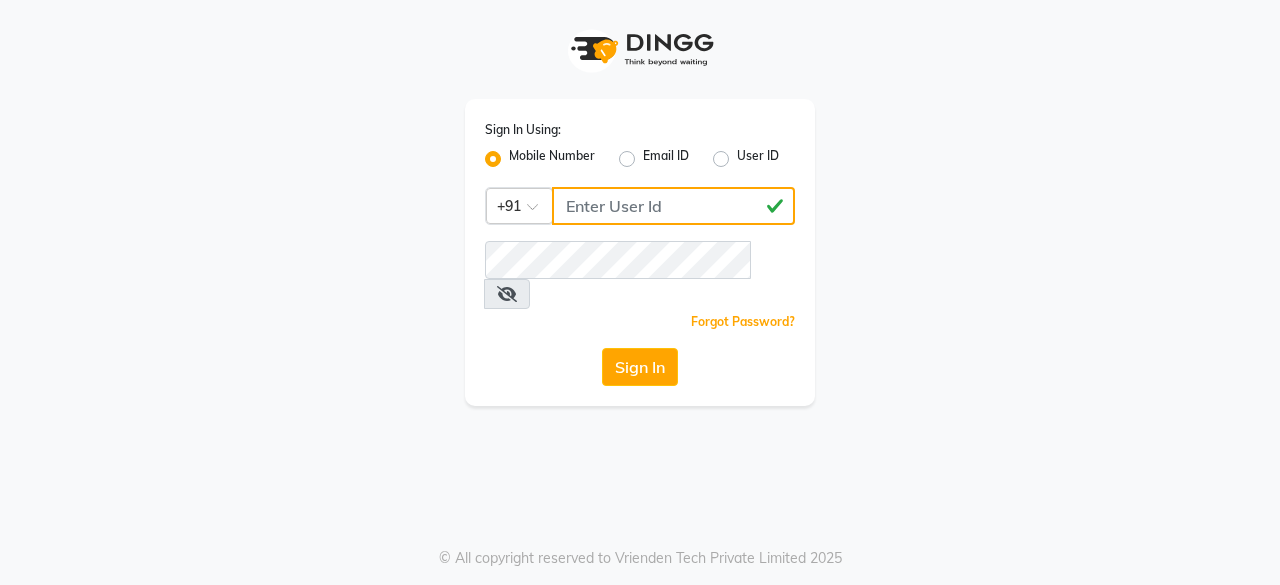 type on "[PHONE]" 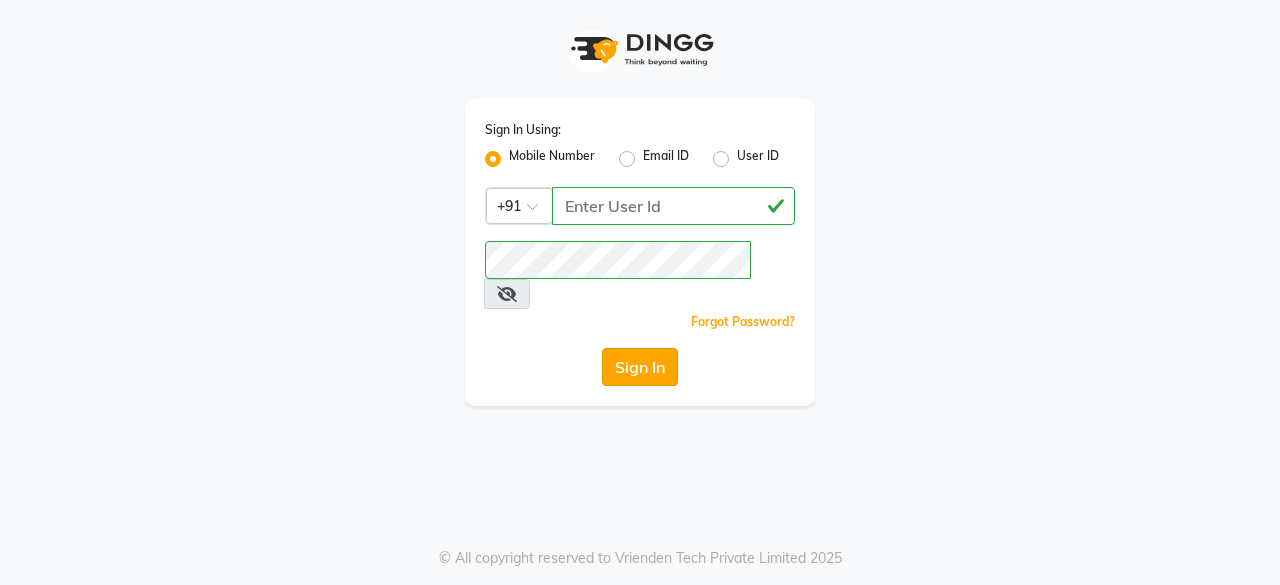 click on "Sign In" 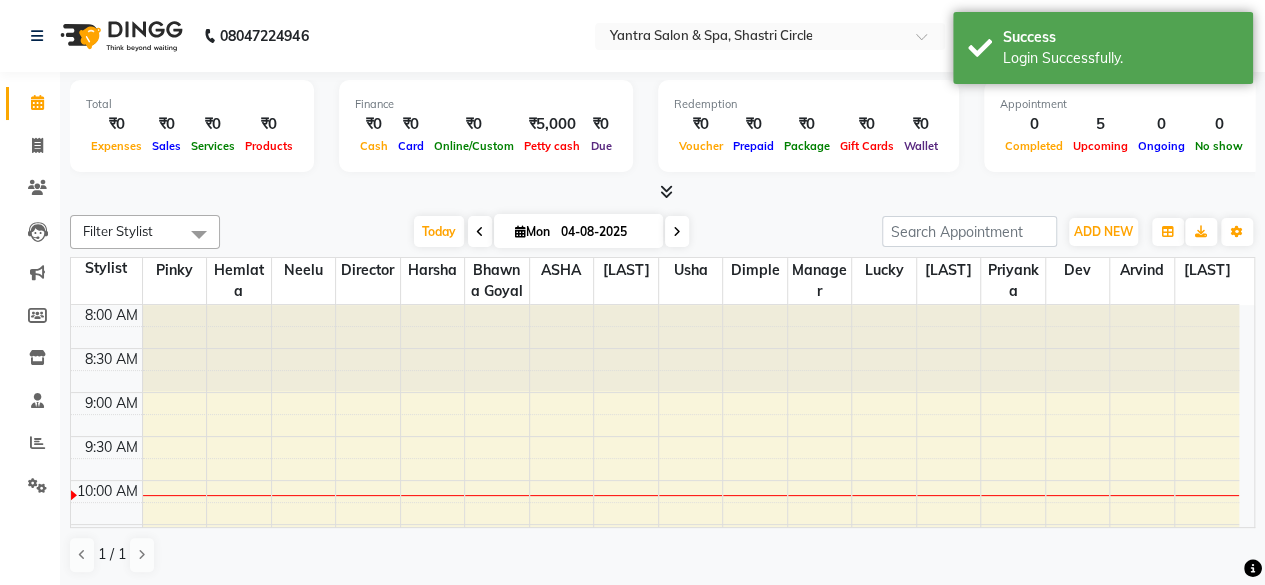 scroll, scrollTop: 0, scrollLeft: 0, axis: both 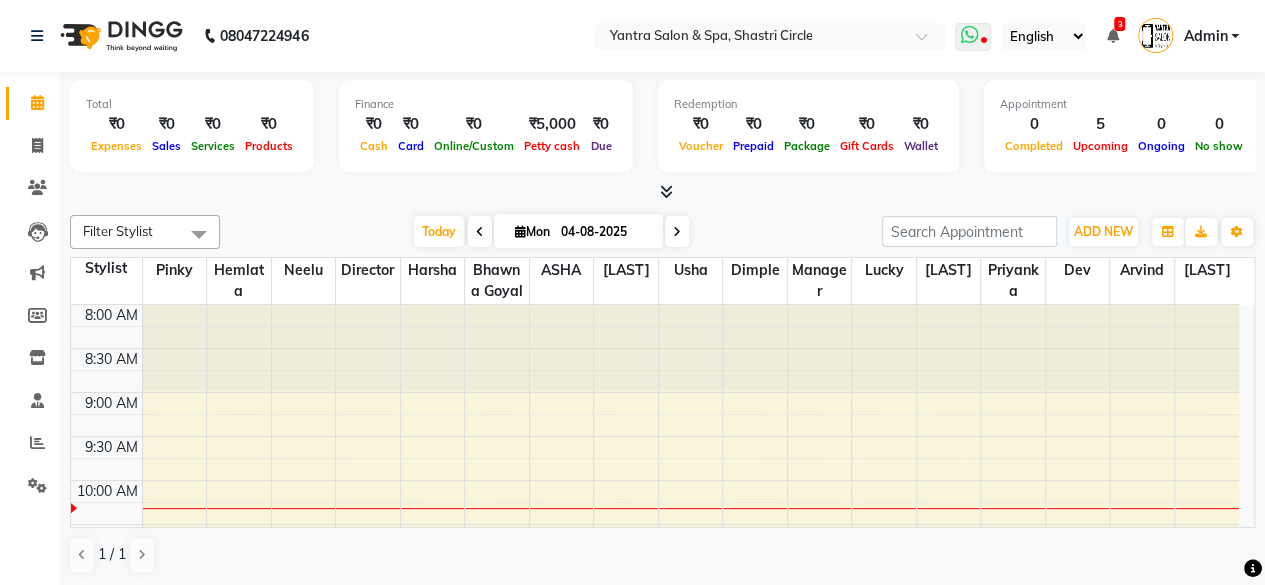 click at bounding box center (969, 35) 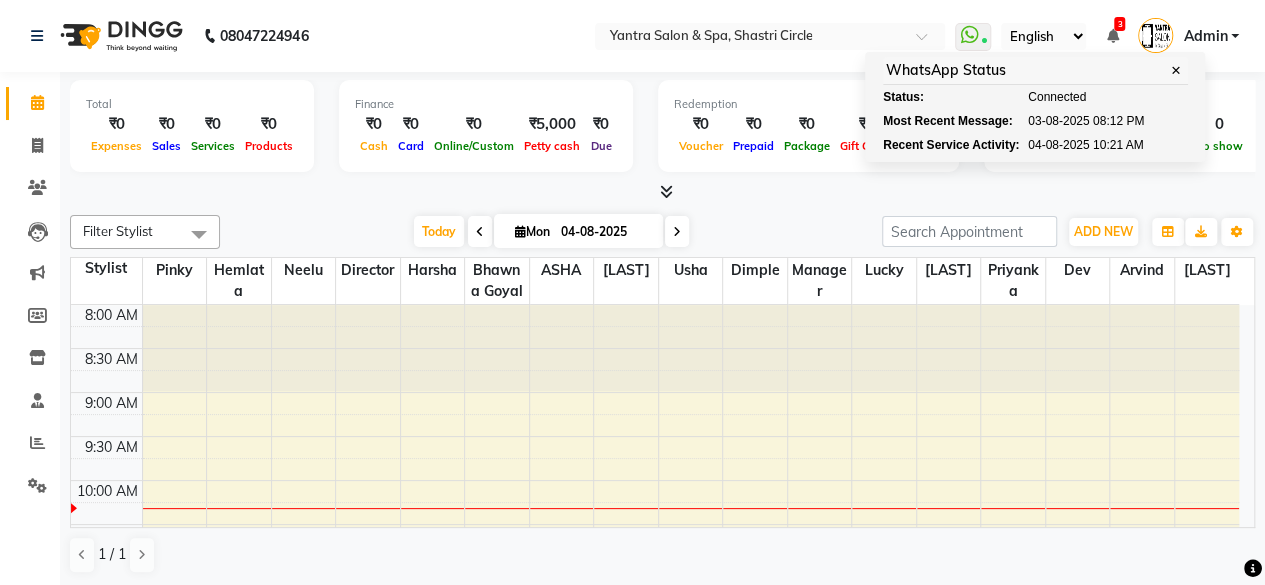 click on "08047224946 Select Location × Yantra Salon & Spa, Shastri Circle WhatsApp Status ✕ Status: Connected Most Recent Message: 03-08-2025   08:12 PM Recent Service Activity: 04-08-2025   10:21 AM English ENGLISH Español العربية मराठी हिंदी ગુજરાતી தமிழ் 中文 3 Notifications nothing to show Admin Manage Profile Change Password Sign out Version:3.15.11" 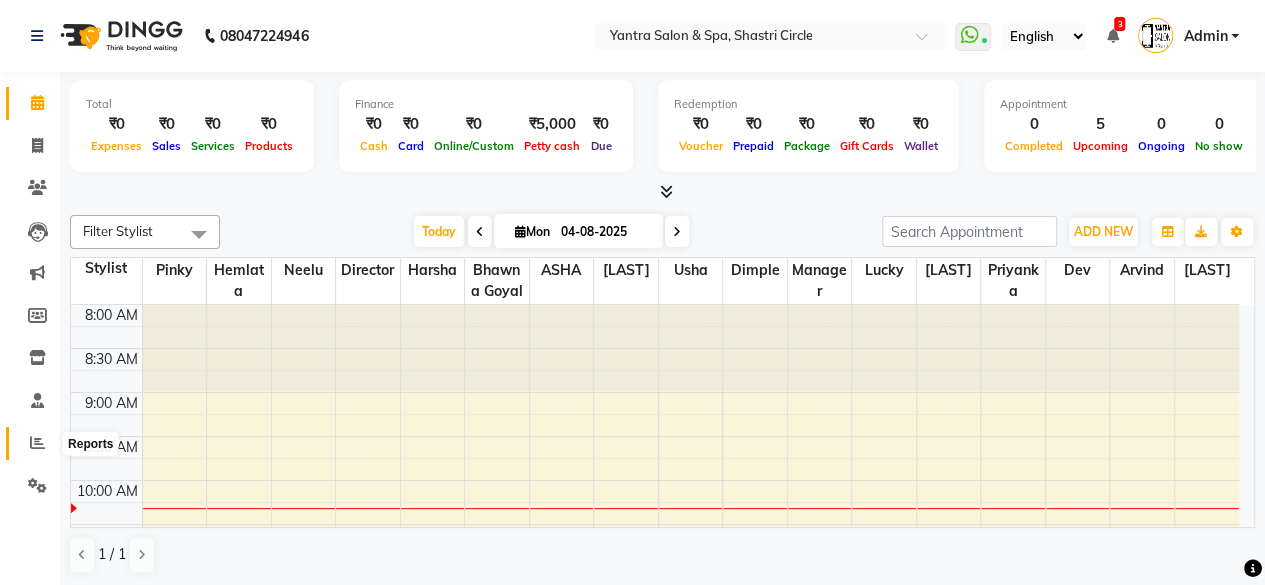 click 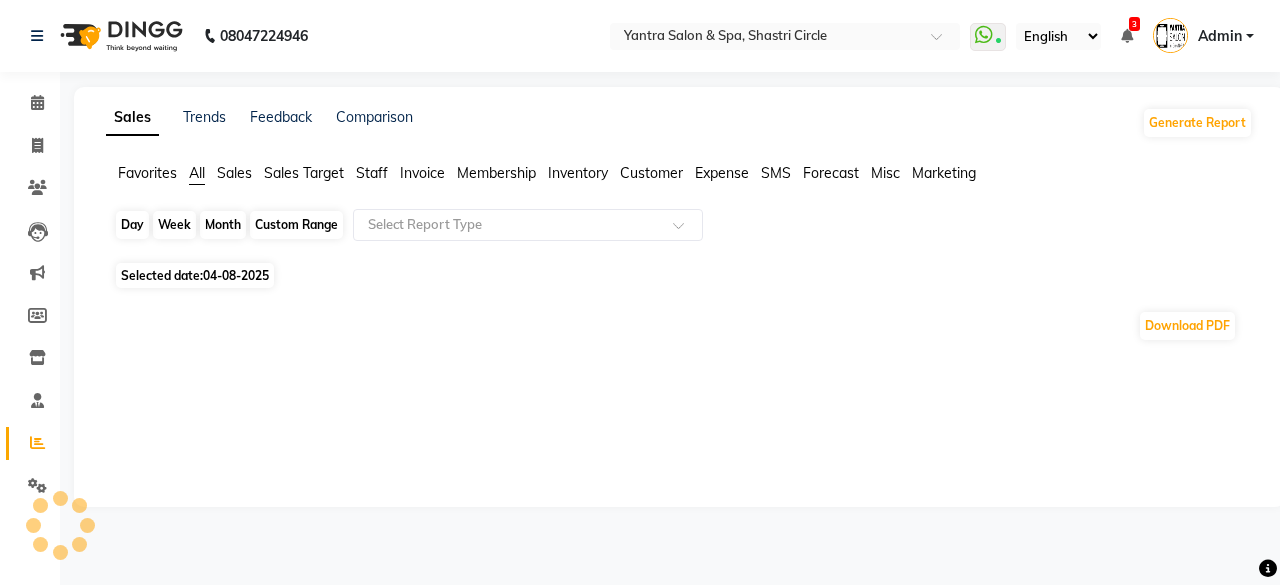 click on "Day" 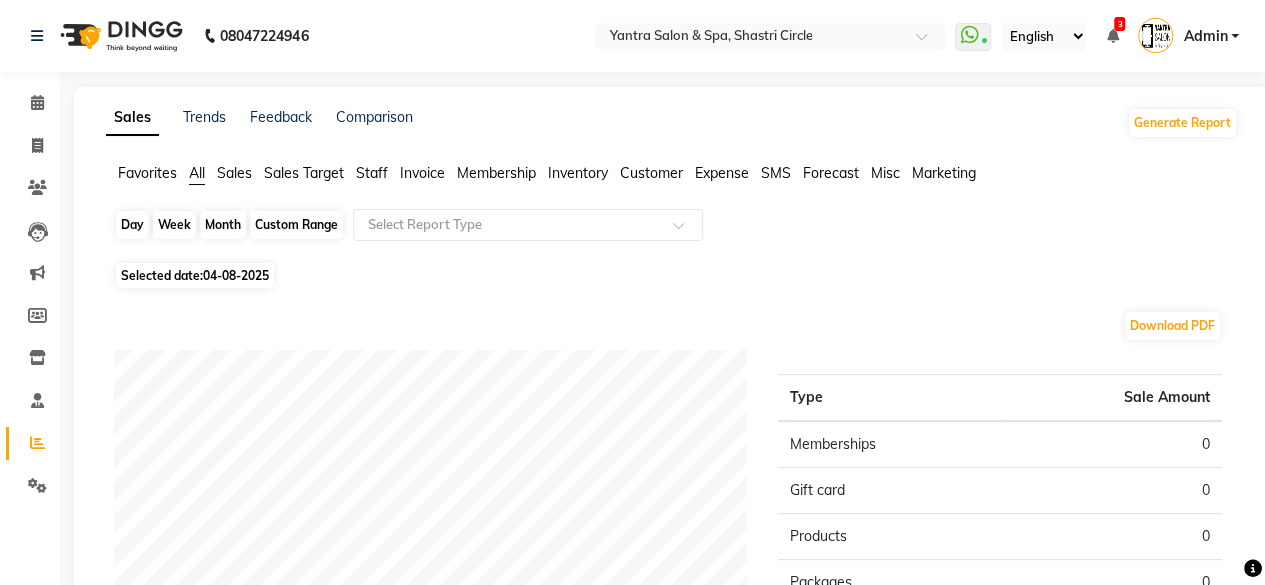click on "Day" 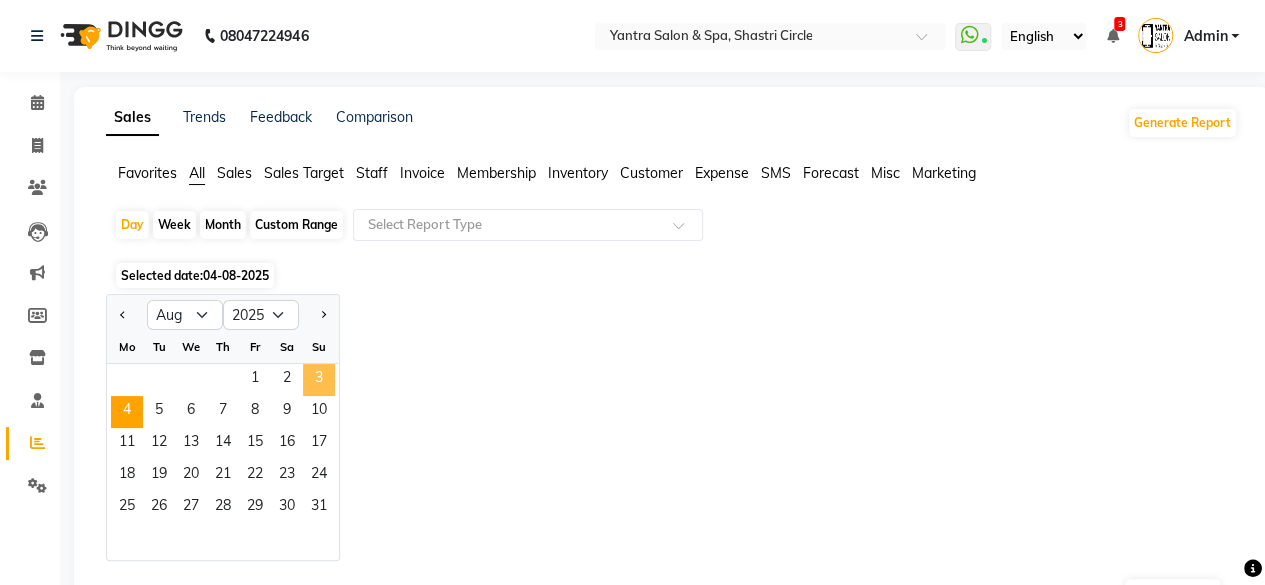 click on "3" 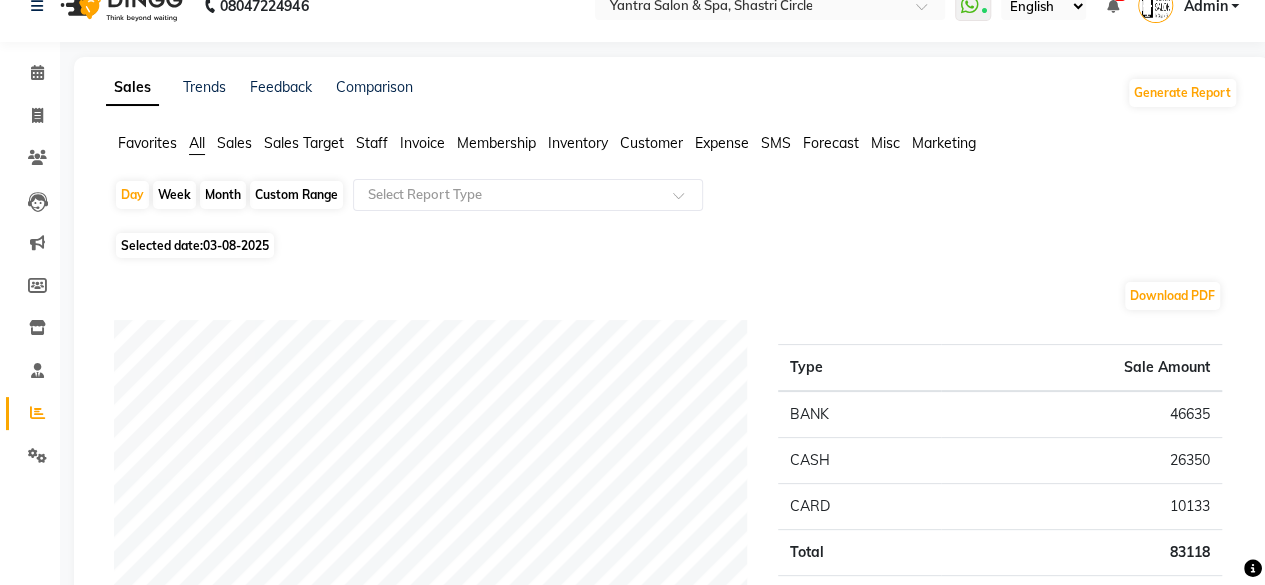 scroll, scrollTop: 0, scrollLeft: 0, axis: both 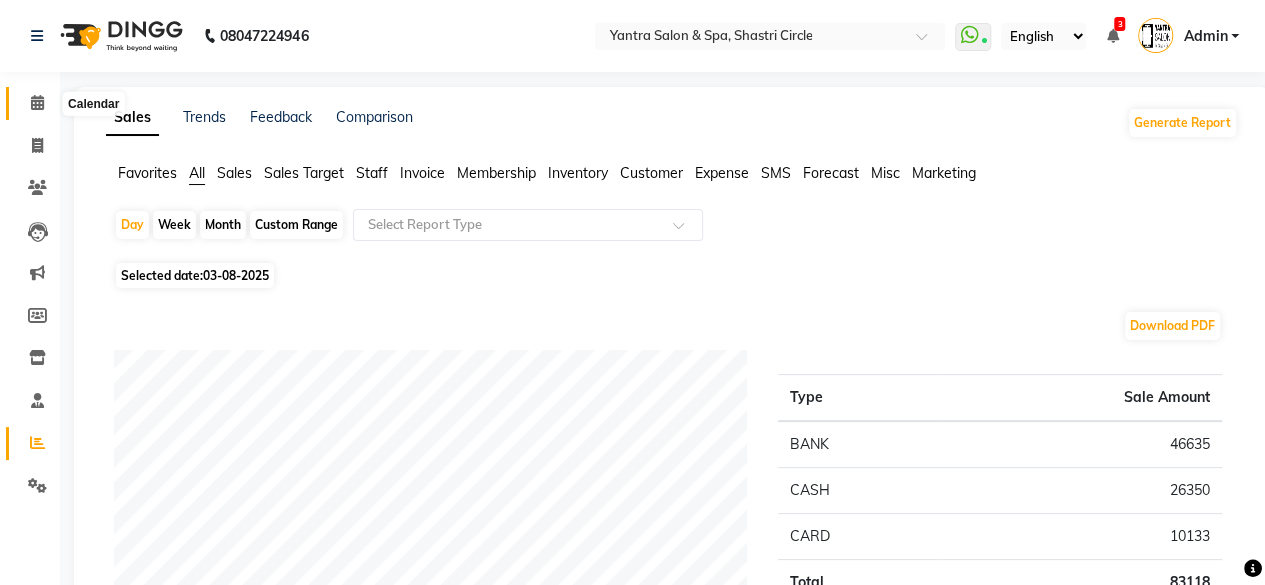click 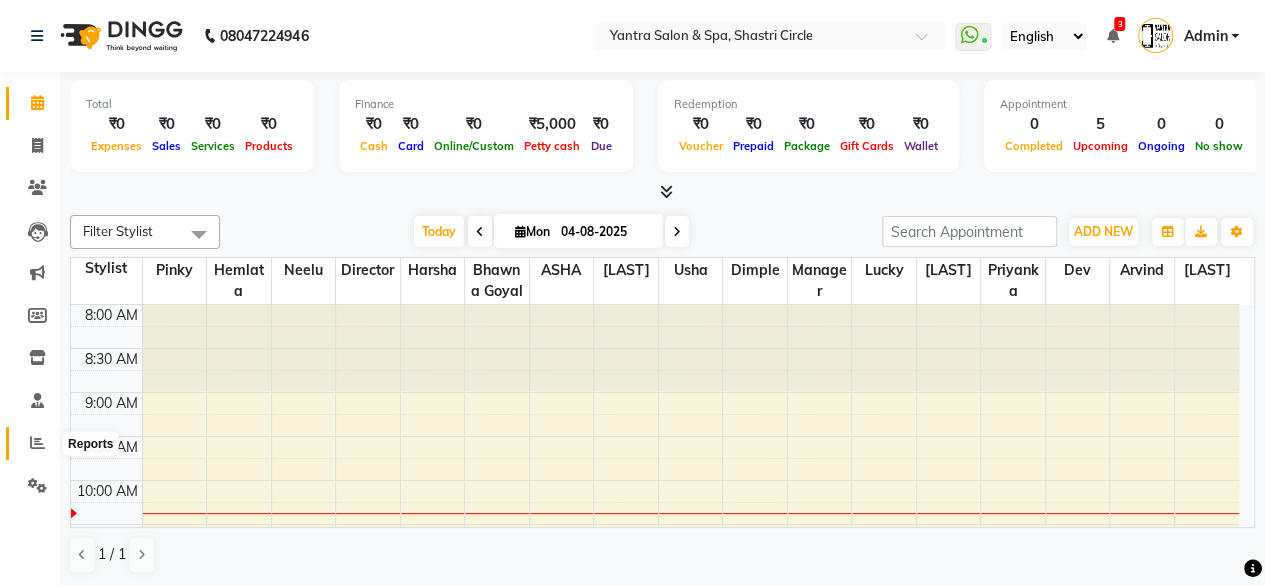 click 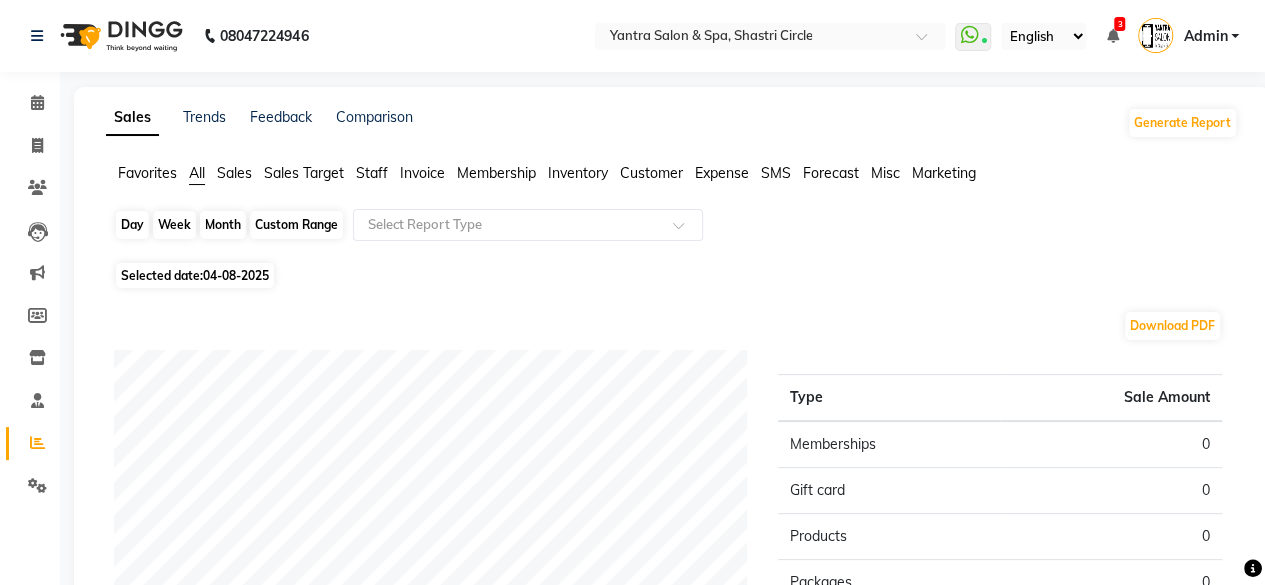 click on "Day" 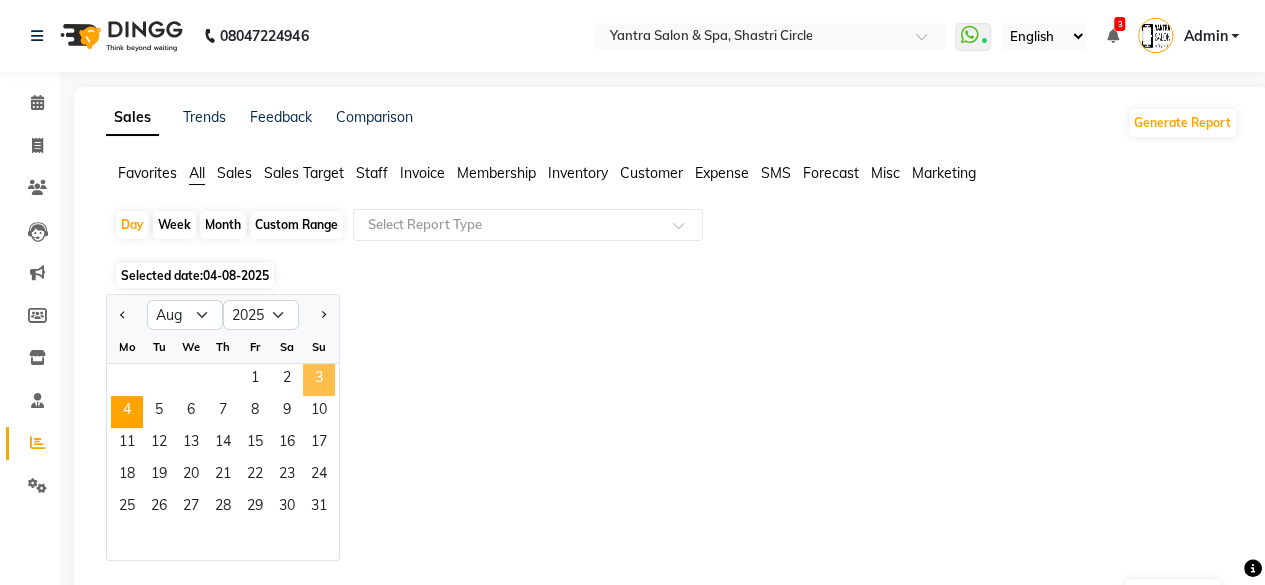 click on "3" 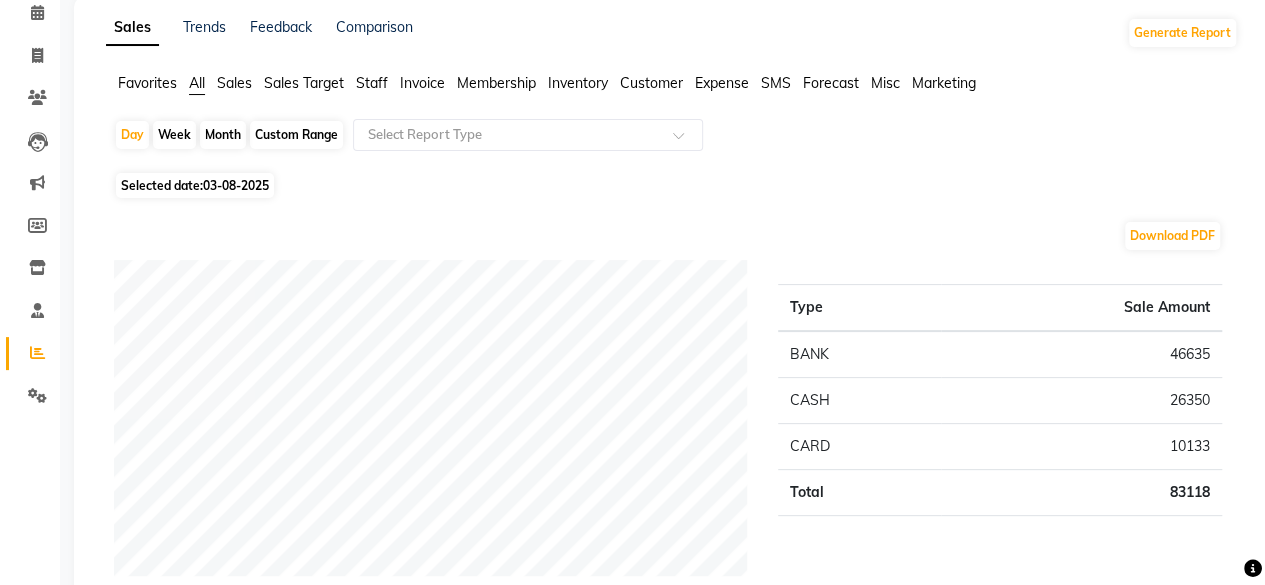 scroll, scrollTop: 0, scrollLeft: 0, axis: both 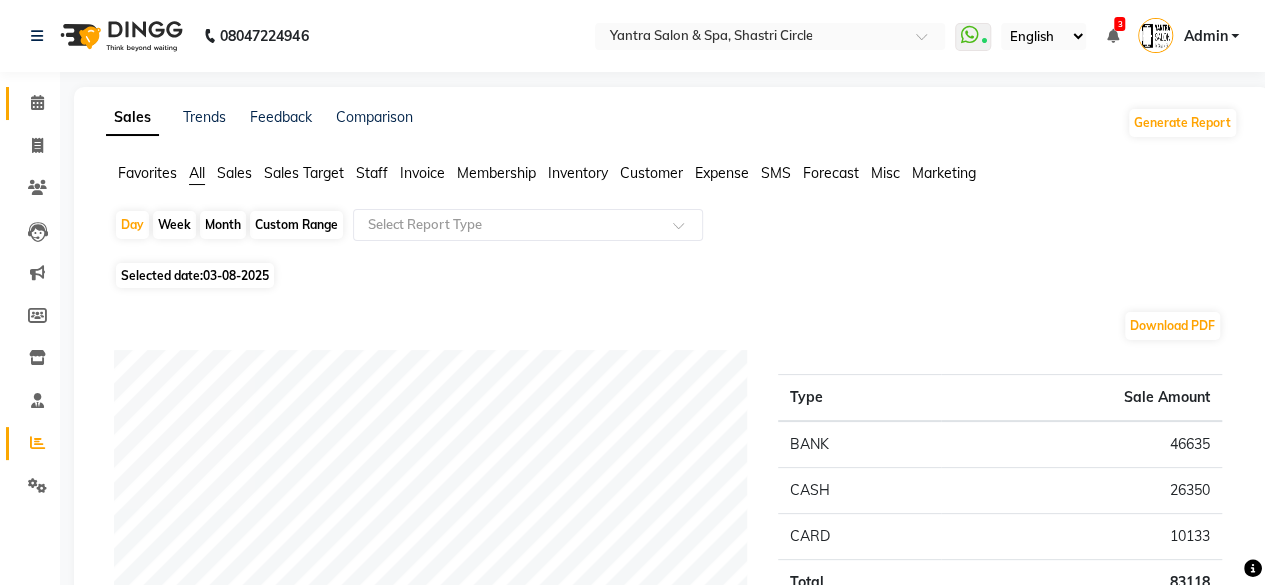 click on "Calendar" 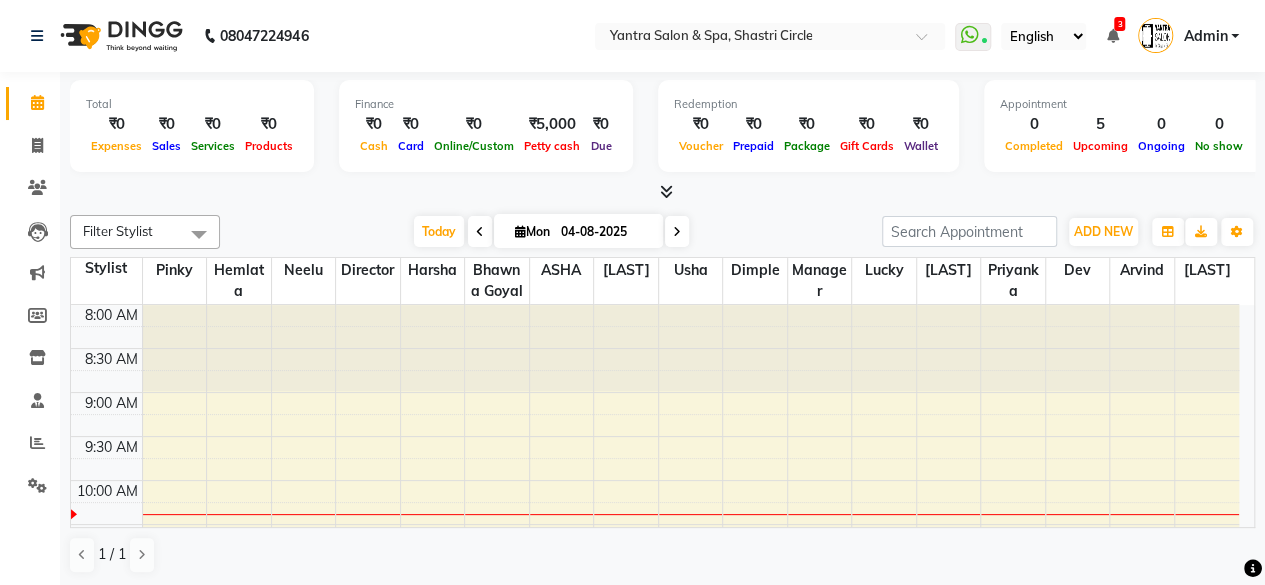 click on "04-08-2025" at bounding box center (605, 232) 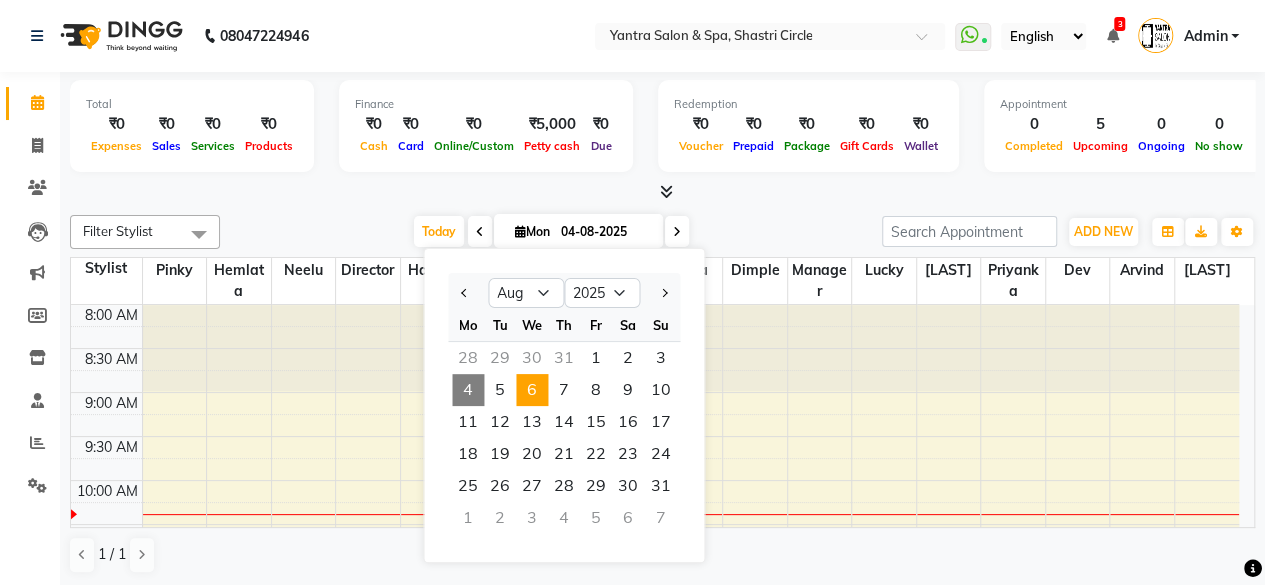 click on "6" at bounding box center [532, 390] 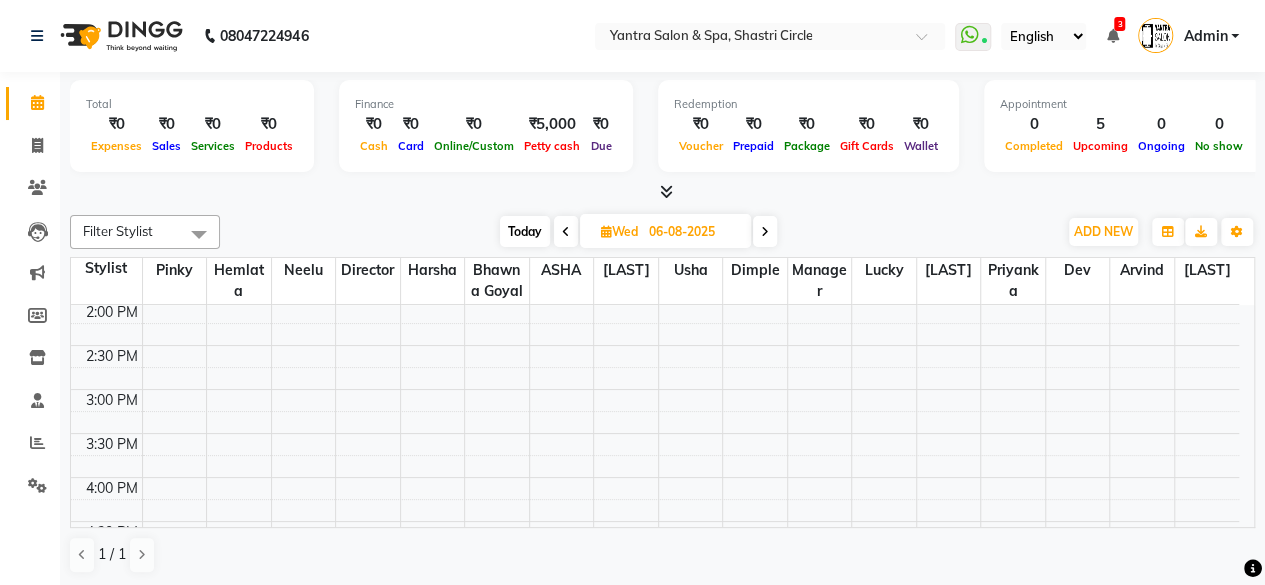 scroll, scrollTop: 500, scrollLeft: 0, axis: vertical 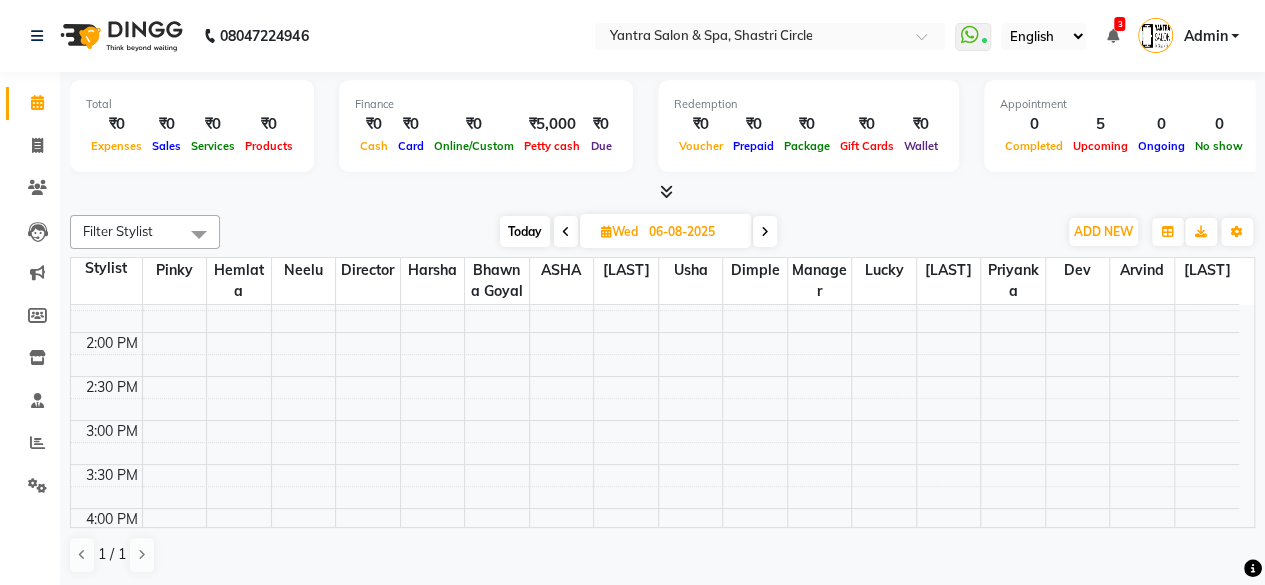 click on "8:00 AM 8:30 AM 9:00 AM 9:30 AM 10:00 AM 10:30 AM 11:00 AM 11:30 AM 12:00 PM 12:30 PM 1:00 PM 1:30 PM 2:00 PM 2:30 PM 3:00 PM 3:30 PM 4:00 PM 4:30 PM 5:00 PM 5:30 PM 6:00 PM 6:30 PM 7:00 PM 7:30 PM" at bounding box center (655, 332) 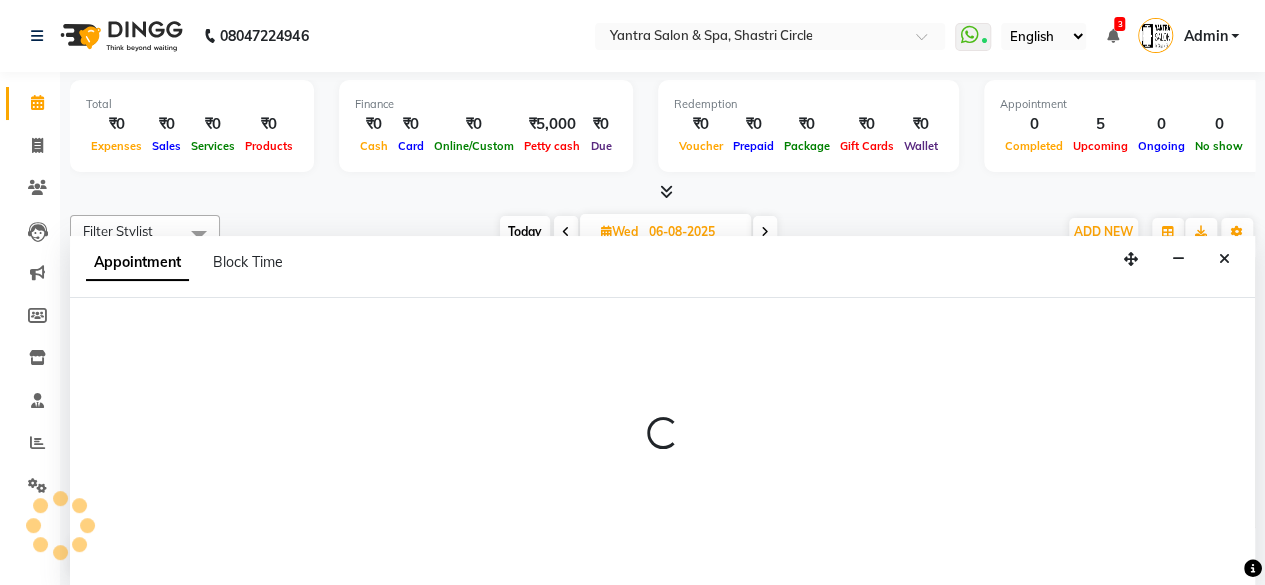 scroll, scrollTop: 0, scrollLeft: 0, axis: both 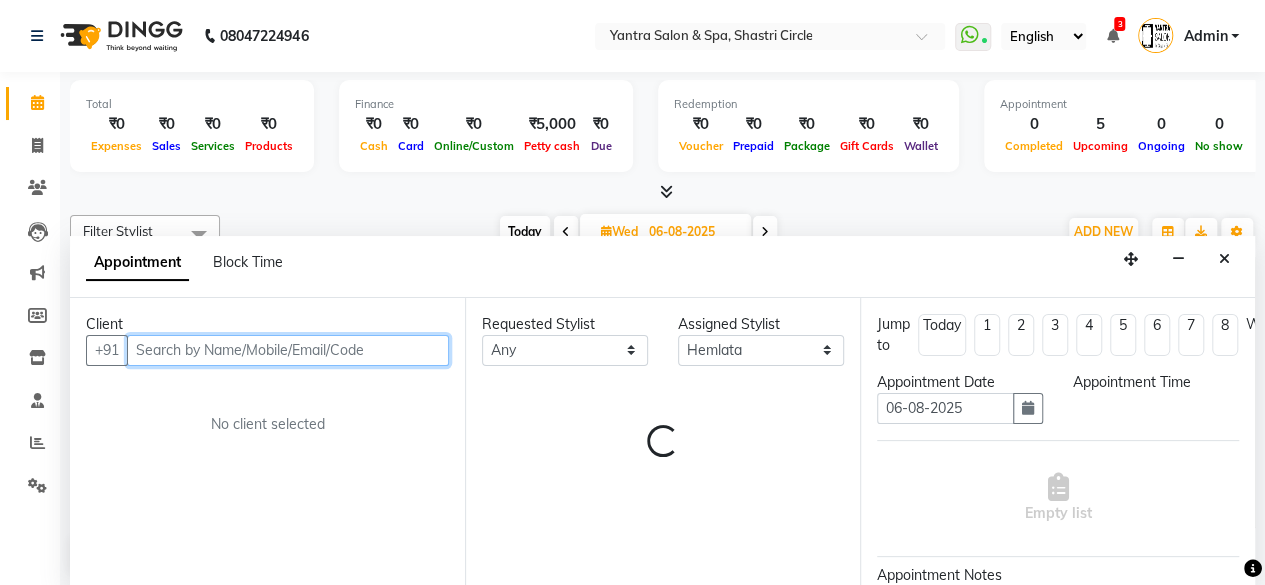 select on "900" 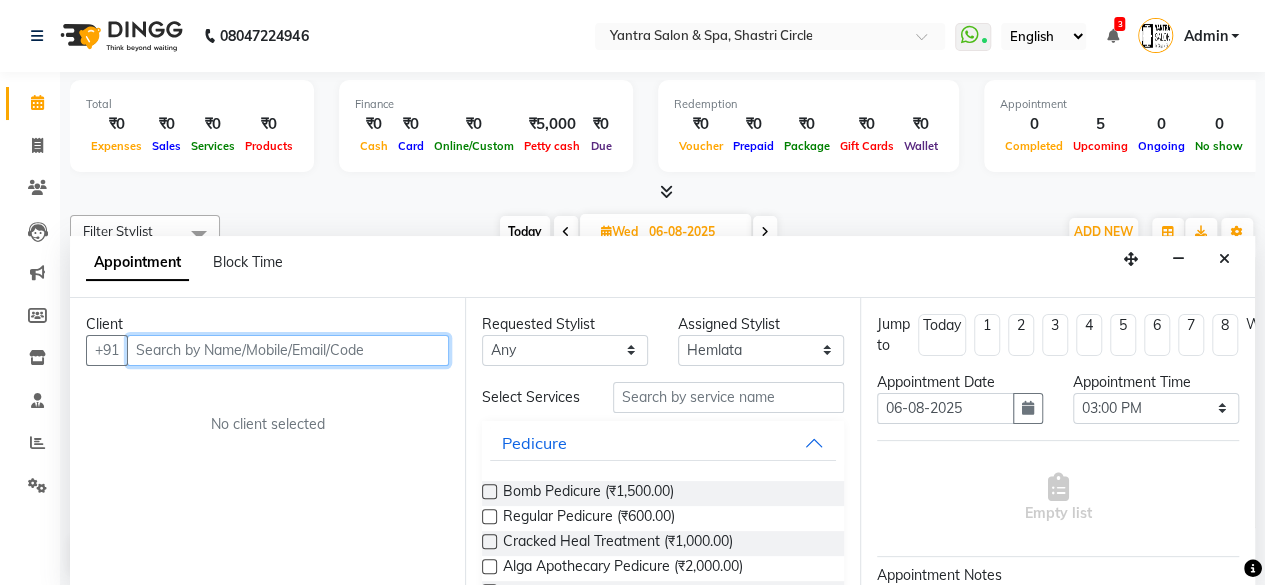 click at bounding box center (288, 350) 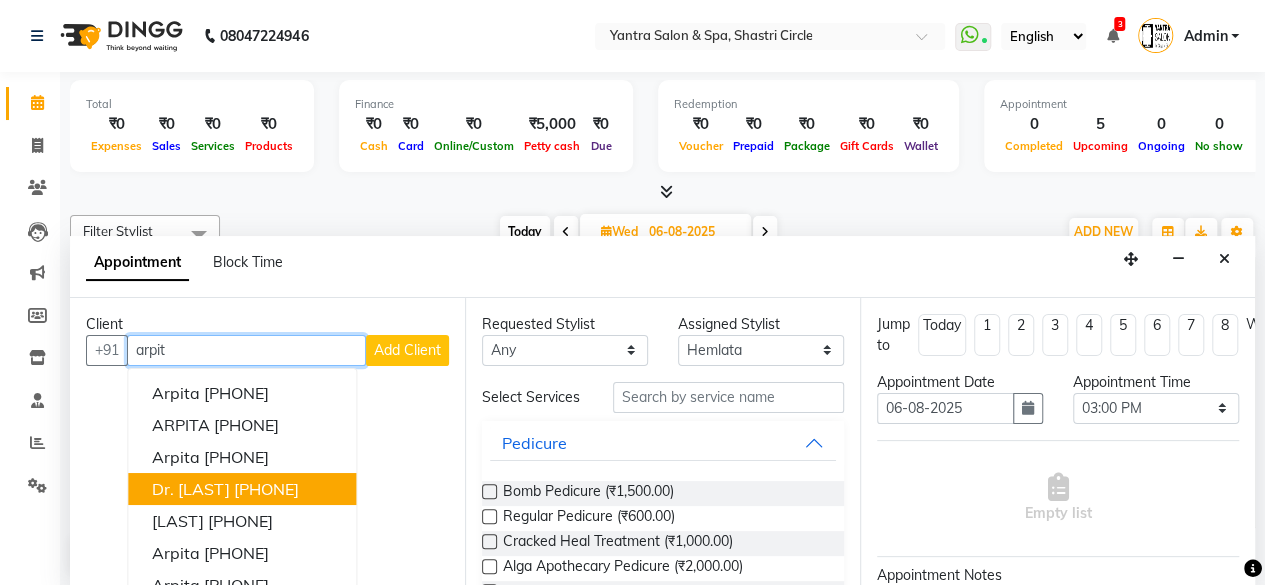 click on "[PHONE]" at bounding box center [266, 489] 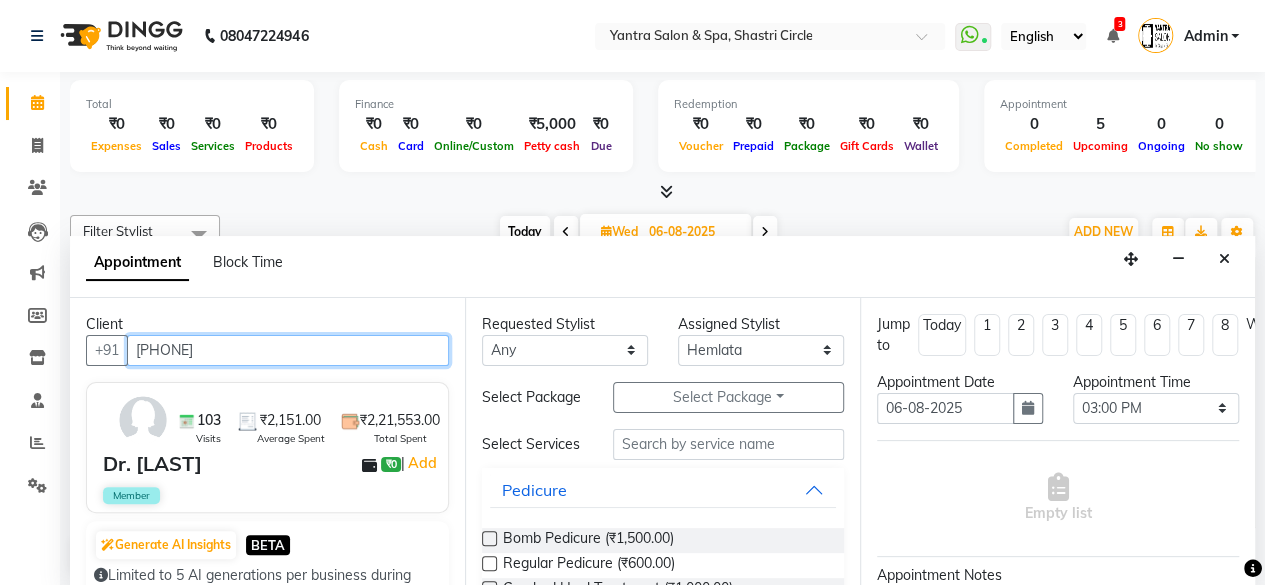 type on "[PHONE]" 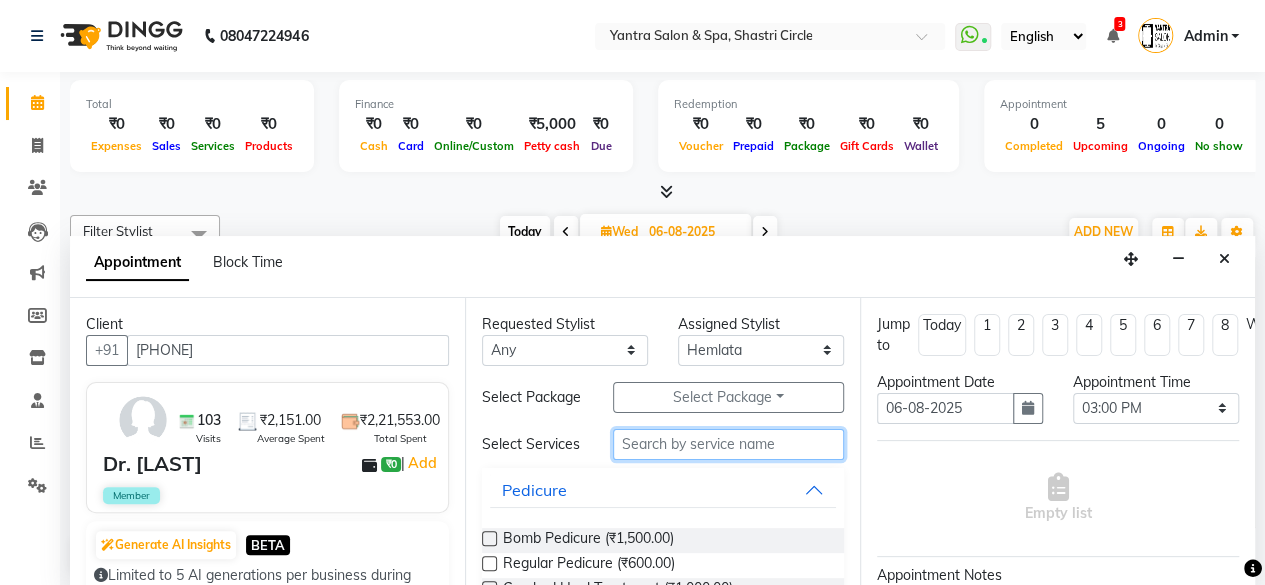 click at bounding box center [728, 444] 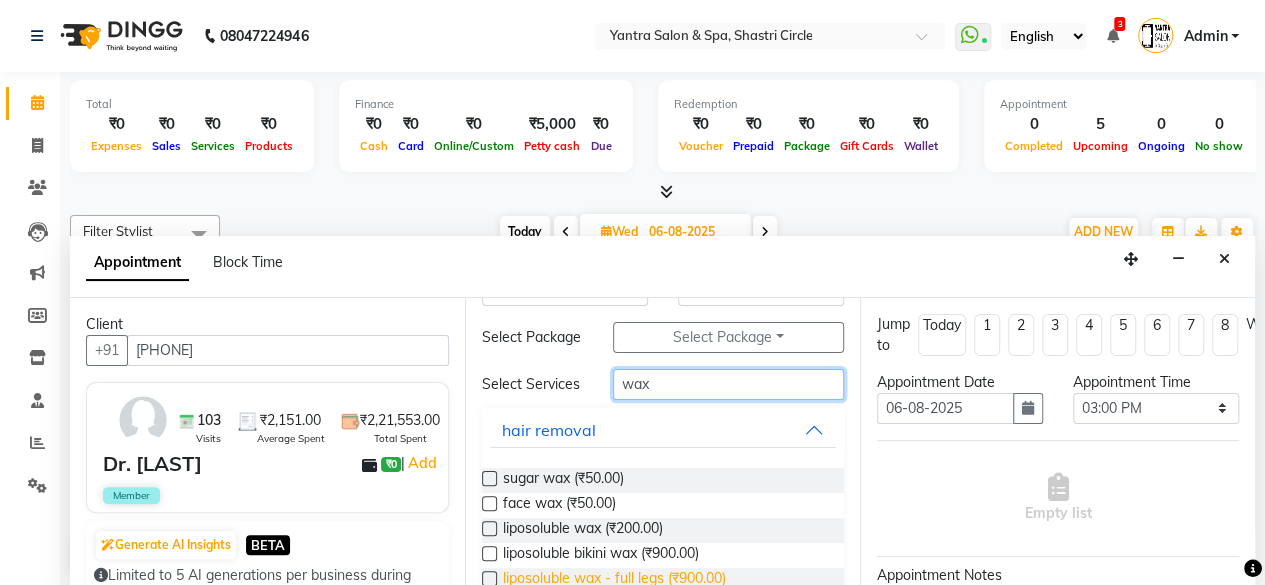 scroll, scrollTop: 200, scrollLeft: 0, axis: vertical 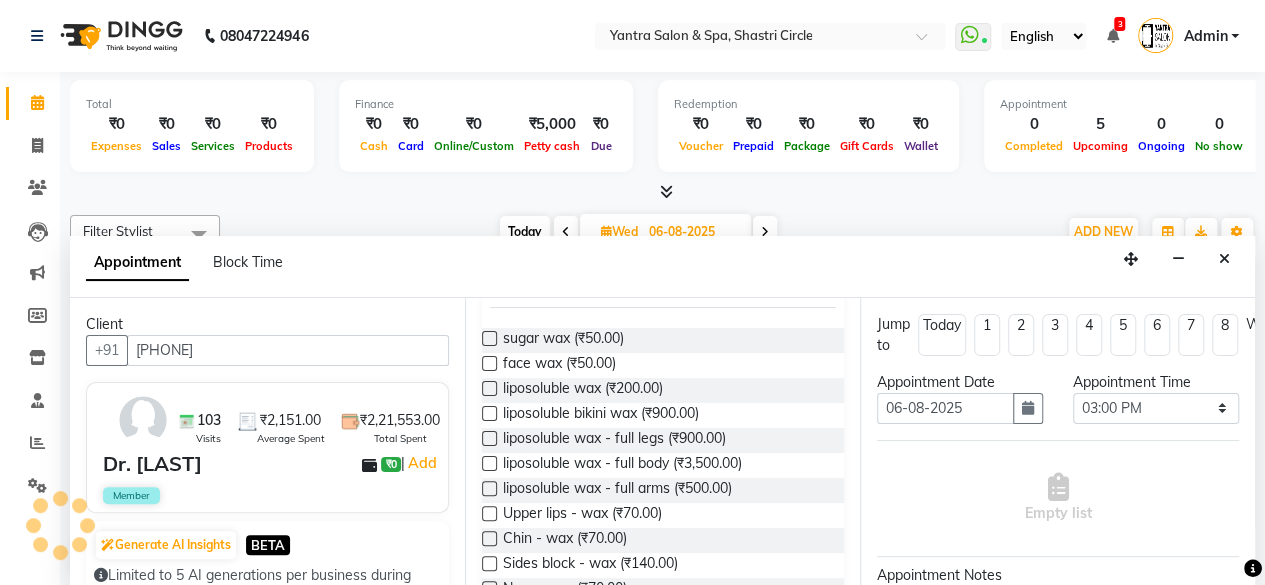 type on "wax" 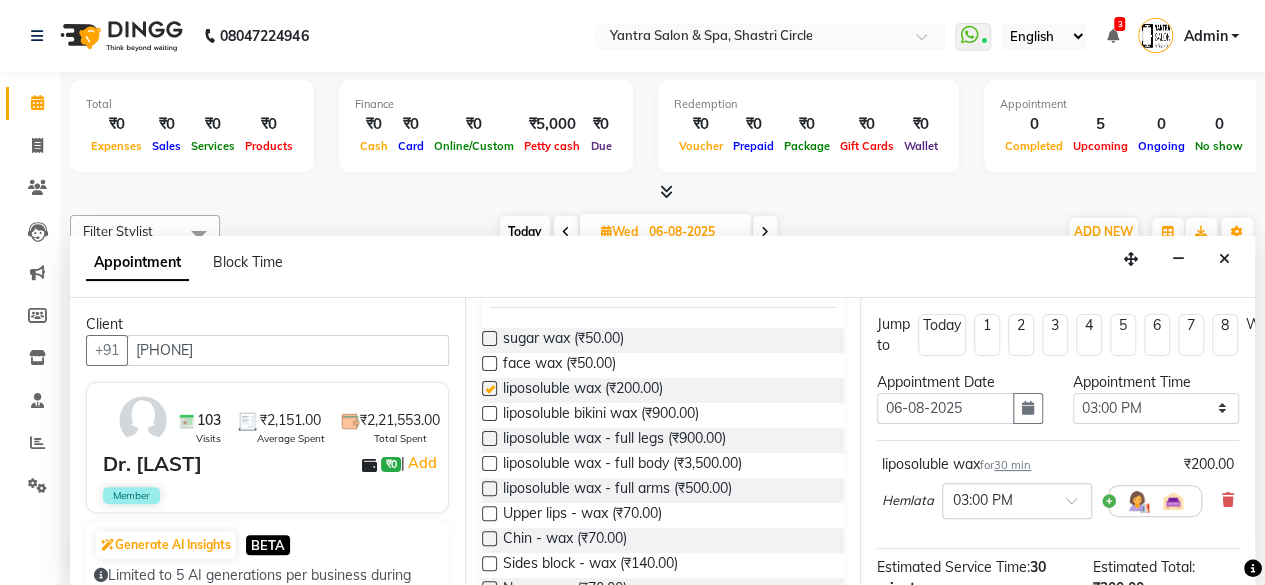 checkbox on "false" 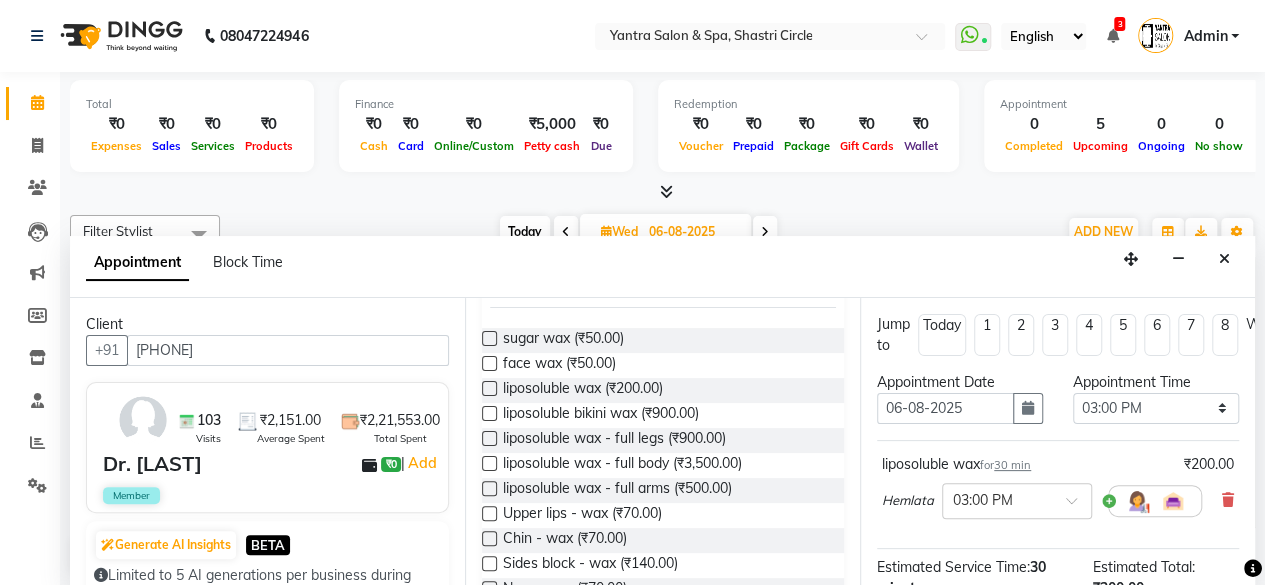 scroll, scrollTop: 0, scrollLeft: 0, axis: both 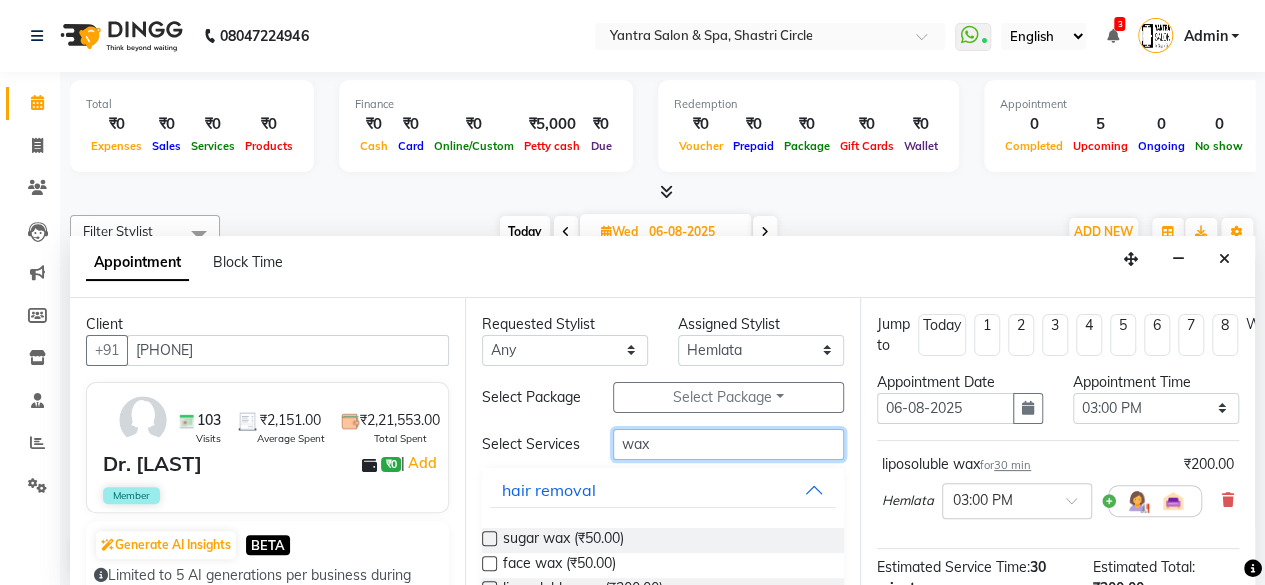 click on "wax" at bounding box center [728, 444] 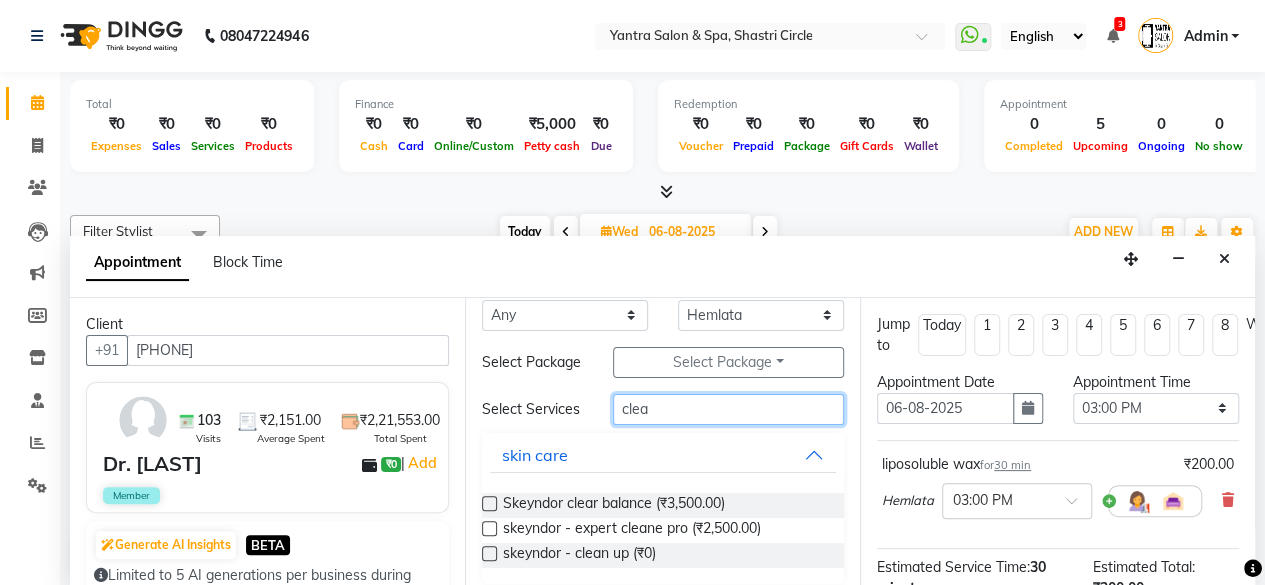 scroll, scrollTop: 69, scrollLeft: 0, axis: vertical 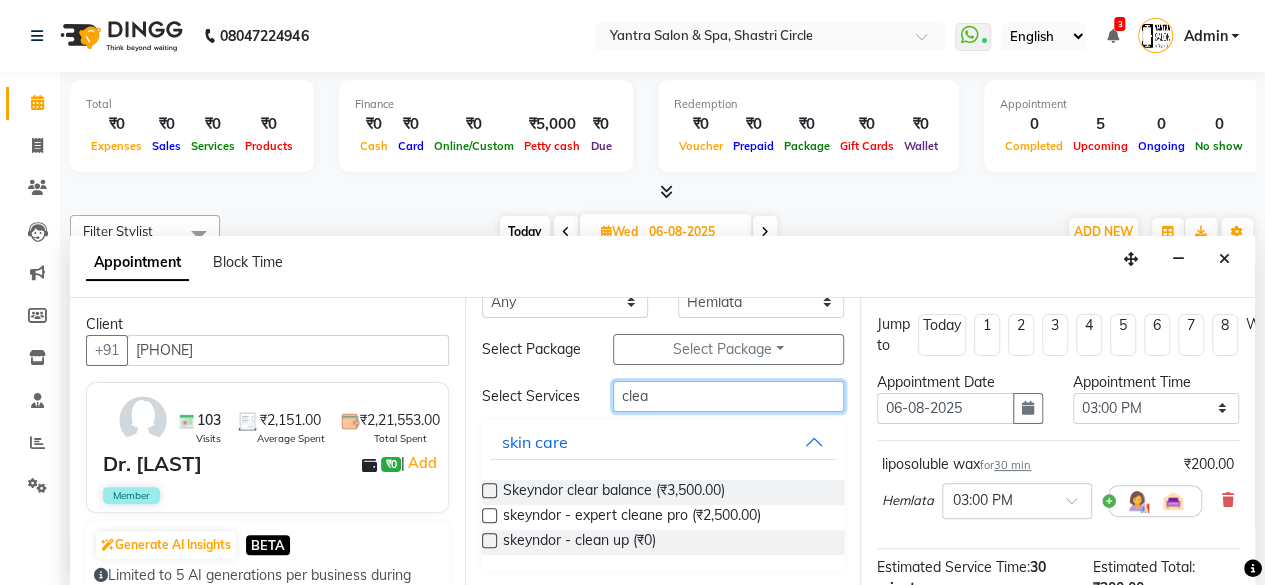 type on "clea" 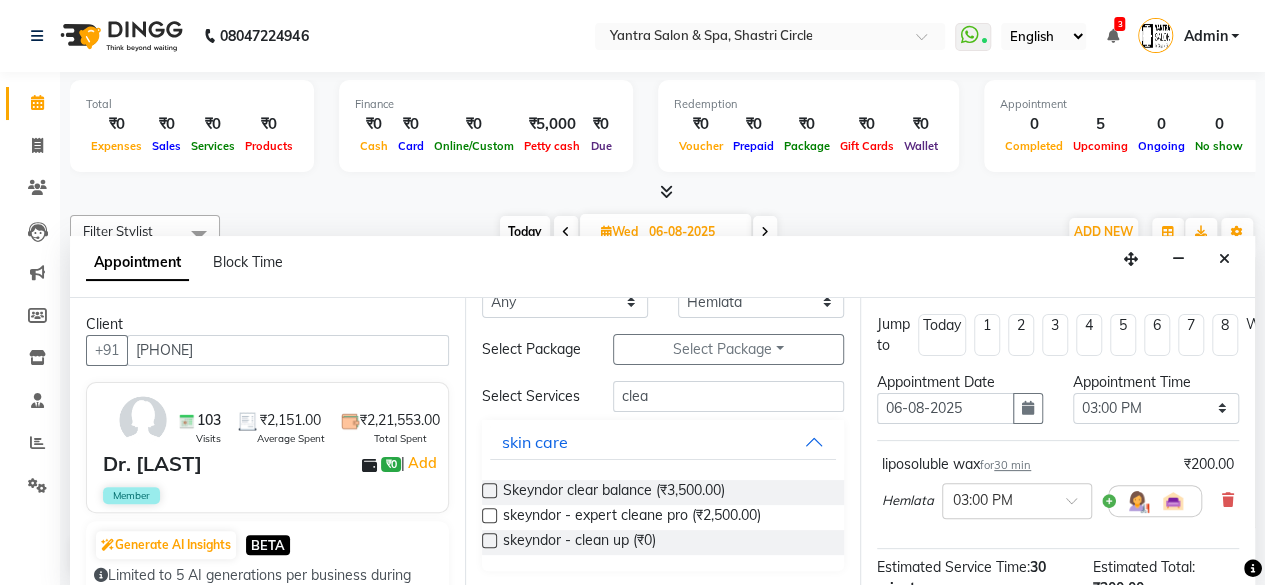 click at bounding box center (489, 540) 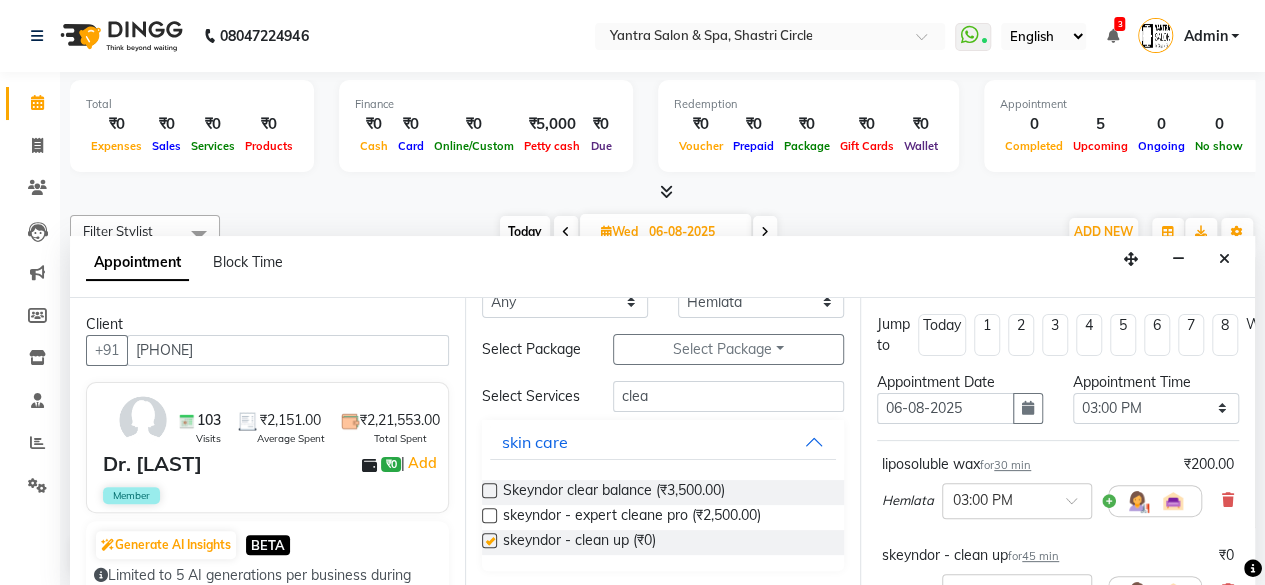 checkbox on "false" 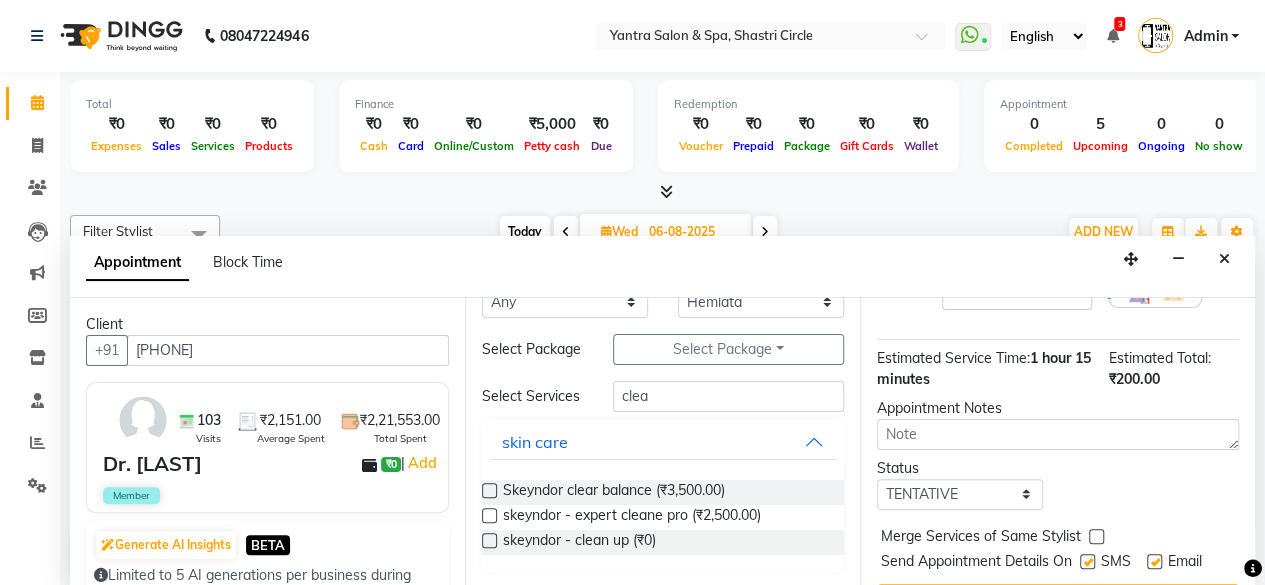 scroll, scrollTop: 363, scrollLeft: 0, axis: vertical 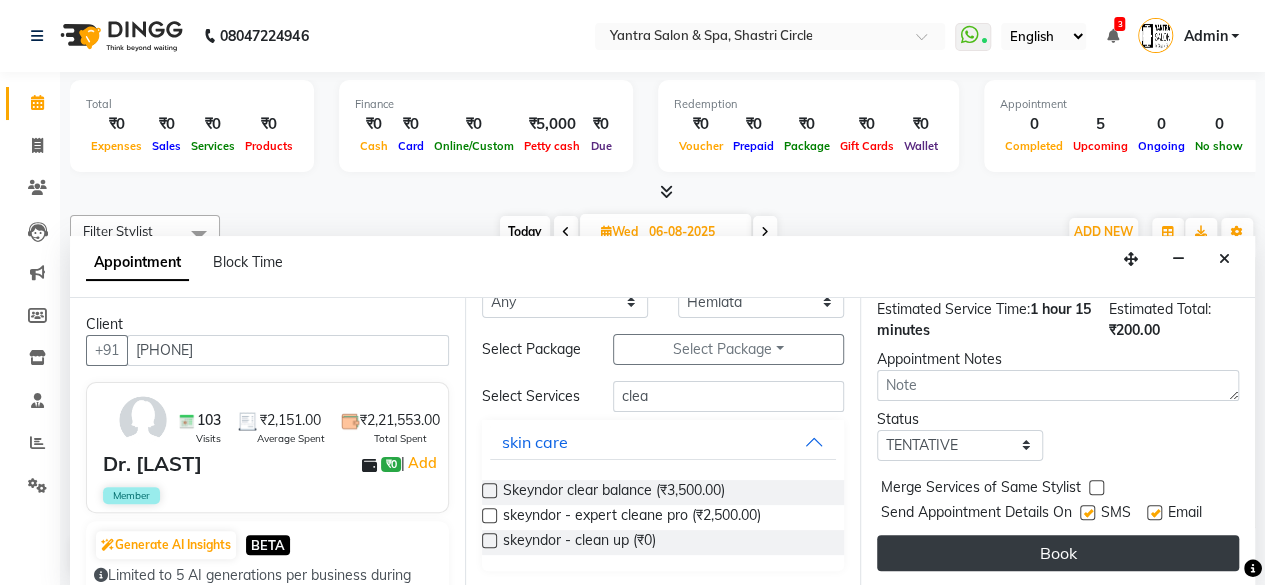 click on "Book" at bounding box center [1058, 553] 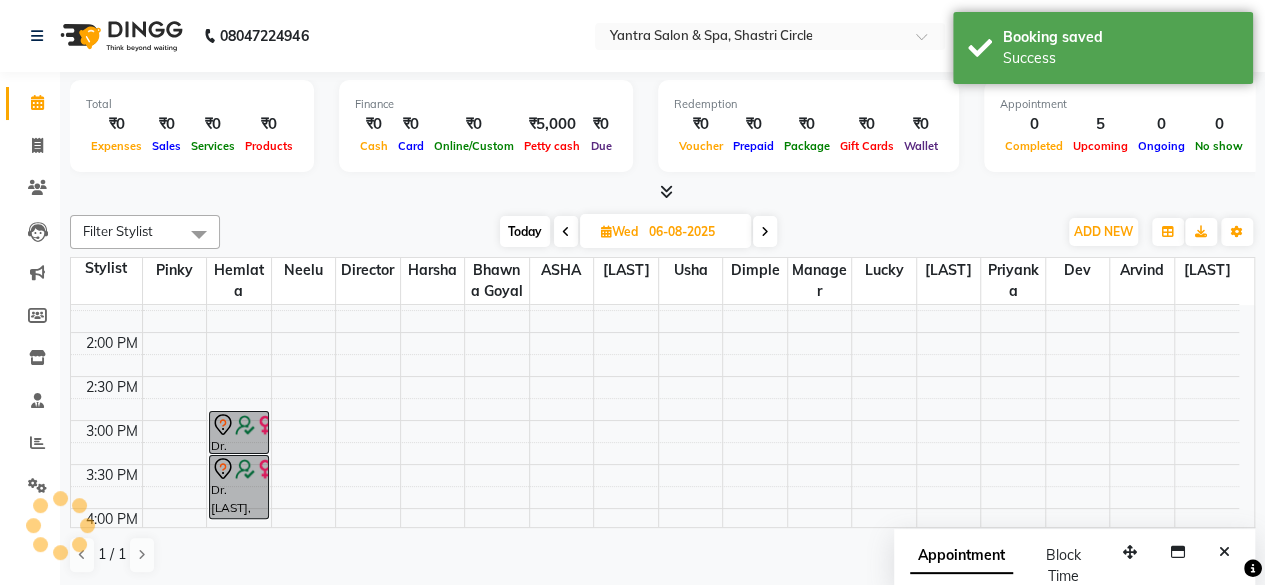 scroll, scrollTop: 0, scrollLeft: 0, axis: both 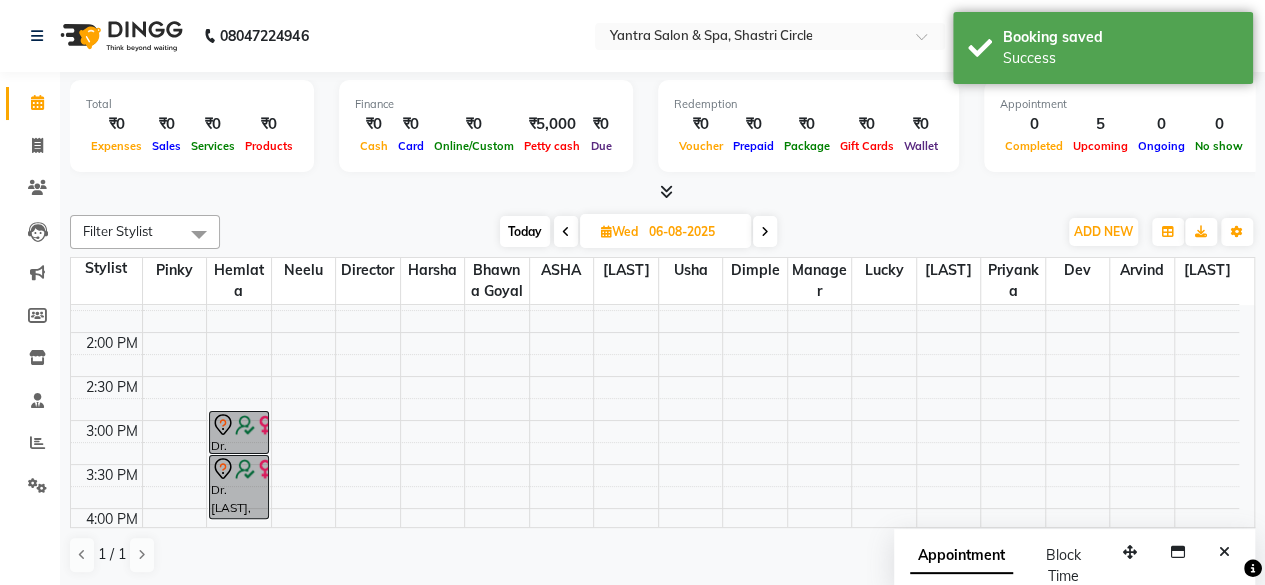 click at bounding box center (245, 425) 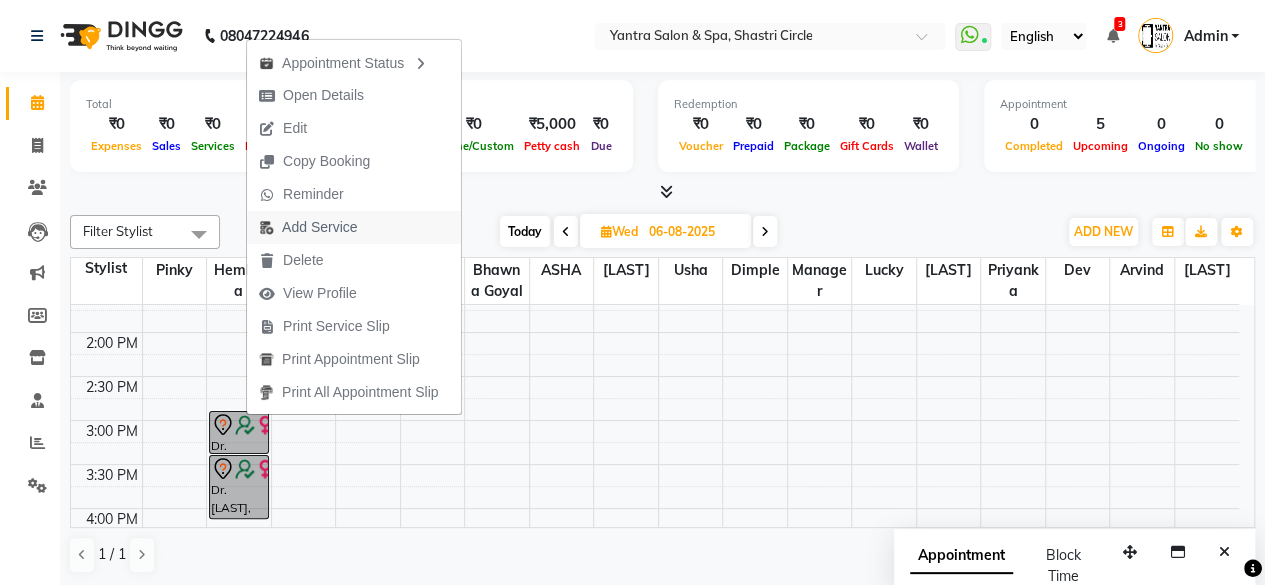 click on "Add Service" at bounding box center (308, 227) 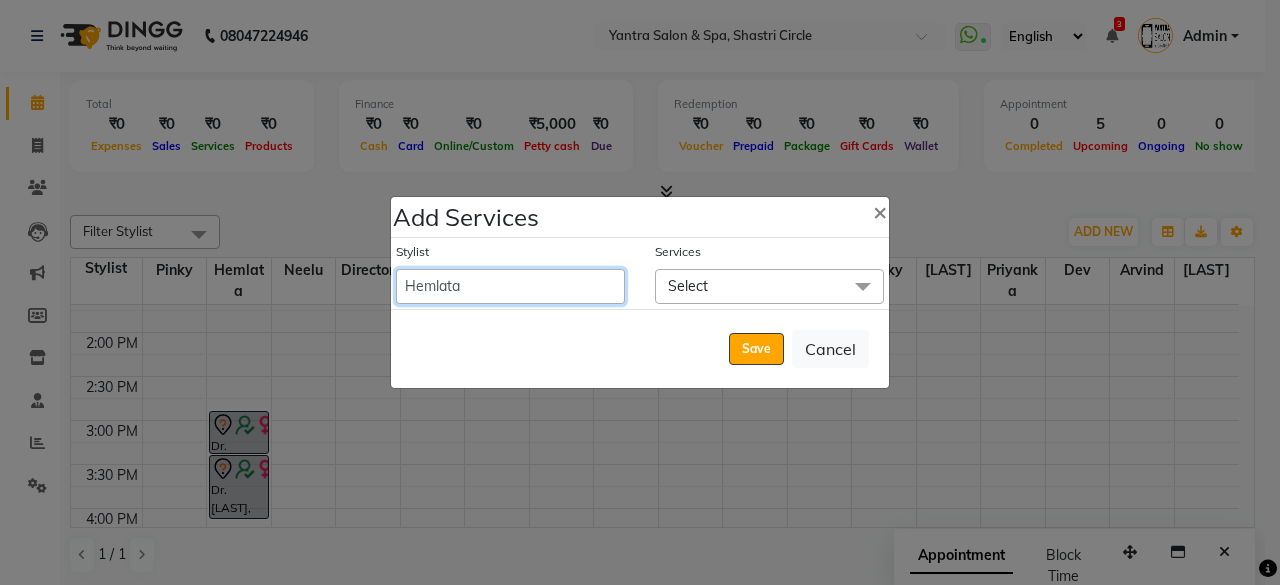 click on "Stylist  [LAST]   [LAST]   [LAST]   [LAST]   [LAST]   Director   [LAST]   [LAST]   [LAST]   [LAST]   lucky   Manager   [LAST]   Neelu    [LAST]   [LAST]   [LAST]   [LAST]   [LAST]   [LAST]" at bounding box center (510, 286) 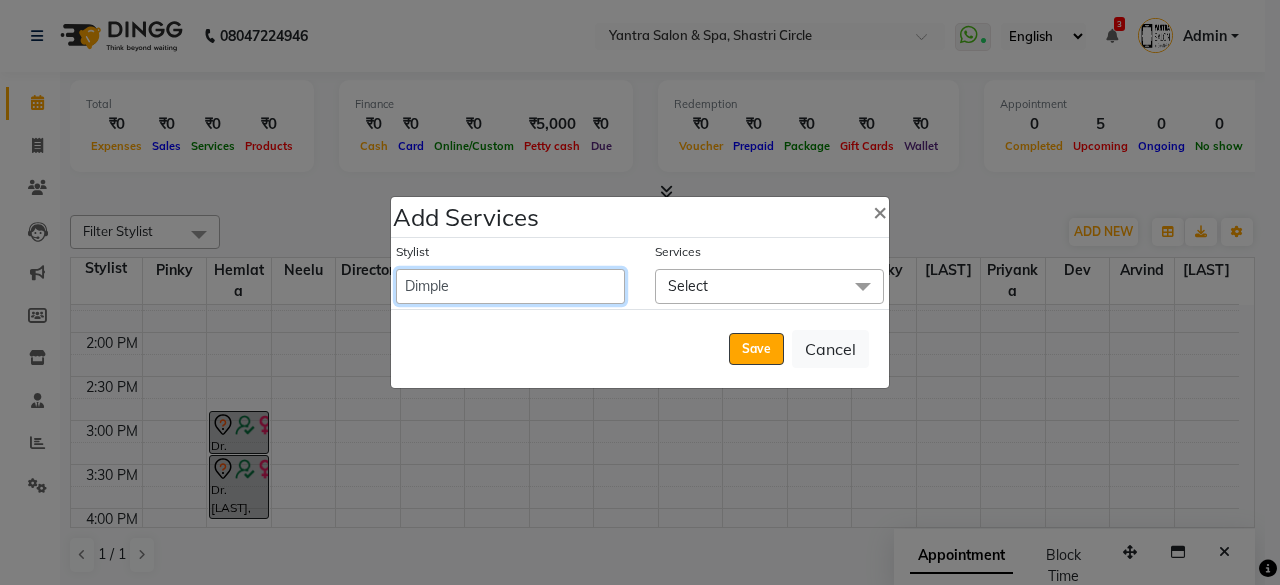 click on "Stylist  [LAST]   [LAST]   [LAST]   [LAST]   [LAST]   Director   [LAST]   [LAST]   [LAST]   [LAST]   lucky   Manager   [LAST]   Neelu    [LAST]   [LAST]   [LAST]   [LAST]   [LAST]   [LAST]" at bounding box center (510, 286) 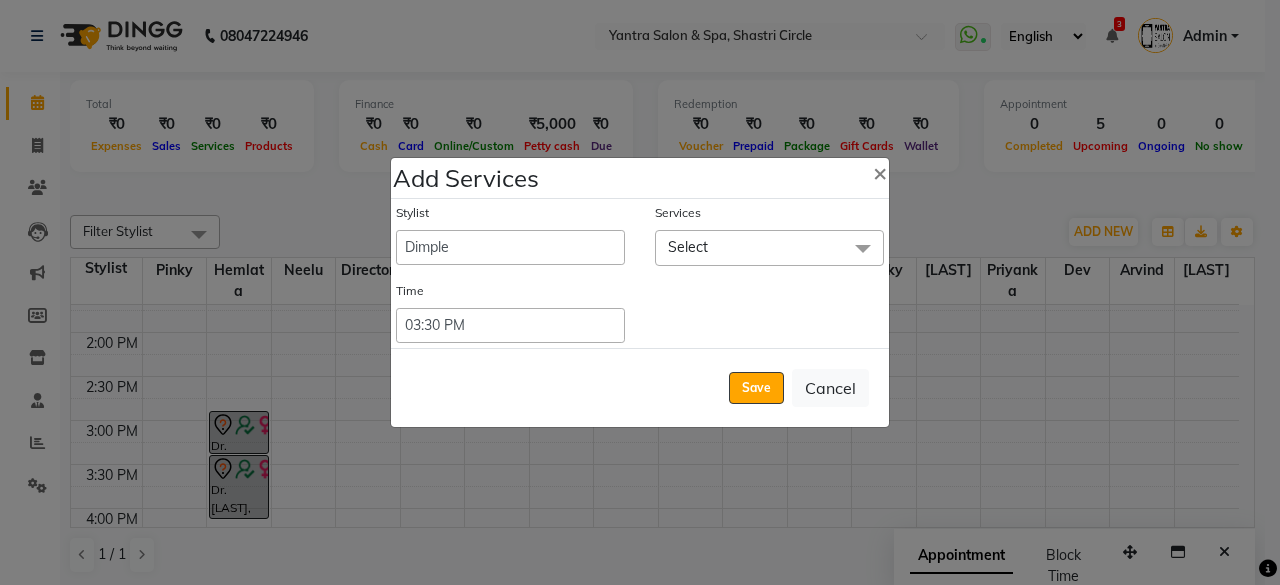 click on "Select" 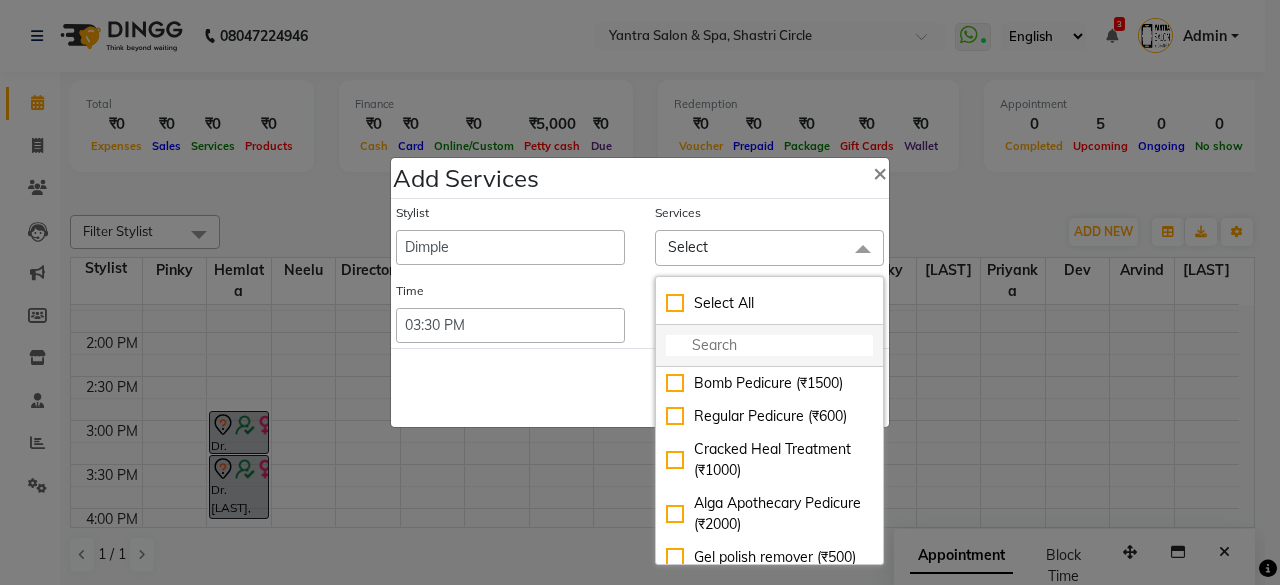 click 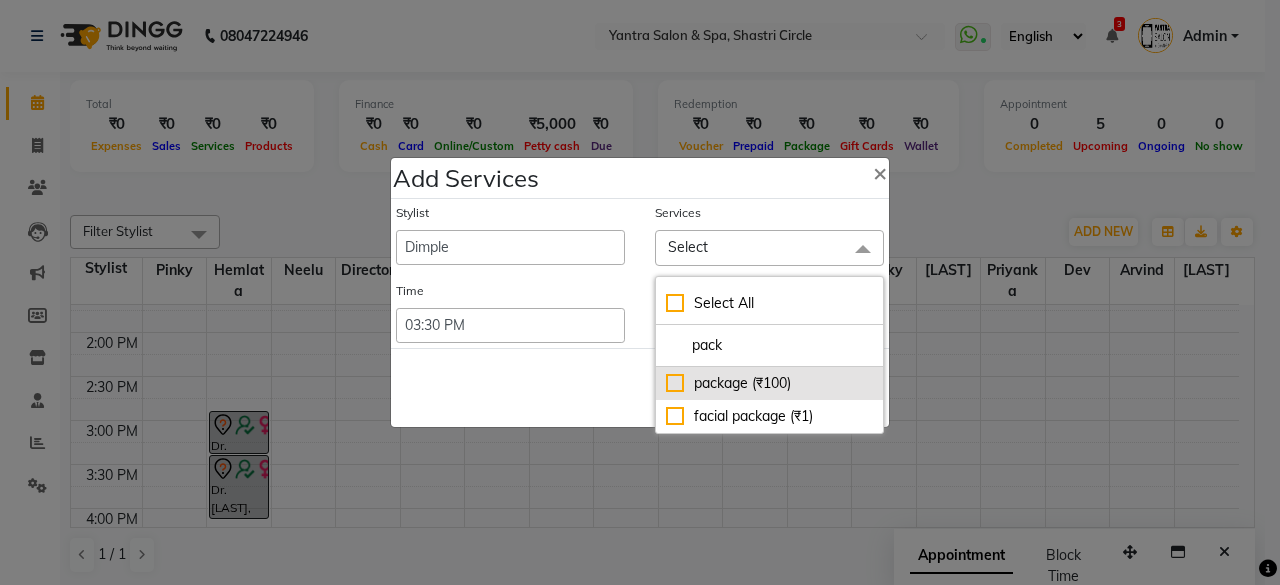 type on "pack" 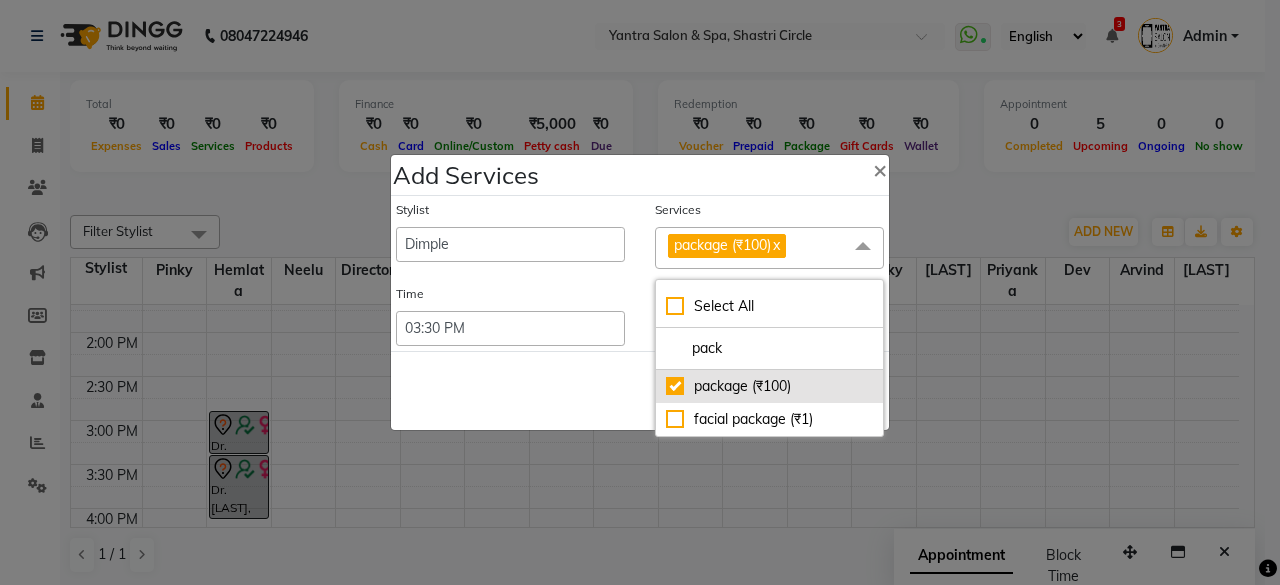 click on "package  (₹100)" 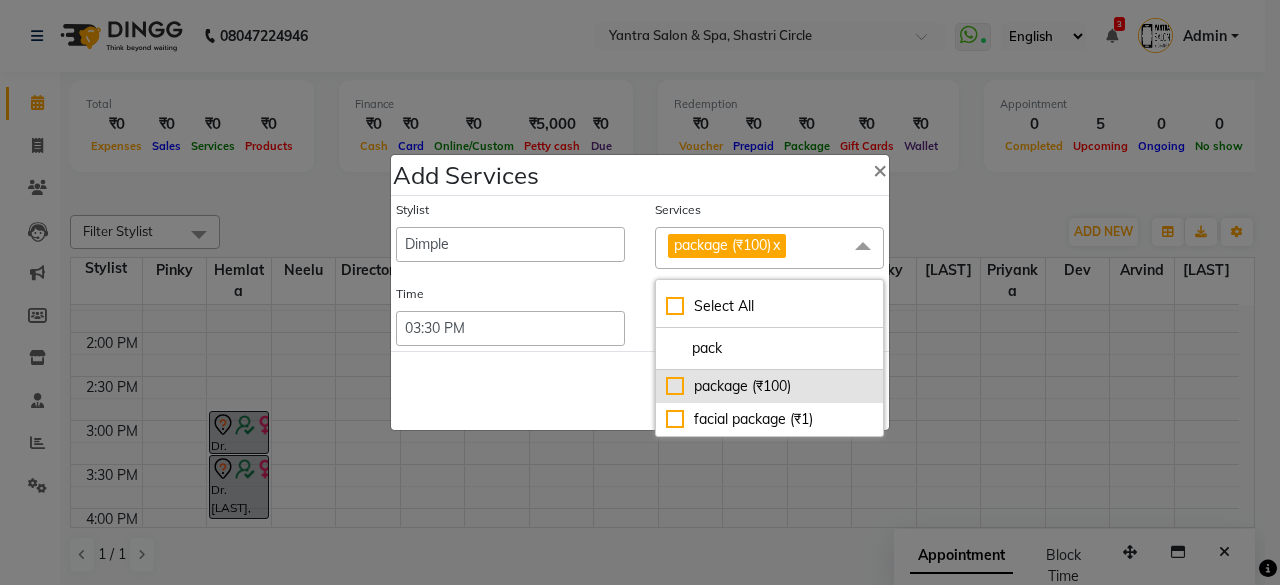 checkbox on "false" 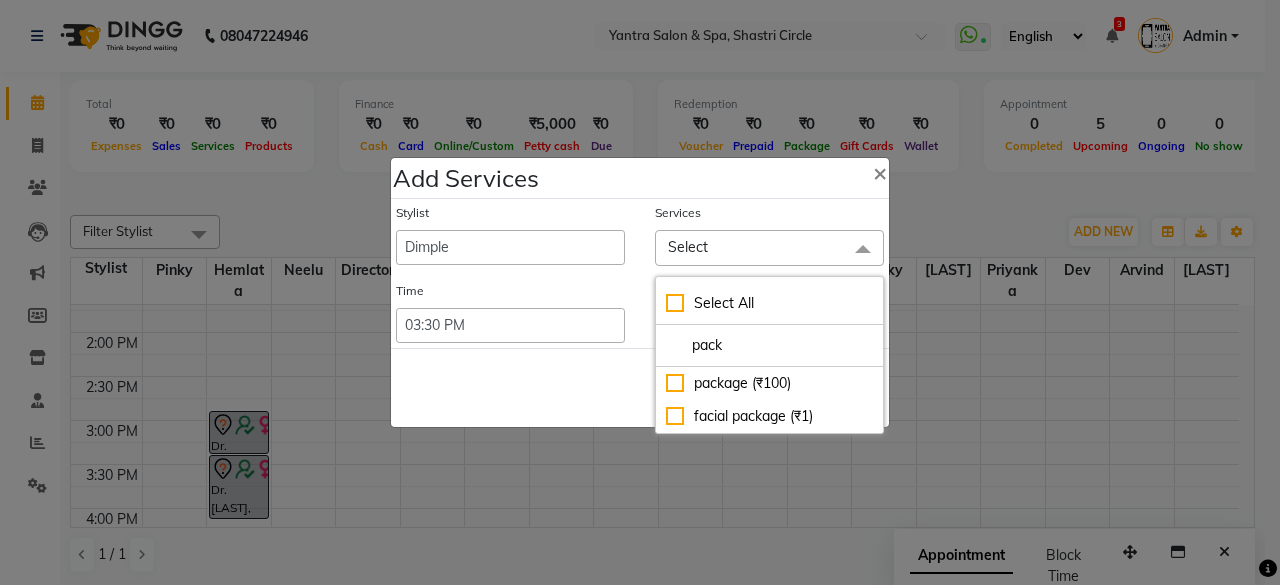 click on "Save   Cancel" 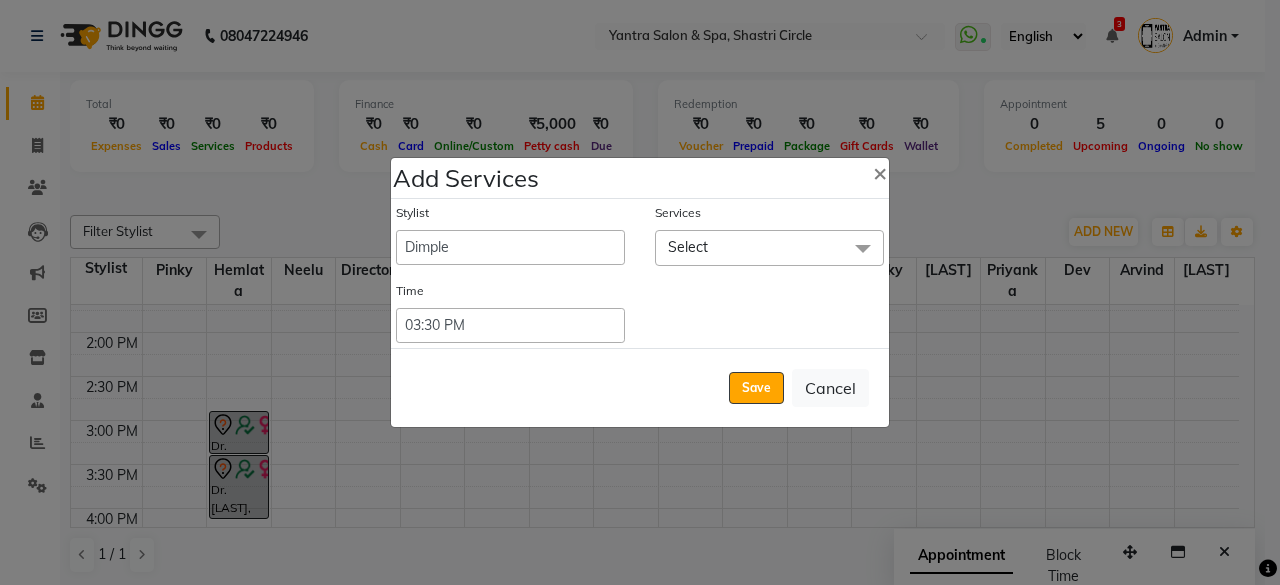 click on "Stylist  [LAST]   [LAST]   [LAST]   [LAST]   [LAST]   Director   [LAST]   [LAST]   [LAST]   [LAST]   lucky   Manager   [LAST]   Neelu    [LAST]   [LAST]   [LAST]   [LAST]   [LAST]   [LAST]  Services Select Select All Bomb Pedicure (₹1500) Regular Pedicure (₹600) Cracked Heal Treatment (₹1000) Alga Apothecary Pedicure (₹2000) Gel polish remover (₹500) Donut Pedicure (₹2000) candle Pedicure (₹2500) Avl Express Pedicure (₹1200) Avl Pedicruise pedicure (₹2000) Avl Pedipure pedicure (₹2000) Pedi Pai pedicure (₹850) Under arms polish (₹600) Kanpeki body spa (₹5000) Regular Manicure (₹600) Bomb Manicure (₹1500) Alga Apothecary Manicure (₹2000) Nail Extensions (₹600) Gel nail pent (₹600) Pedi Pai manicure (₹850) Donut manicure (₹2000) Avl express manicure (₹1200) Avl Pedicruise manicure (₹2000) Avl Pedipure manicure (₹2000) Candle manicure (₹2500) Back polish (₹1000) Foot Massage (₹250) Head Massage (₹450) Back Massage (₹600) Body Spa (₹2500) Time" 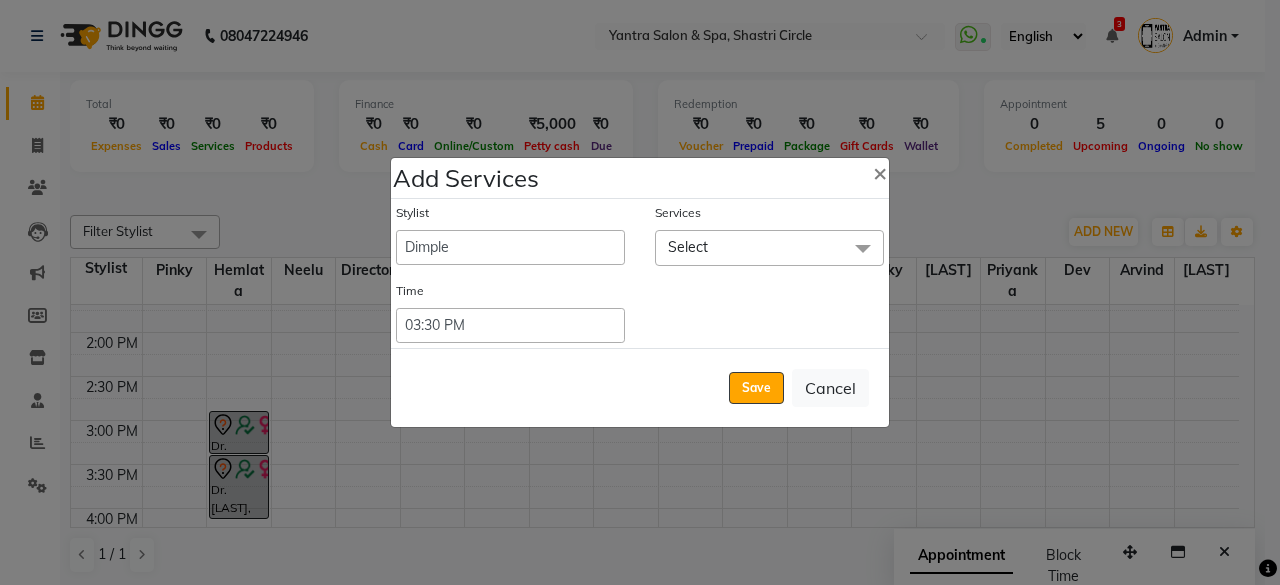 click on "Select" 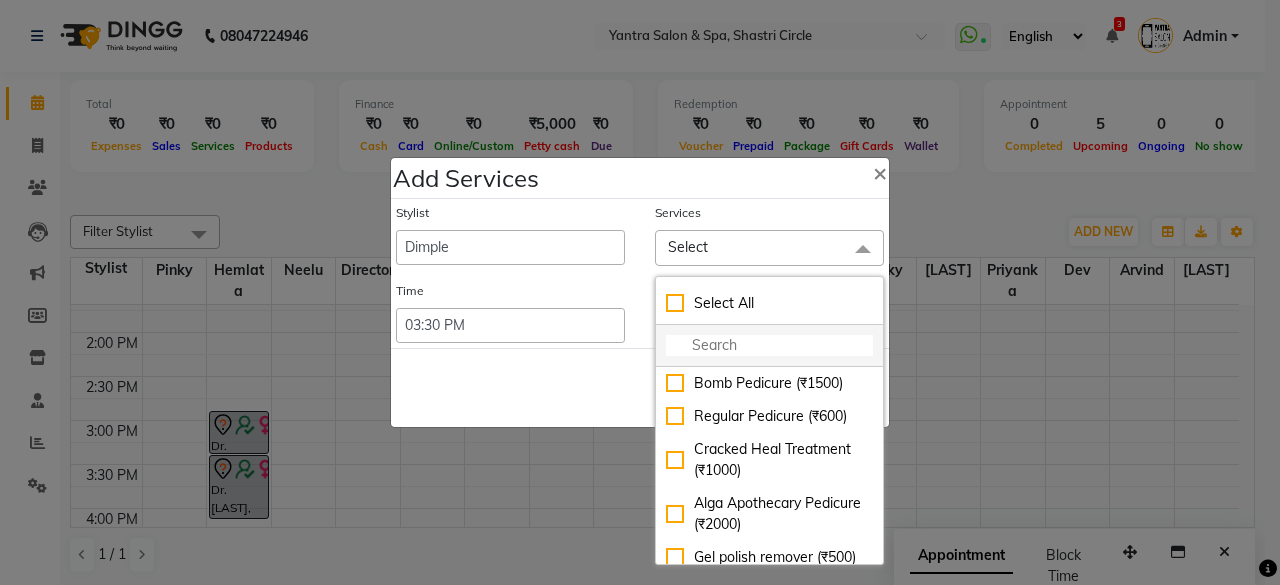 click 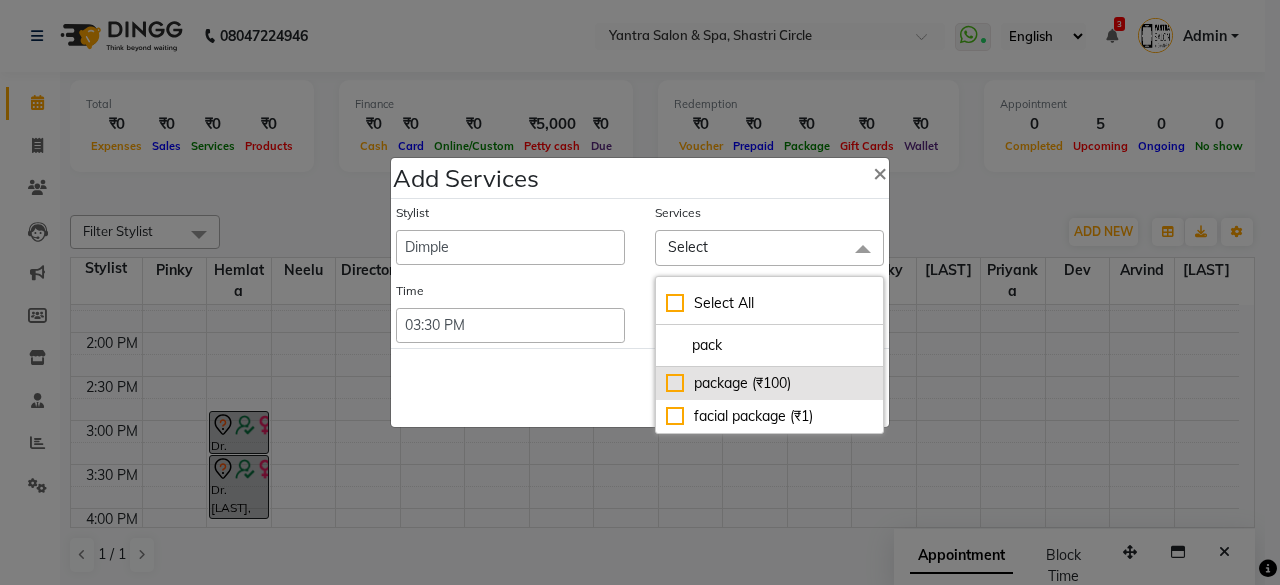 type on "pack" 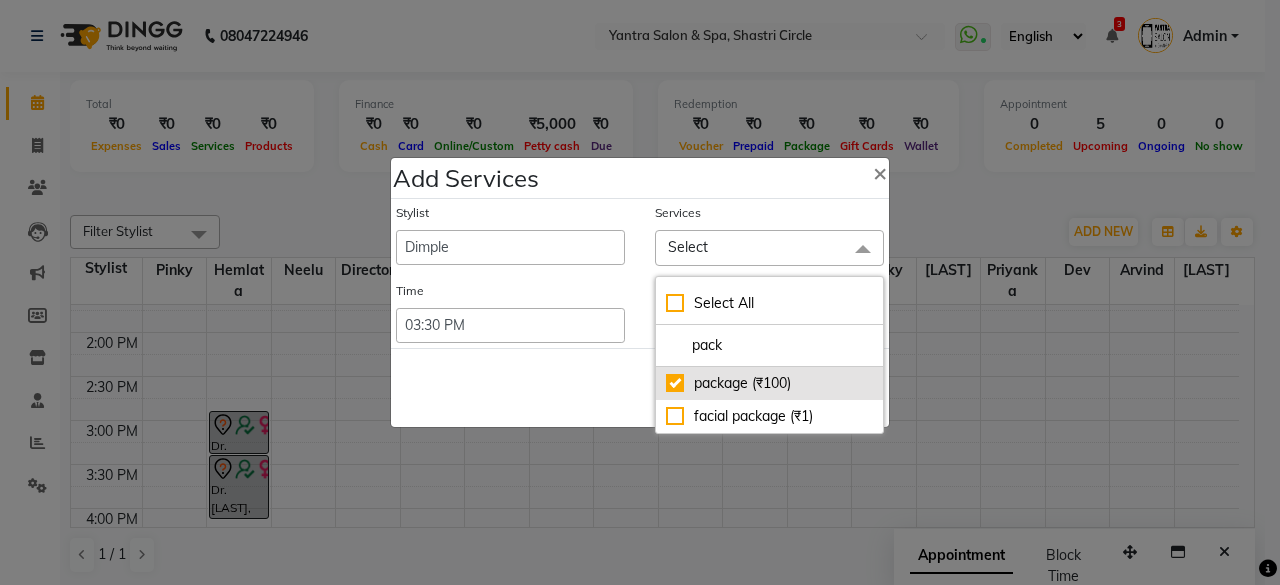 checkbox on "true" 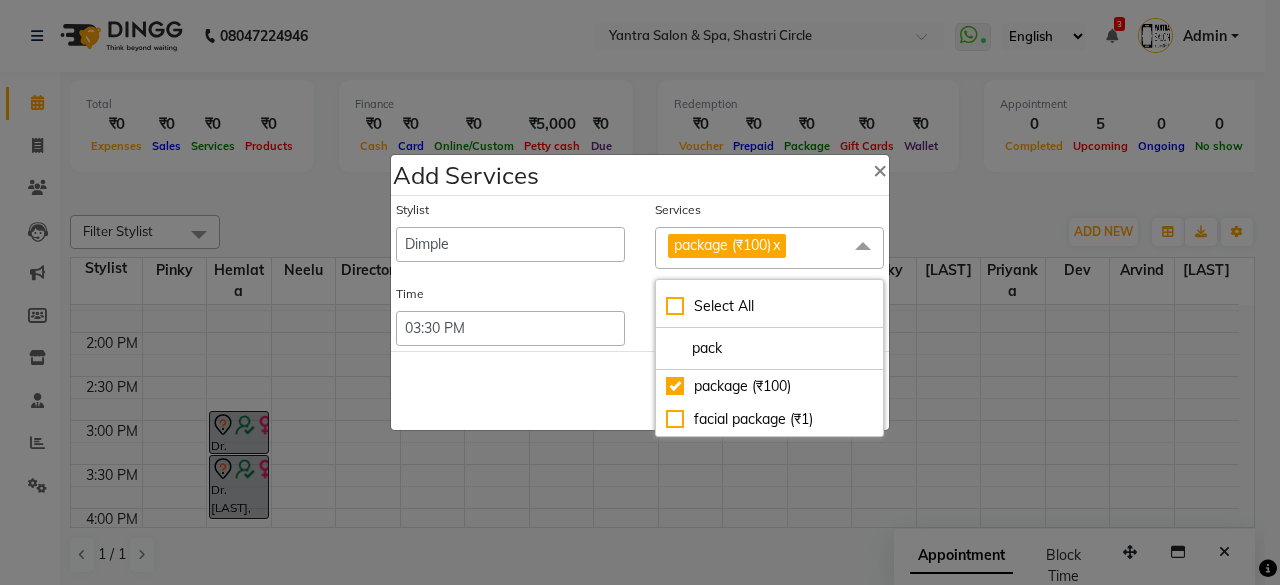 click on "Save   Cancel" 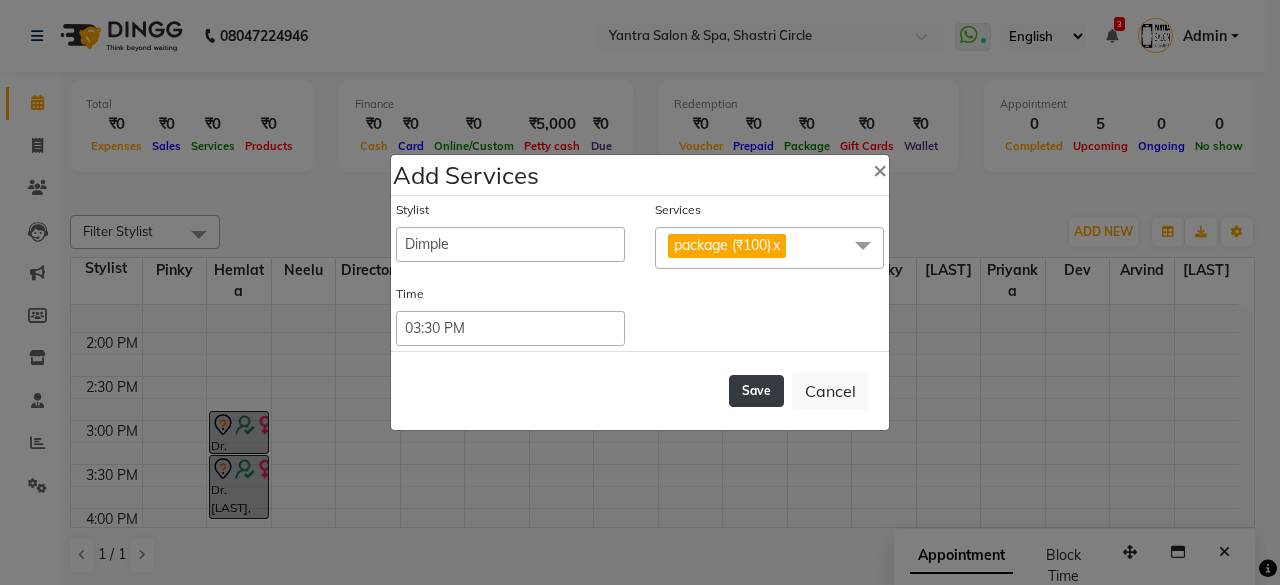 click on "Save" 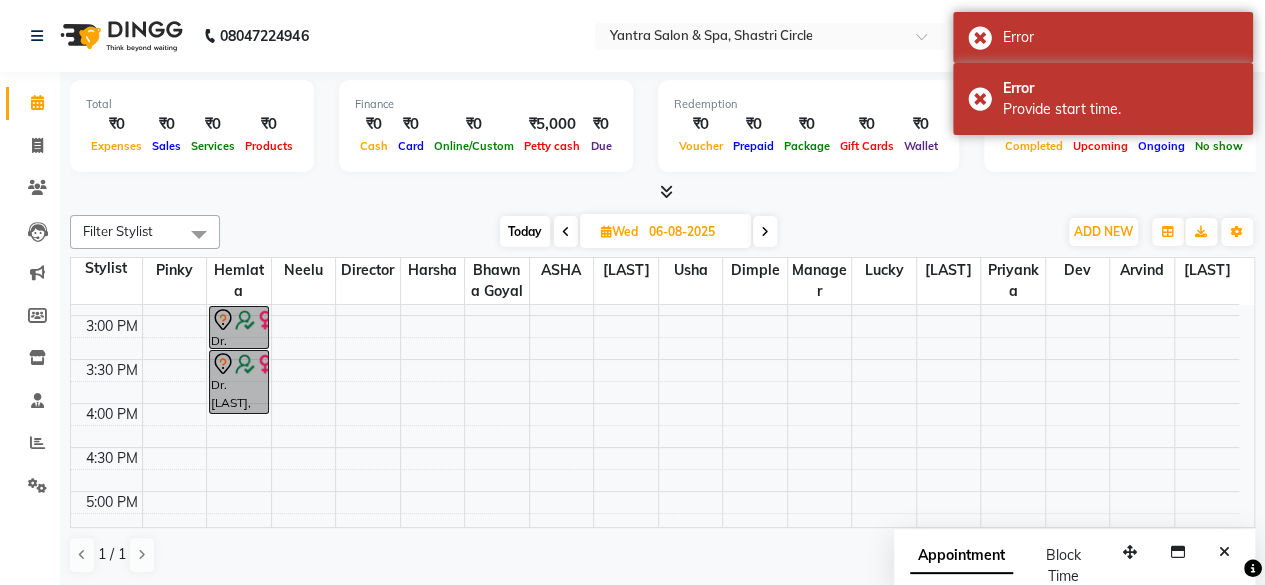 scroll, scrollTop: 616, scrollLeft: 0, axis: vertical 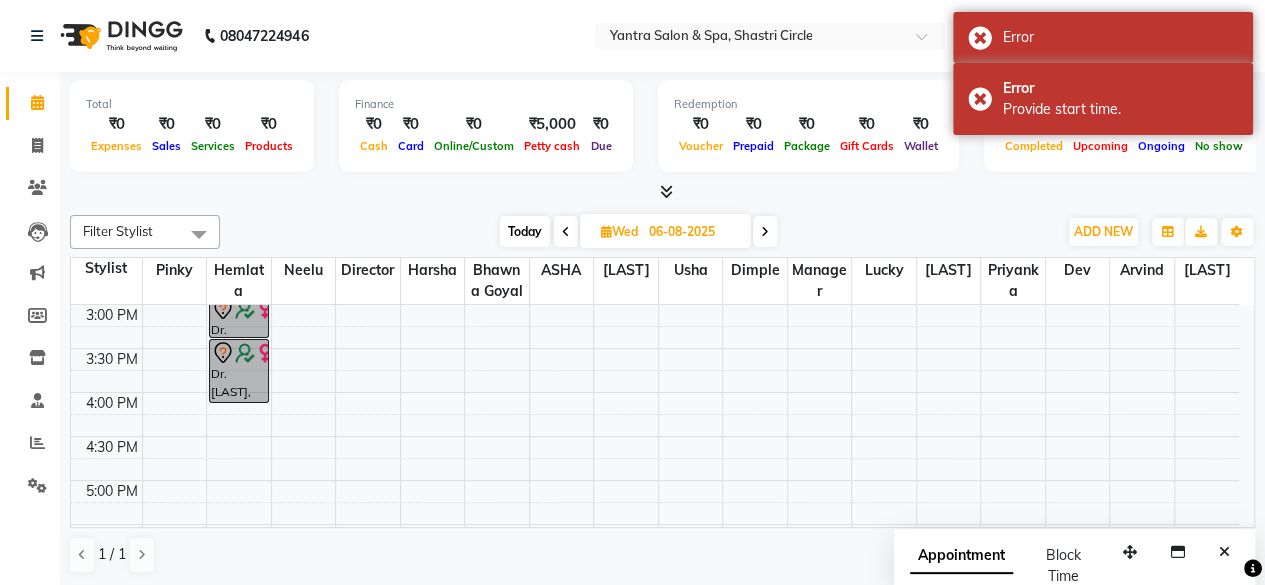 click at bounding box center [245, 309] 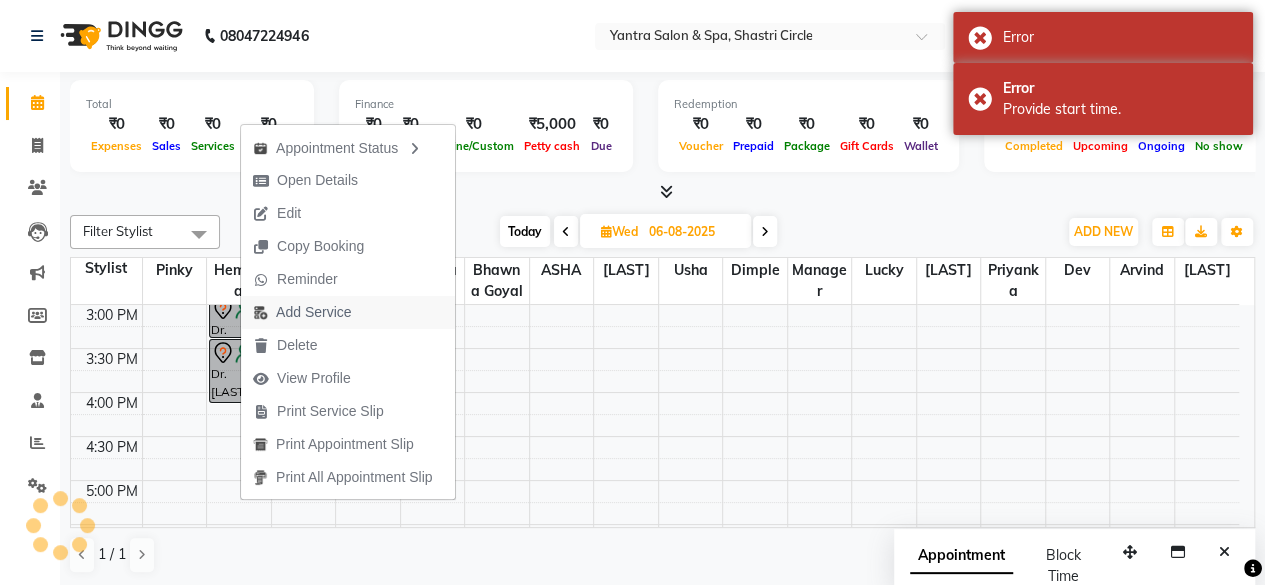 click on "Add Service" at bounding box center [313, 312] 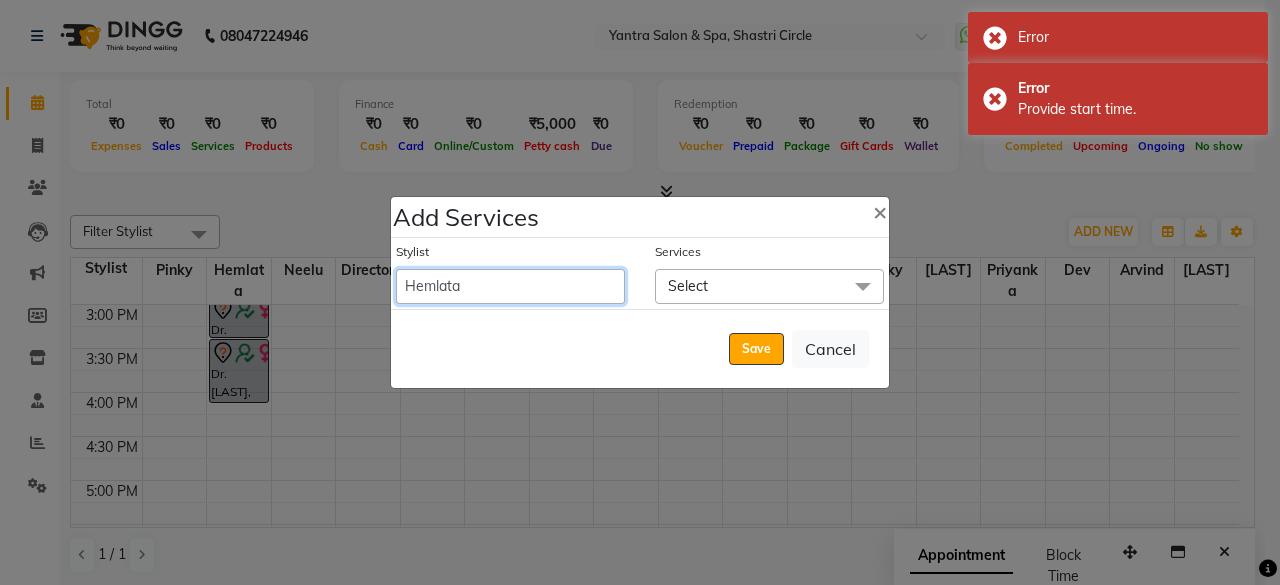 click on "Stylist  [LAST]   [LAST]   [LAST]   [LAST]   [LAST]   Director   [LAST]   [LAST]   [LAST]   [LAST]   lucky   Manager   [LAST]   Neelu    [LAST]   [LAST]   [LAST]   [LAST]   [LAST]   [LAST]" at bounding box center (510, 286) 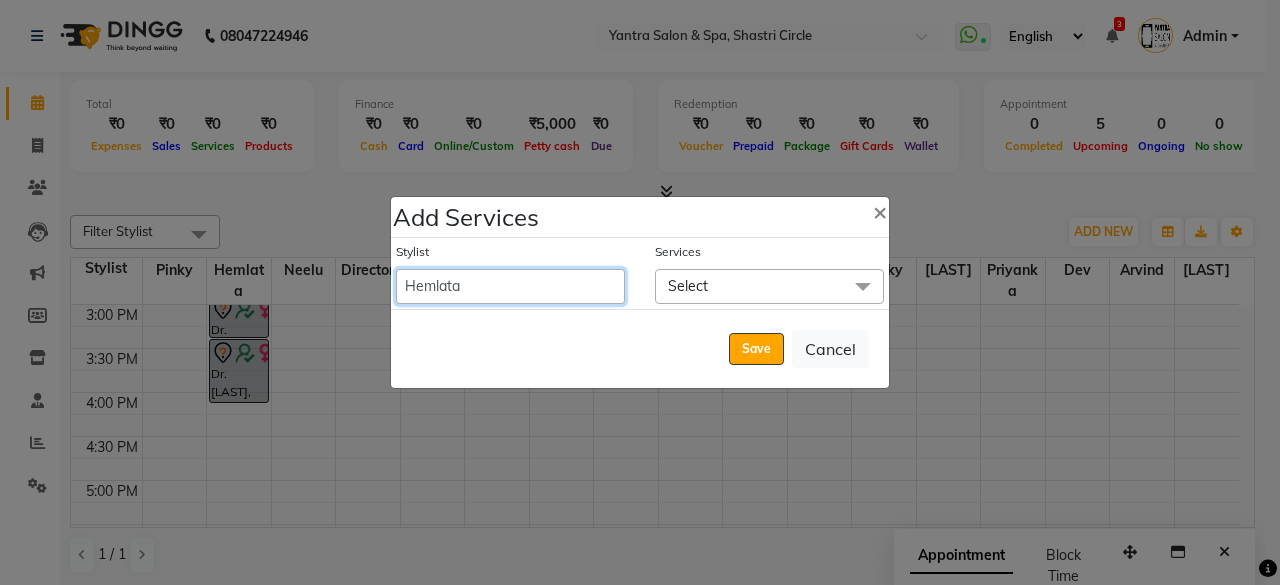 select on "18135" 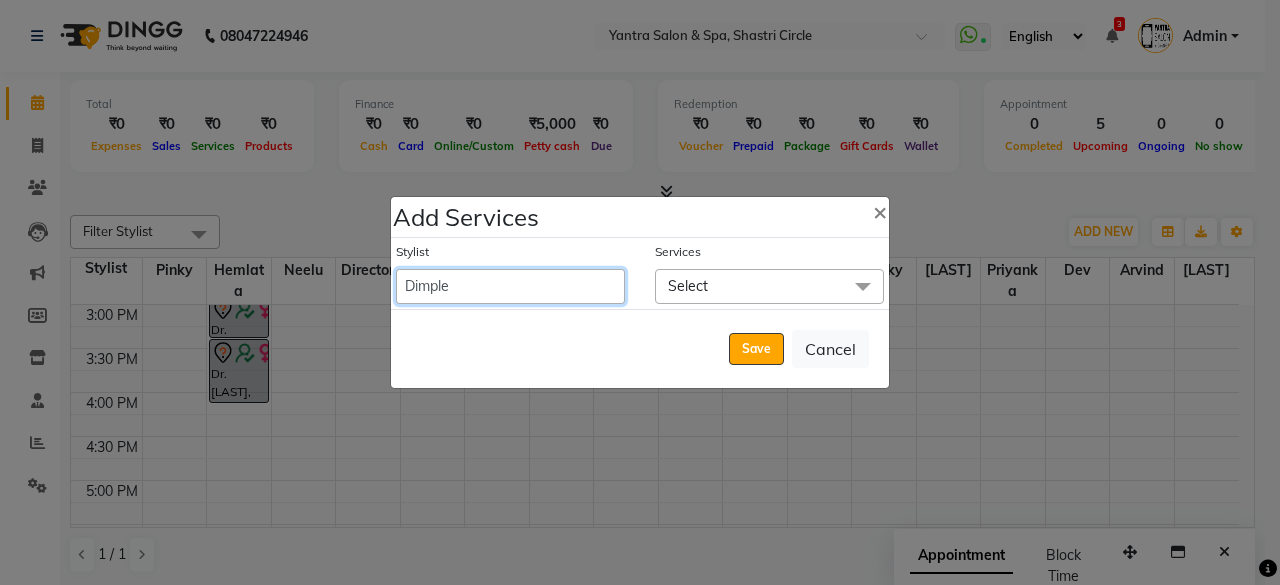 click on "Stylist  [LAST]   [LAST]   [LAST]   [LAST]   [LAST]   Director   [LAST]   [LAST]   [LAST]   [LAST]   lucky   Manager   [LAST]   Neelu    [LAST]   [LAST]   [LAST]   [LAST]   [LAST]   [LAST]" at bounding box center (510, 286) 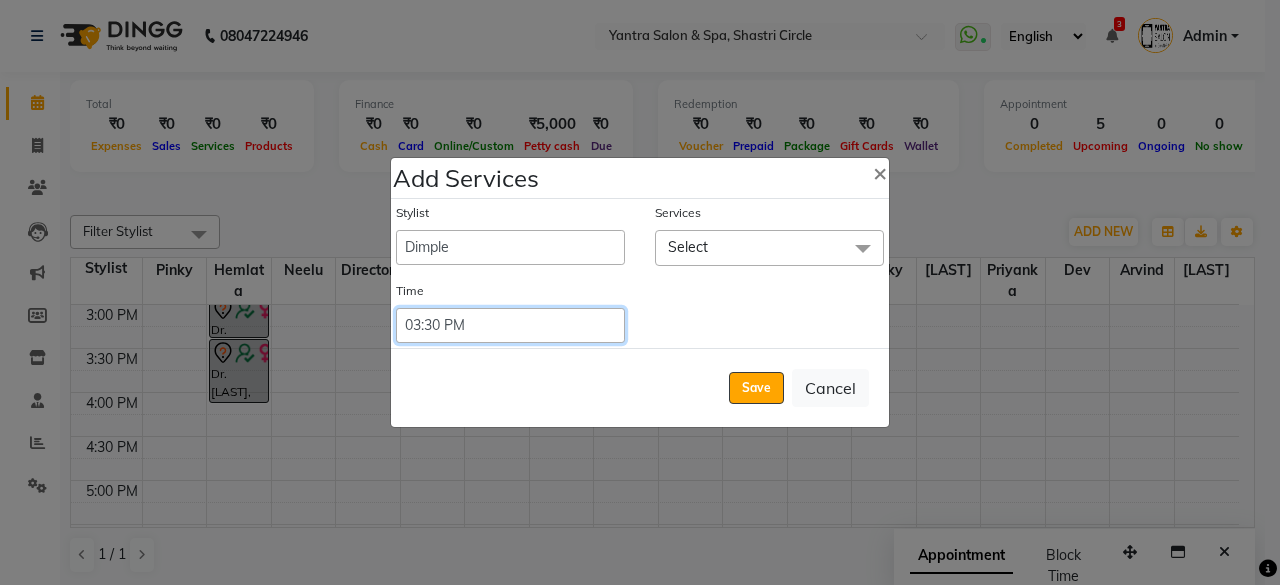 click on "Select 09:00 AM  09:15 AM  09:30 AM  09:45 AM  10:00 AM  10:15 AM  10:30 AM  10:45 AM  11:00 AM  11:15 AM  11:30 AM  11:45 AM  12:00 PM  12:15 PM  12:30 PM  12:45 PM  01:00 PM  01:15 PM  01:30 PM  01:45 PM  02:00 PM  02:15 PM  02:30 PM  02:45 PM  03:00 PM  03:15 PM  03:30 PM  03:45 PM  04:00 PM  04:15 PM  04:30 PM  04:45 PM  05:00 PM  05:15 PM  05:30 PM  05:45 PM  06:00 PM  06:15 PM  06:30 PM  06:45 PM  07:00 PM  07:15 PM  07:30 PM  07:45 PM  08:00 PM  08:15 PM  08:30 PM  08:45 PM  09:00 PM  09:15 PM  09:30 PM  09:45 PM  10:00 PM  10:15 PM  10:30 PM  10:45 PM  11:00 PM  11:15 PM  11:30 PM  11:45 PM  12:00 PM  12:15 PM  12:30 PM  12:45 PM" at bounding box center (510, 325) 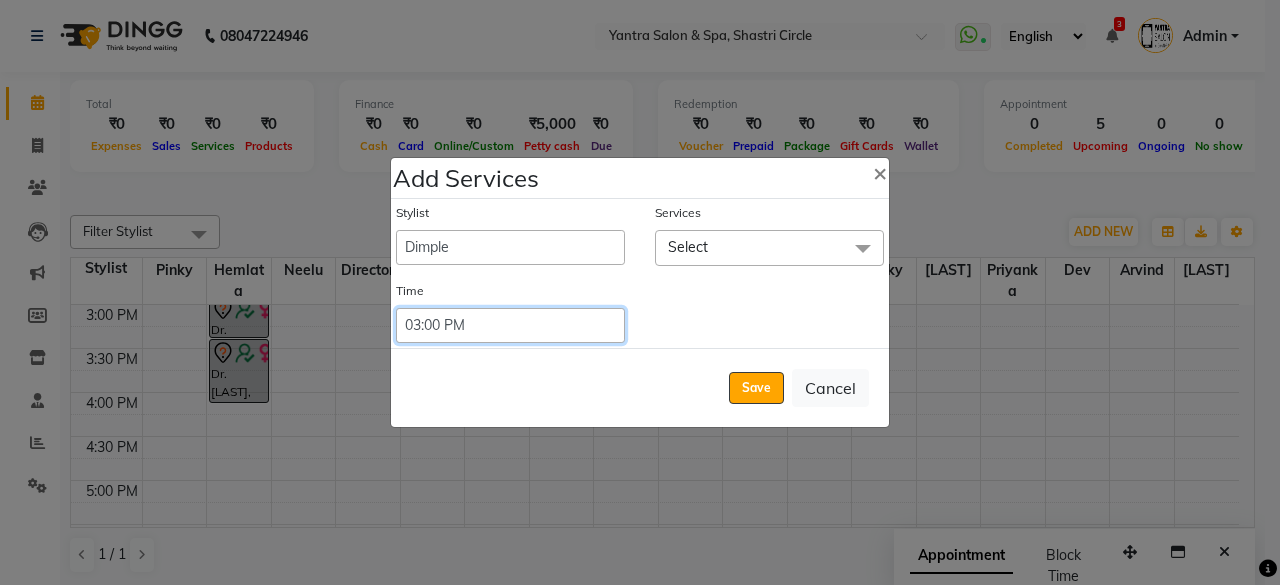 click on "Select 09:00 AM  09:15 AM  09:30 AM  09:45 AM  10:00 AM  10:15 AM  10:30 AM  10:45 AM  11:00 AM  11:15 AM  11:30 AM  11:45 AM  12:00 PM  12:15 PM  12:30 PM  12:45 PM  01:00 PM  01:15 PM  01:30 PM  01:45 PM  02:00 PM  02:15 PM  02:30 PM  02:45 PM  03:00 PM  03:15 PM  03:30 PM  03:45 PM  04:00 PM  04:15 PM  04:30 PM  04:45 PM  05:00 PM  05:15 PM  05:30 PM  05:45 PM  06:00 PM  06:15 PM  06:30 PM  06:45 PM  07:00 PM  07:15 PM  07:30 PM  07:45 PM  08:00 PM  08:15 PM  08:30 PM  08:45 PM  09:00 PM  09:15 PM  09:30 PM  09:45 PM  10:00 PM  10:15 PM  10:30 PM  10:45 PM  11:00 PM  11:15 PM  11:30 PM  11:45 PM  12:00 PM  12:15 PM  12:30 PM  12:45 PM" at bounding box center [510, 325] 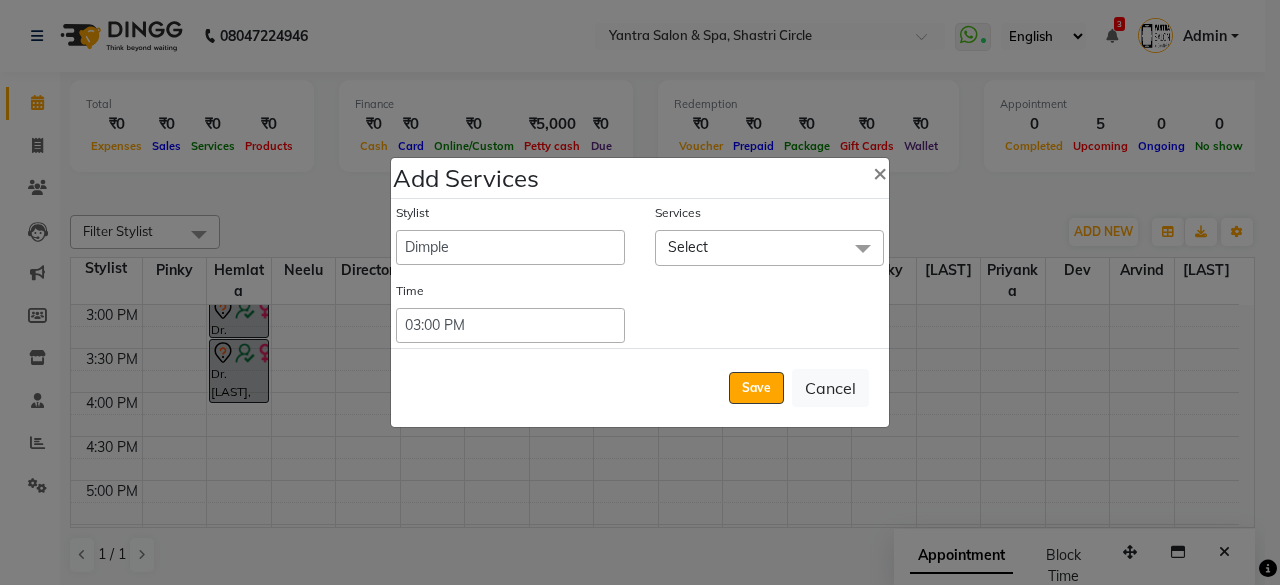 click on "Select" 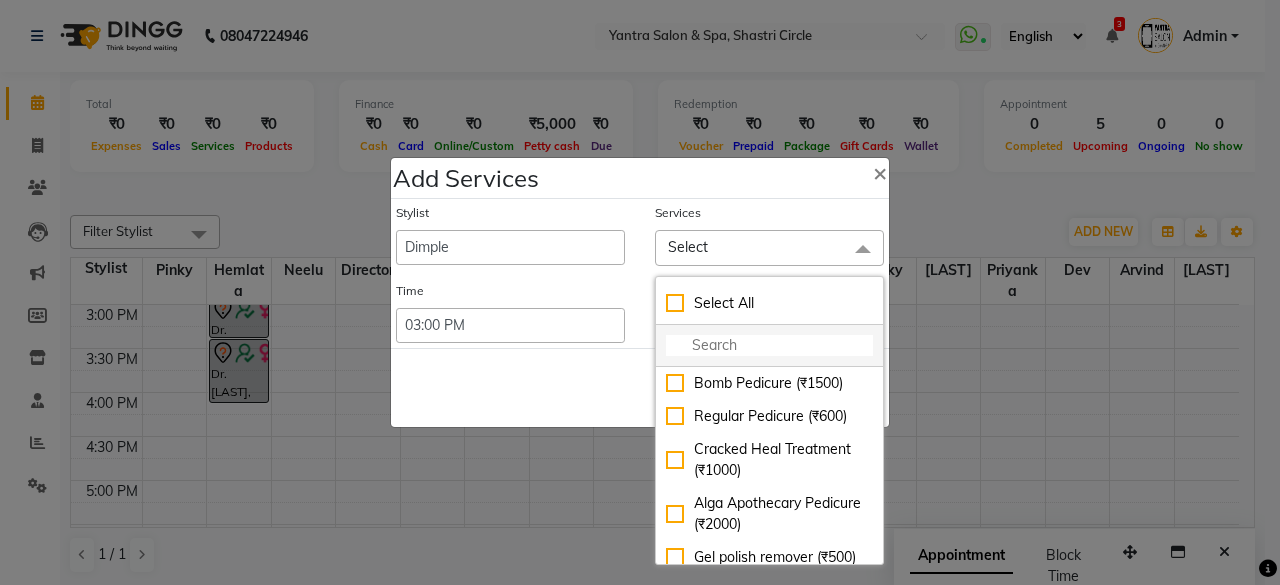 click 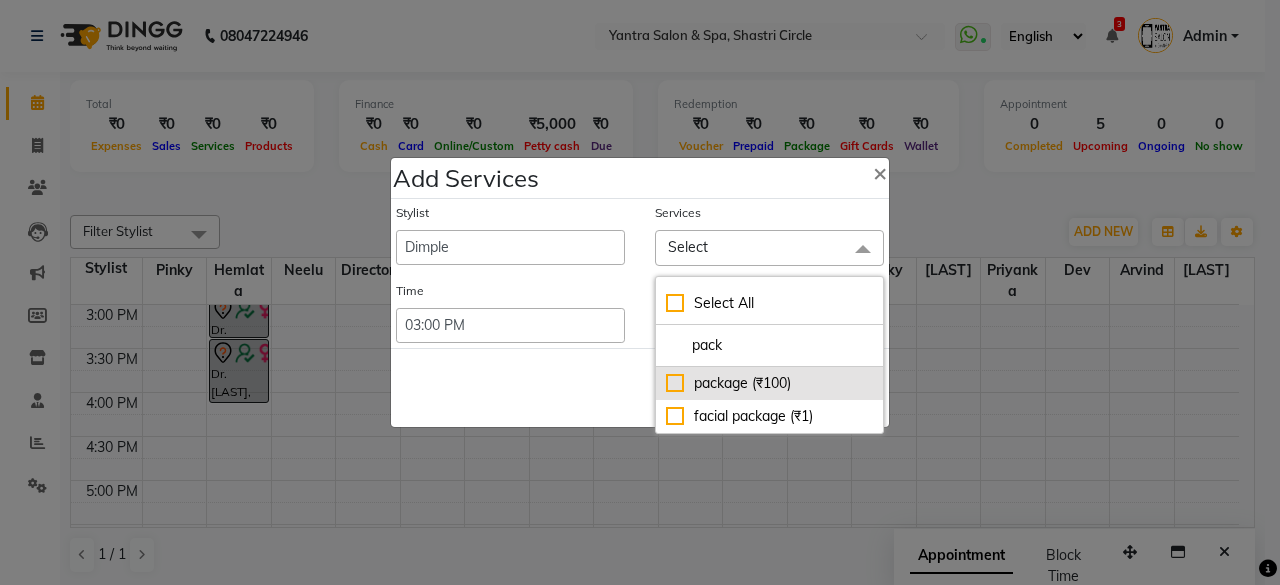 type on "pack" 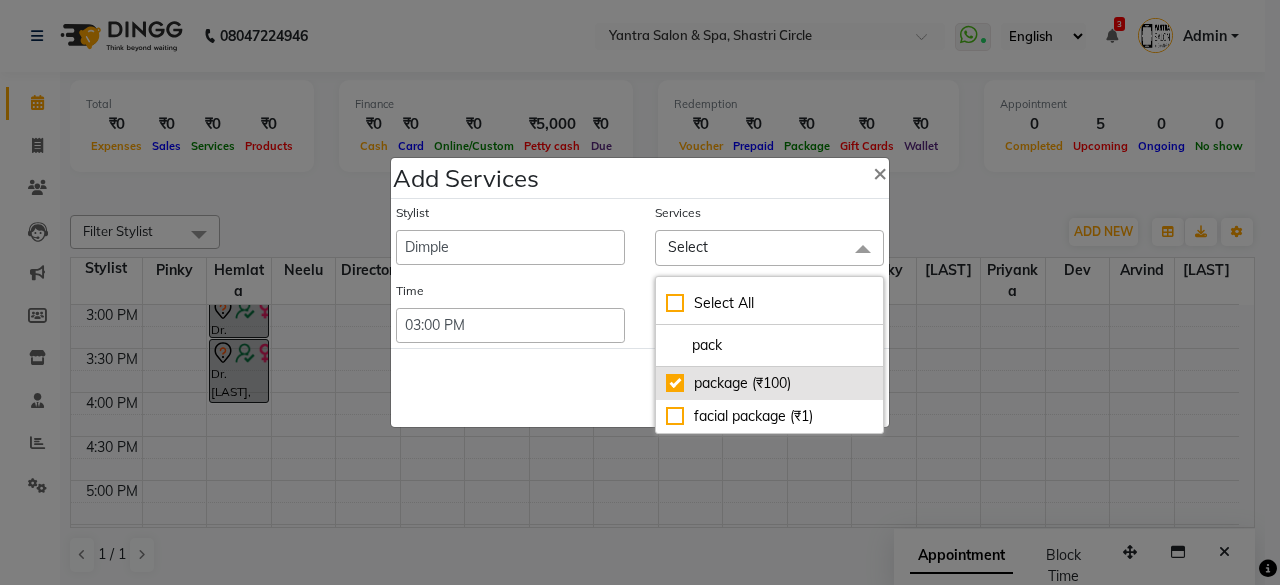 checkbox on "true" 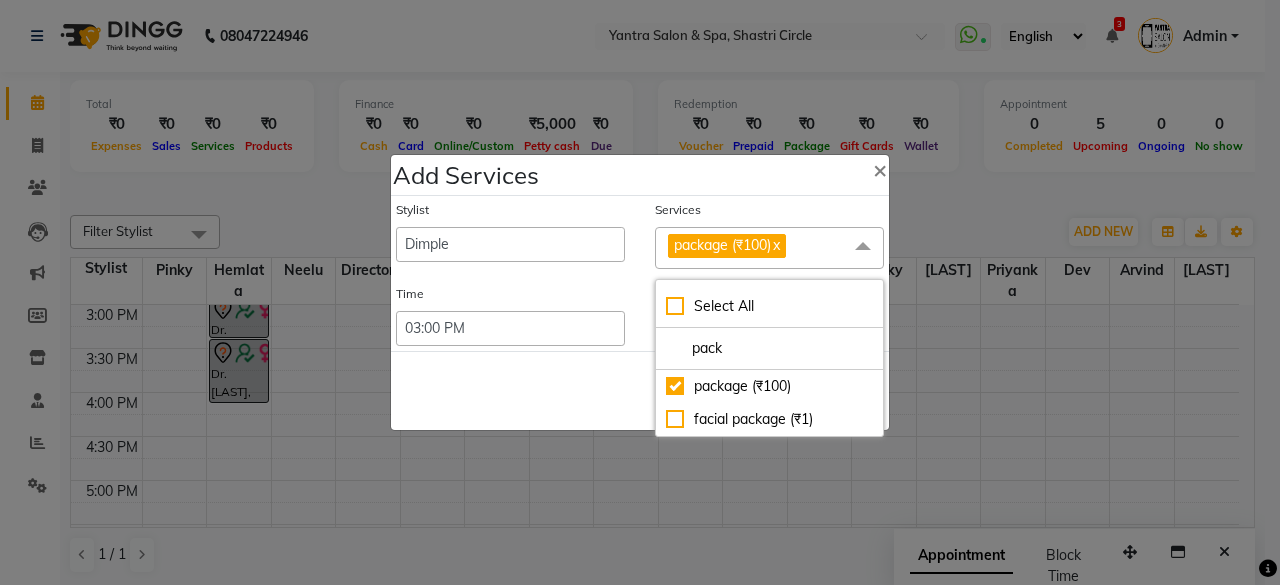 click on "Save   Cancel" 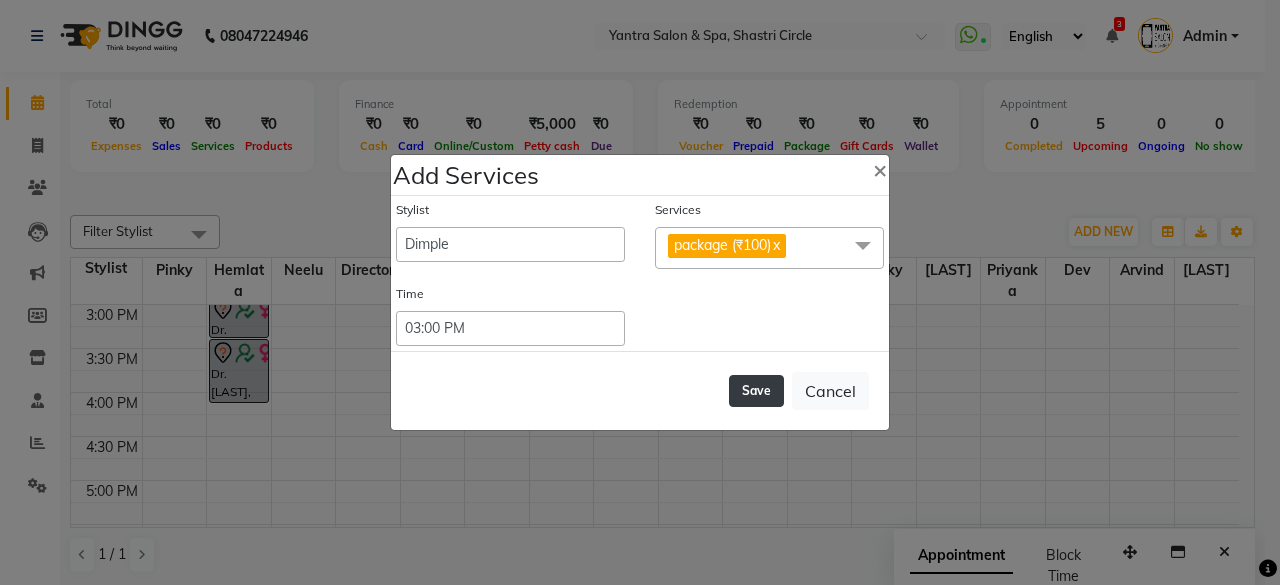 click on "Save" 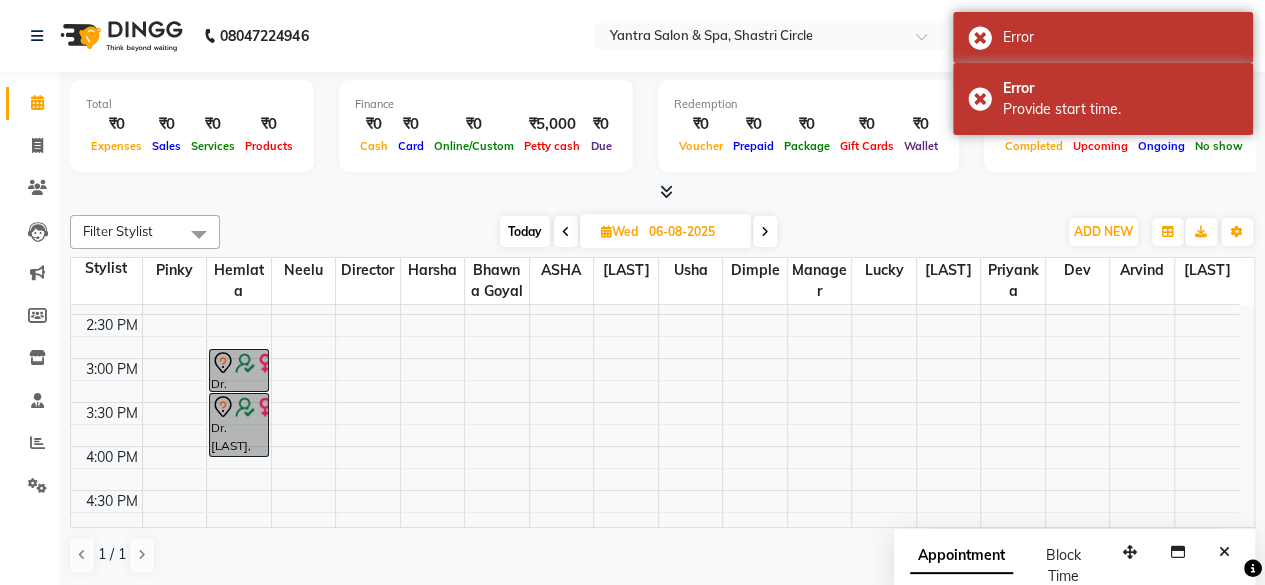scroll, scrollTop: 516, scrollLeft: 0, axis: vertical 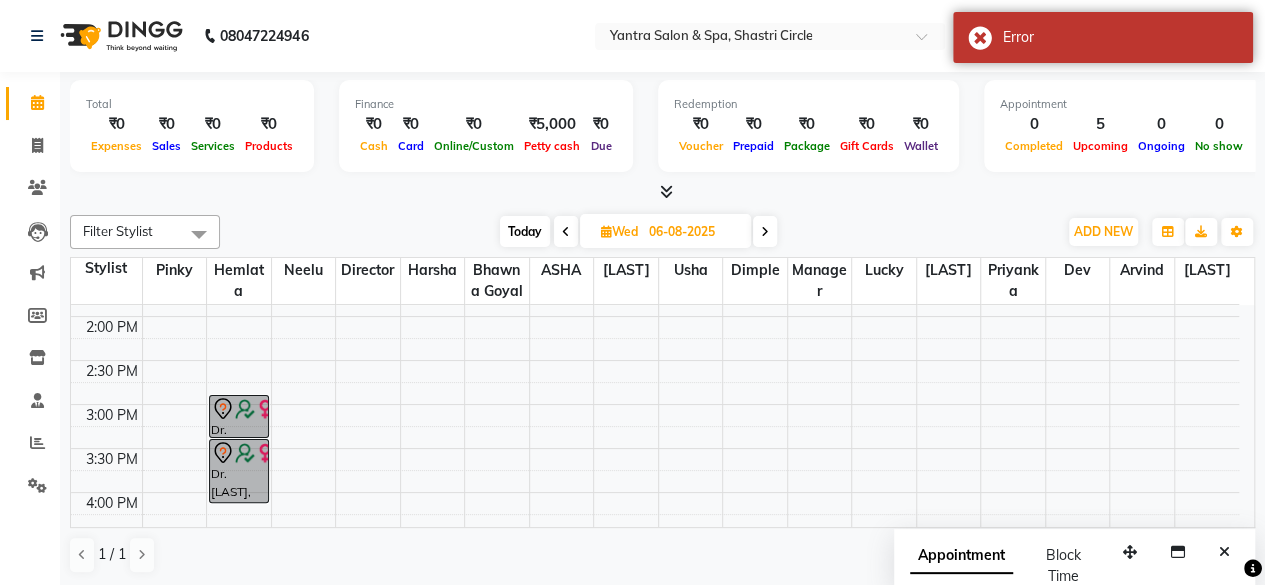 click on "8:00 AM 8:30 AM 9:00 AM 9:30 AM 10:00 AM 10:30 AM 11:00 AM 11:30 AM 12:00 PM 12:30 PM 1:00 PM 1:30 PM 2:00 PM 2:30 PM 3:00 PM 3:30 PM 4:00 PM 4:30 PM 5:00 PM 5:30 PM 6:00 PM 6:30 PM 7:00 PM 7:30 PM             Dr.  [LAST], [TIME]-[TIME], liposoluble wax             Dr.  [LAST], [TIME]-[TIME], skeyndor - clean up" at bounding box center [655, 316] 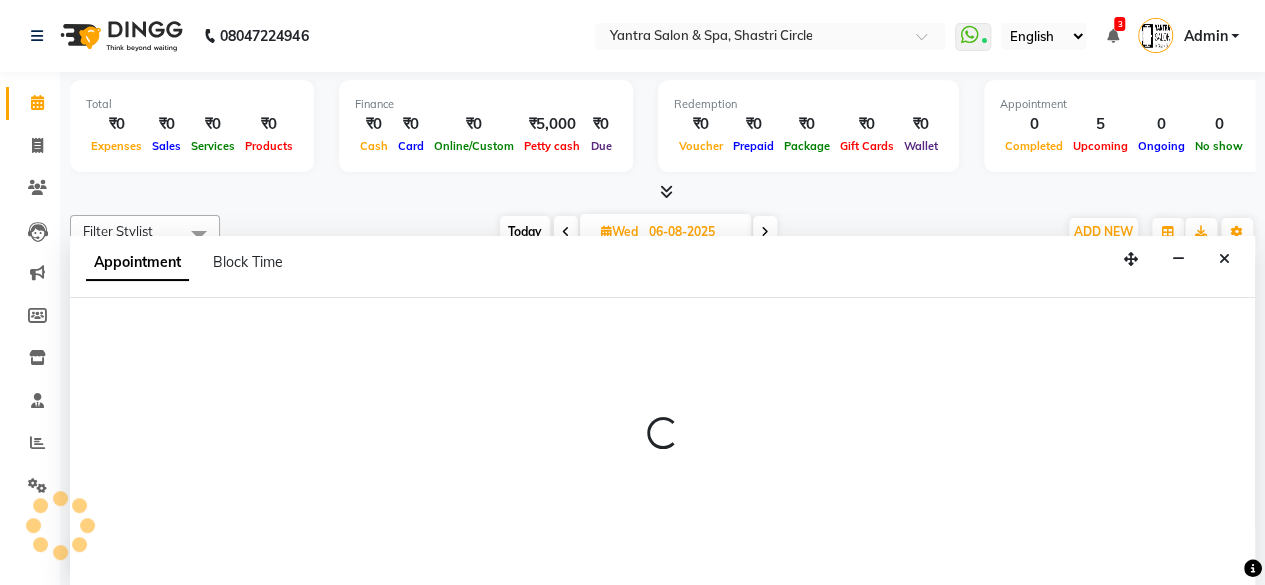 scroll, scrollTop: 0, scrollLeft: 0, axis: both 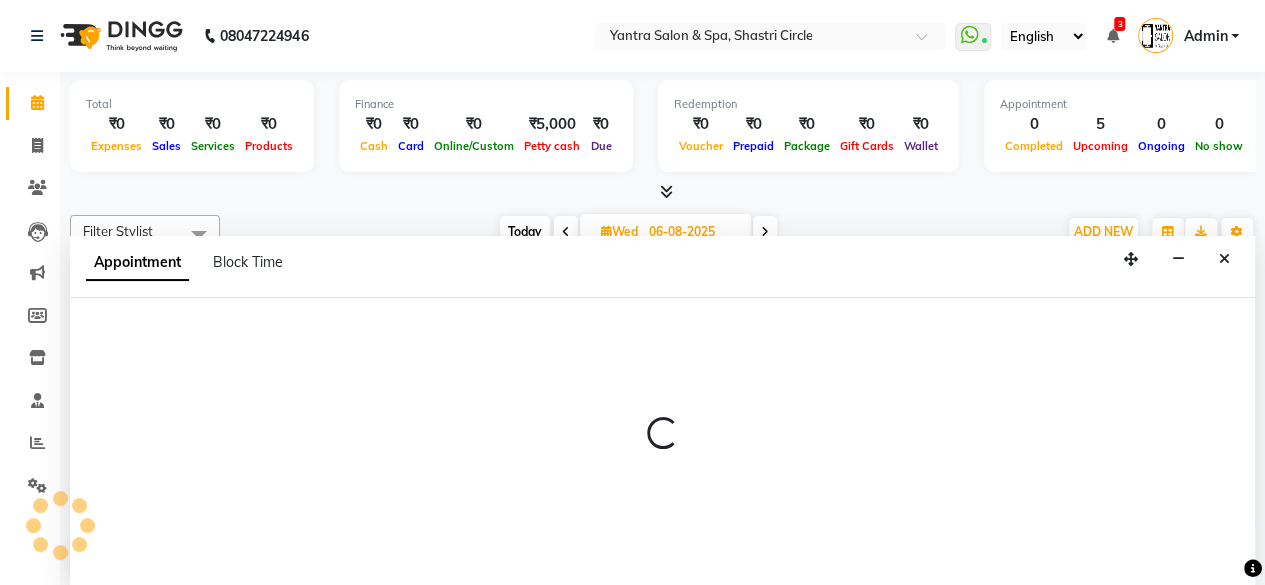 select on "18135" 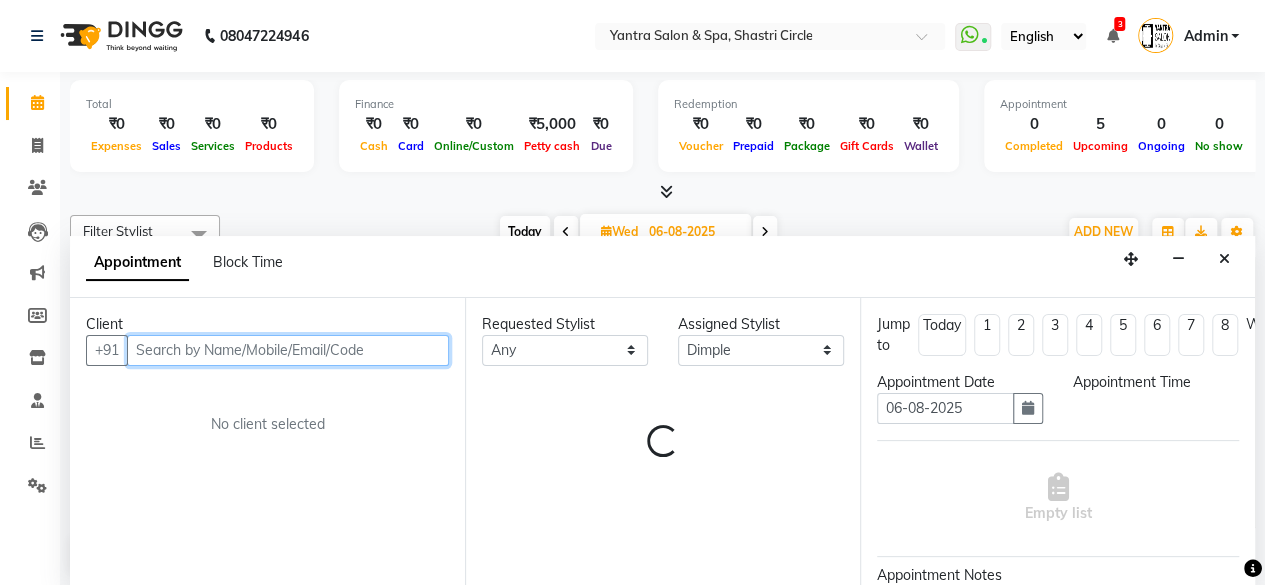 select on "900" 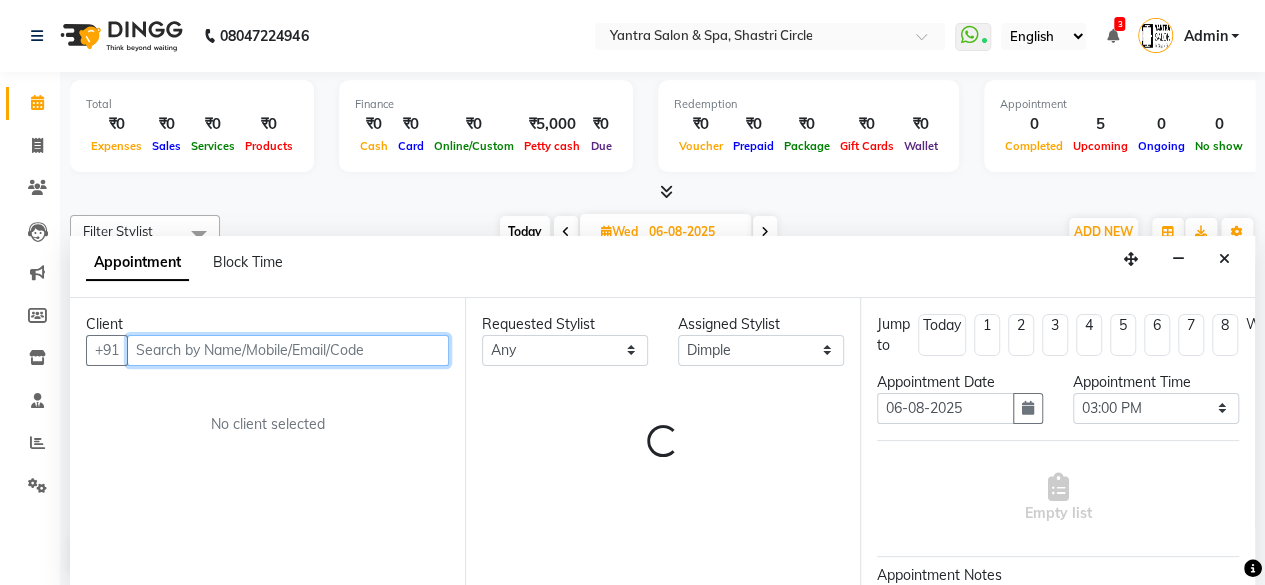 click at bounding box center [288, 350] 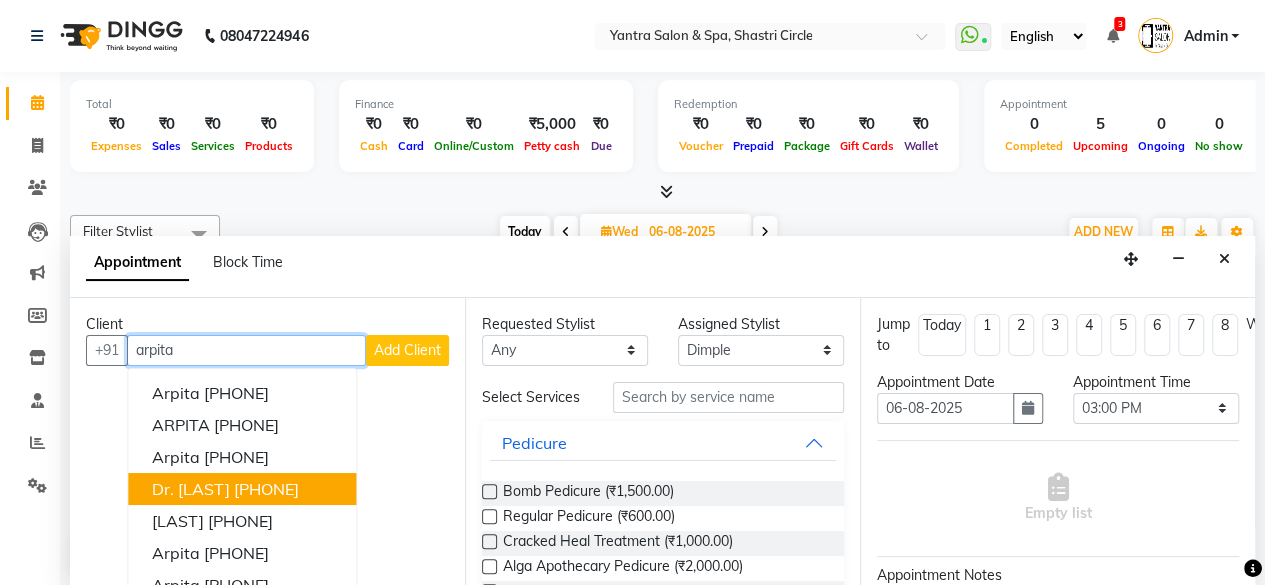 click on "[PHONE]" at bounding box center [266, 489] 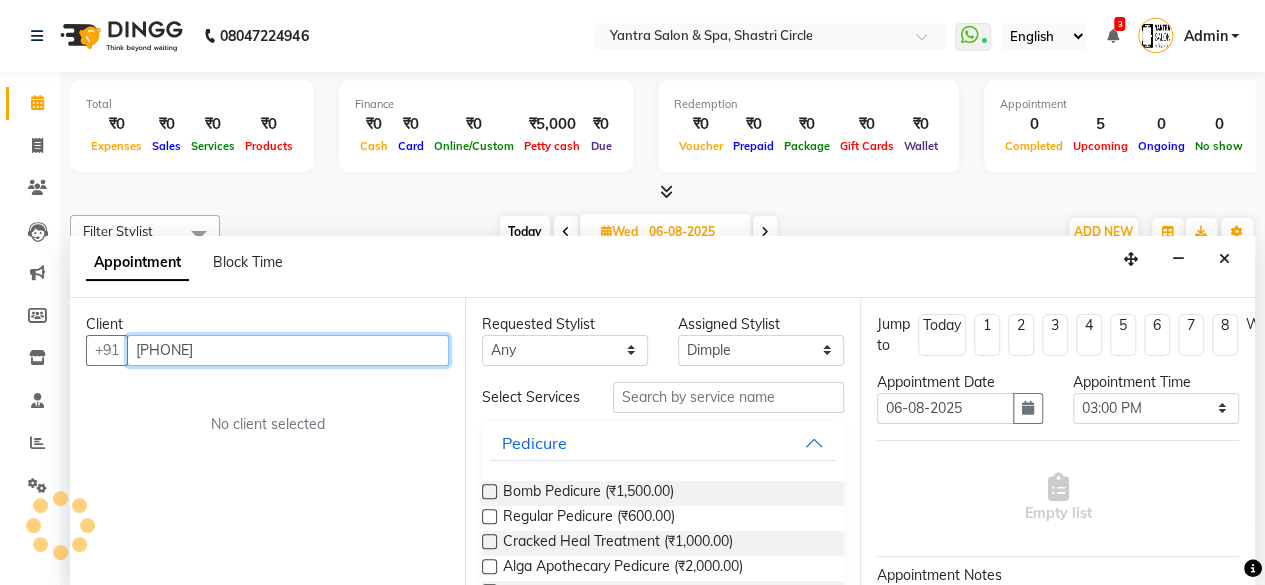 type on "[PHONE]" 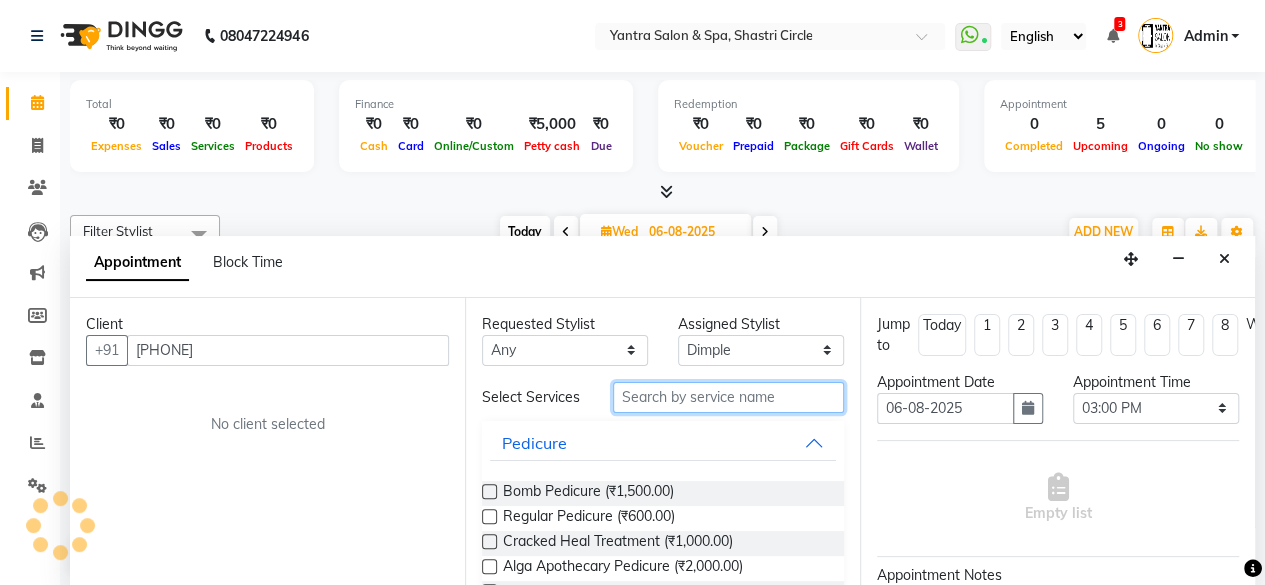 click at bounding box center (728, 397) 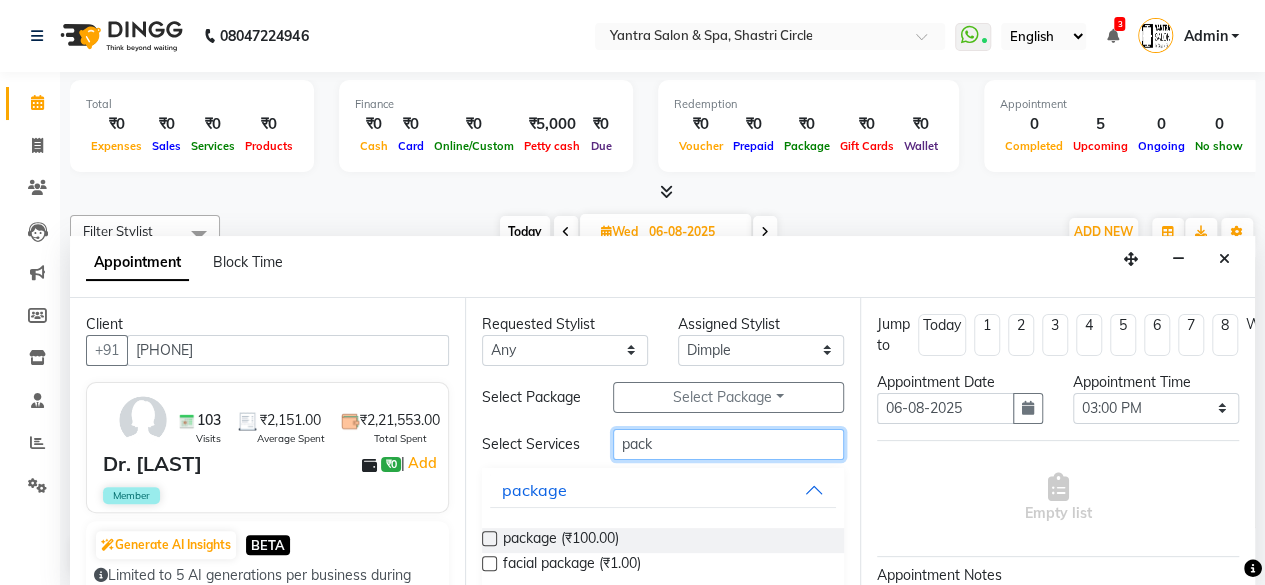 type on "pack" 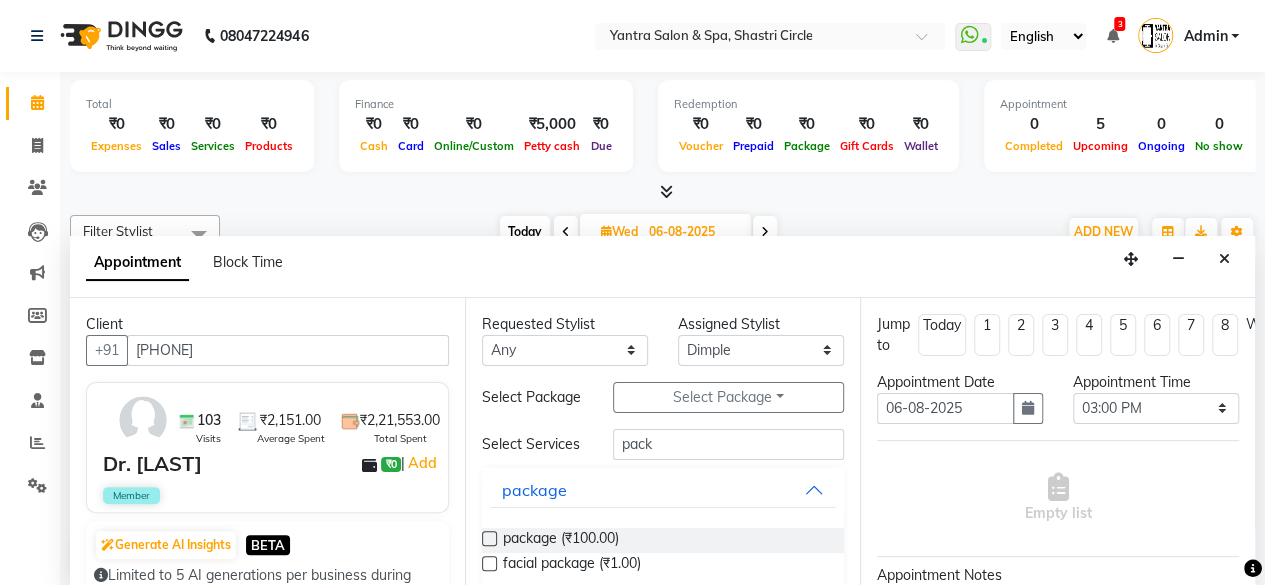 click at bounding box center (489, 538) 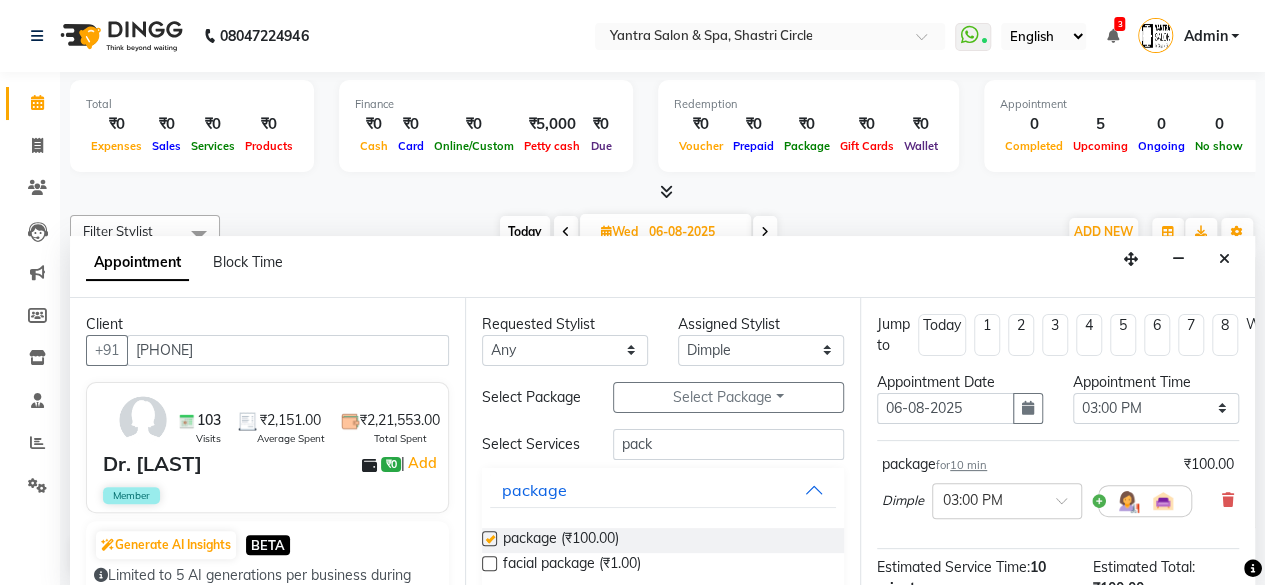 checkbox on "false" 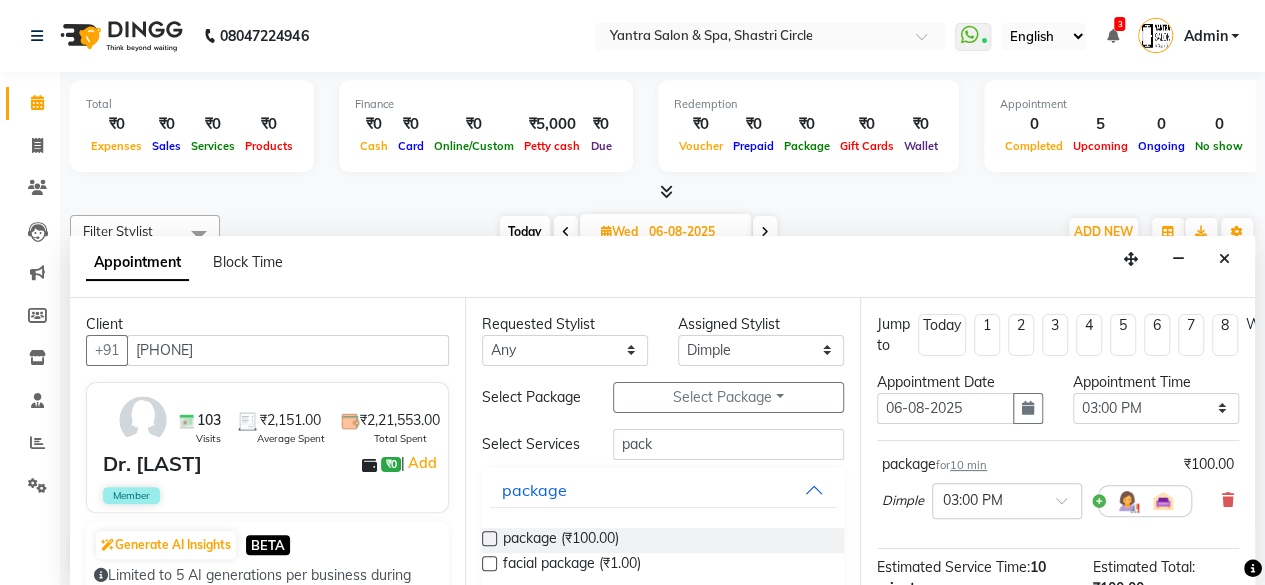 click on "Appointment Block Time" at bounding box center (662, 267) 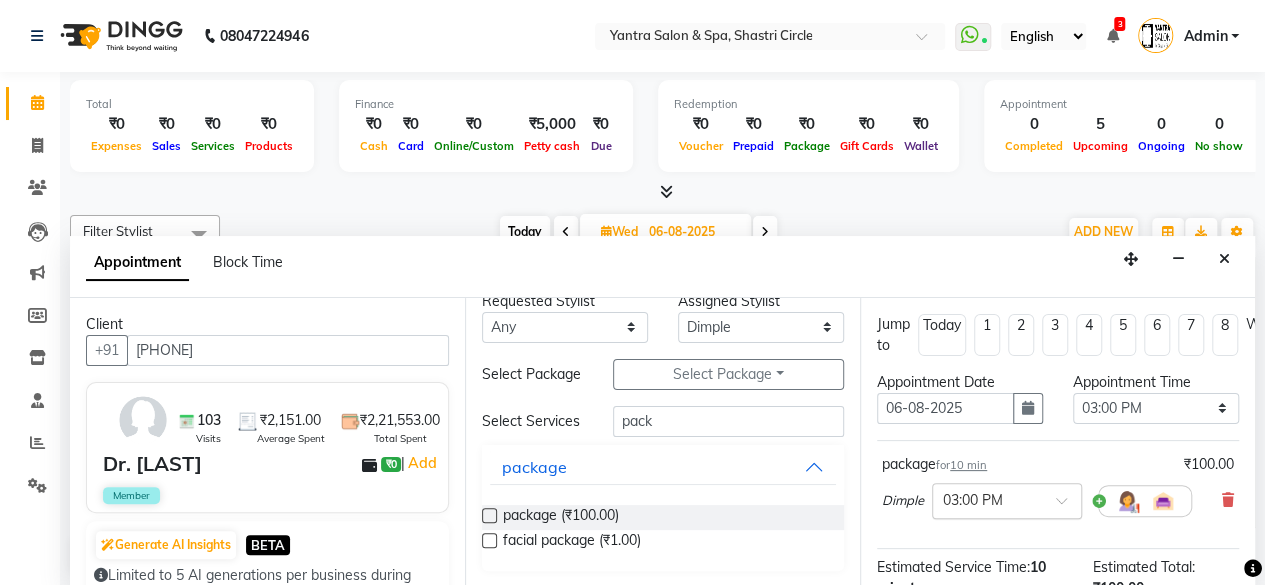 scroll, scrollTop: 44, scrollLeft: 0, axis: vertical 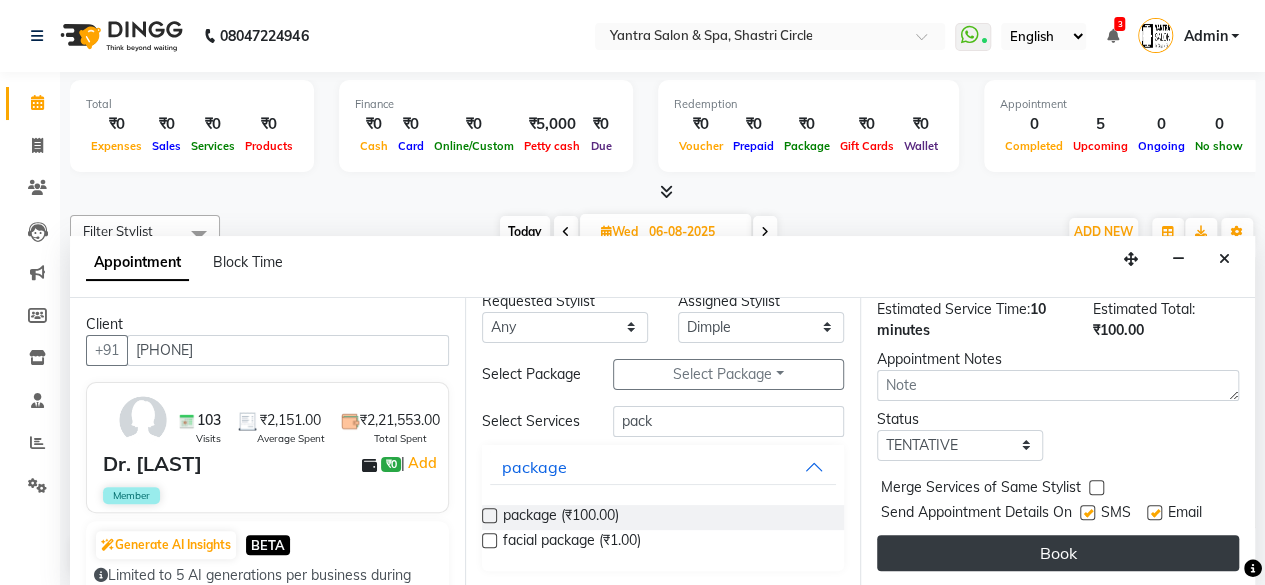click on "Book" at bounding box center [1058, 553] 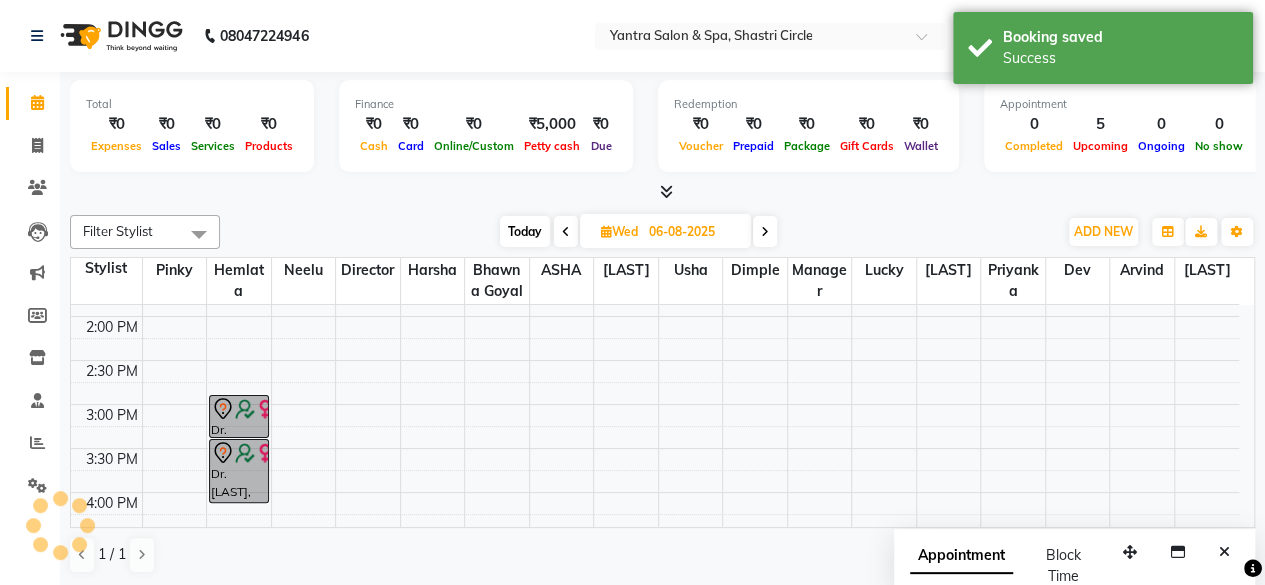 scroll, scrollTop: 0, scrollLeft: 0, axis: both 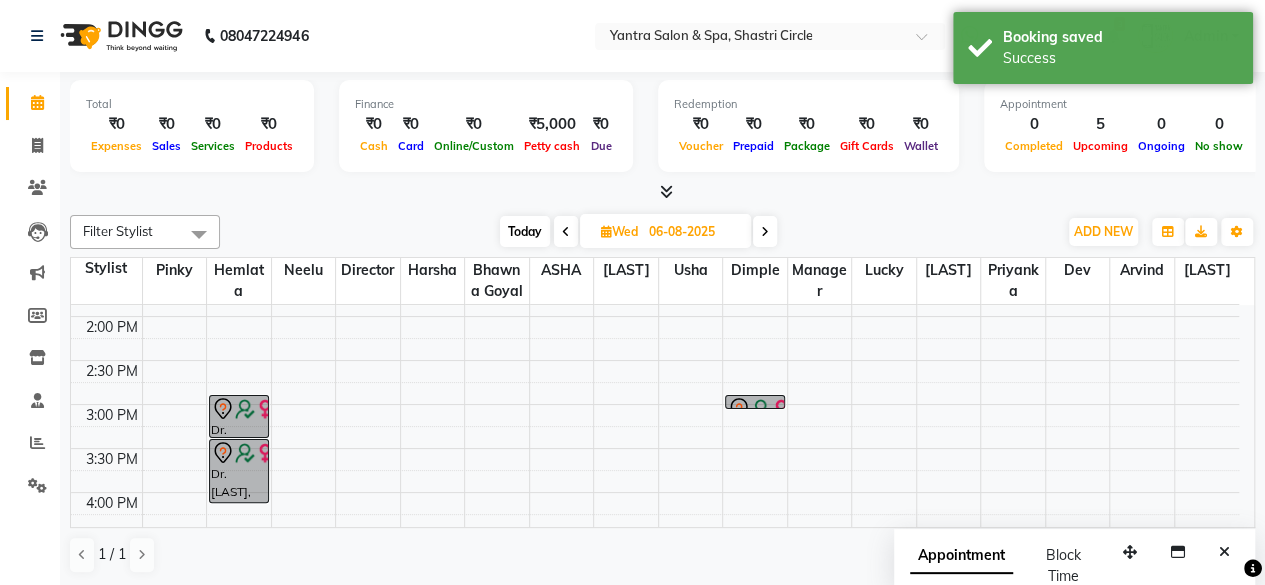 click on "Today" at bounding box center [525, 231] 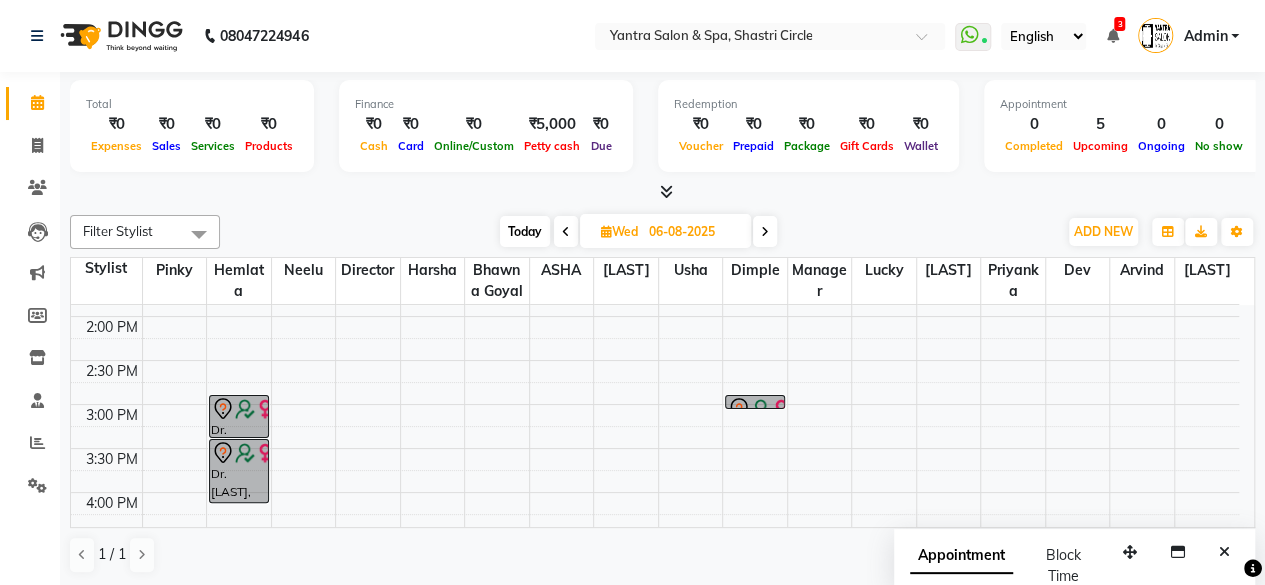 type on "04-08-2025" 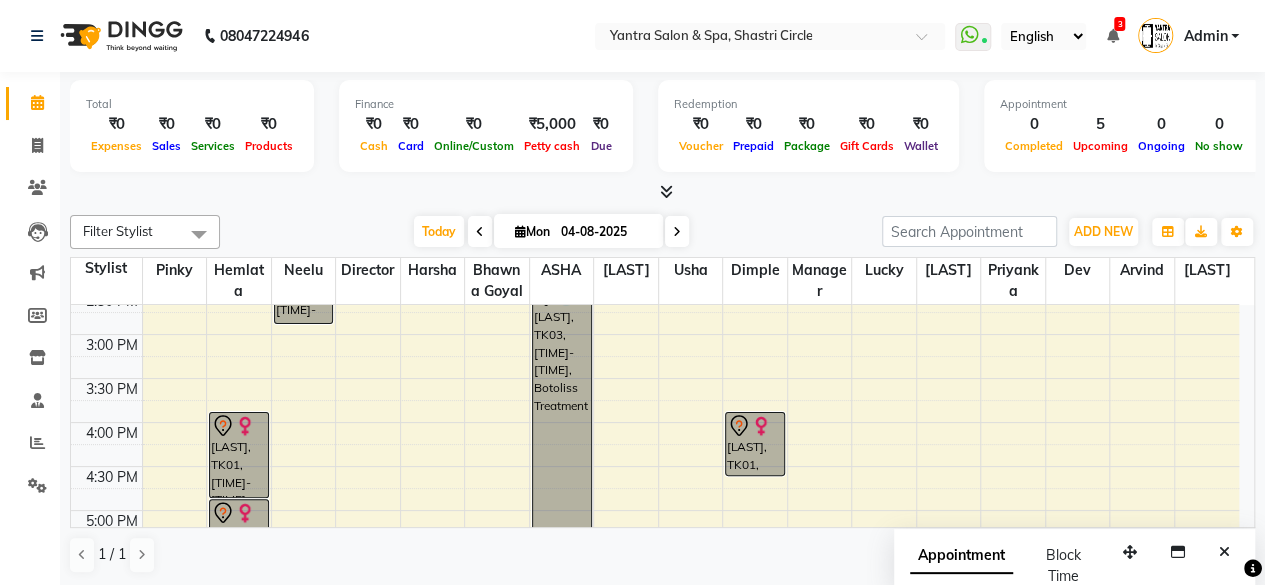 scroll, scrollTop: 316, scrollLeft: 0, axis: vertical 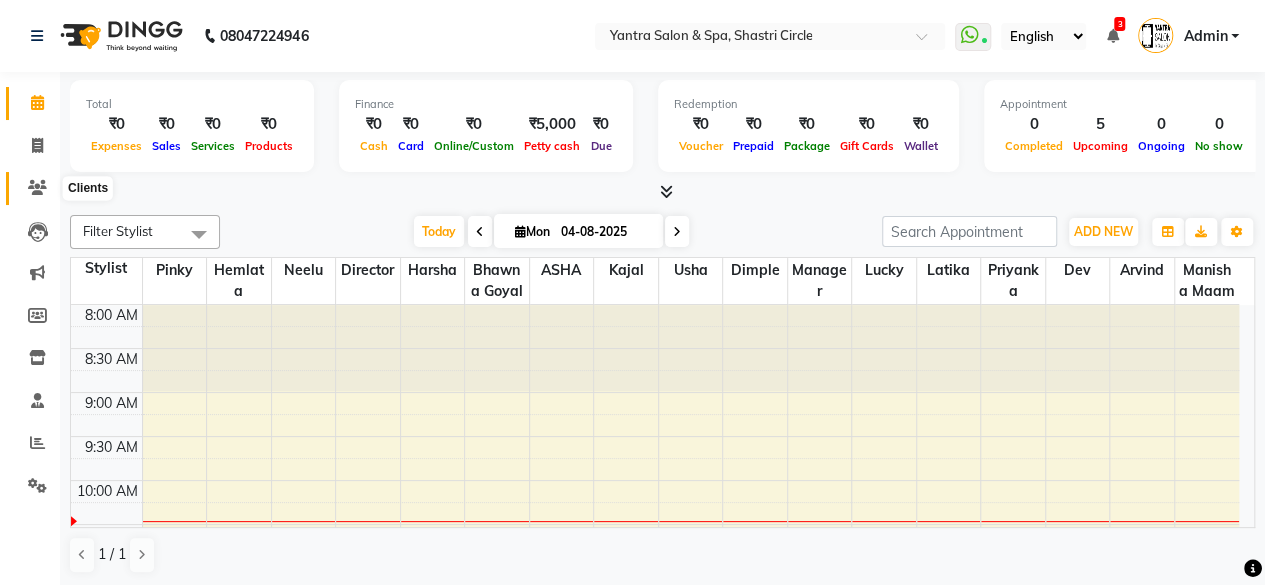 click 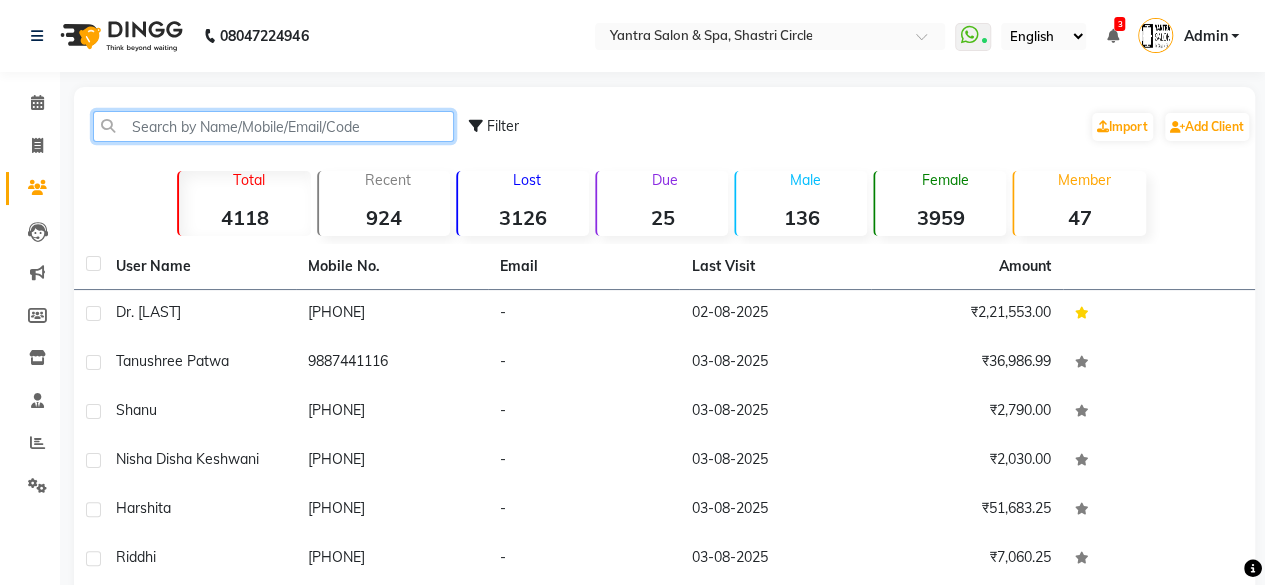 click 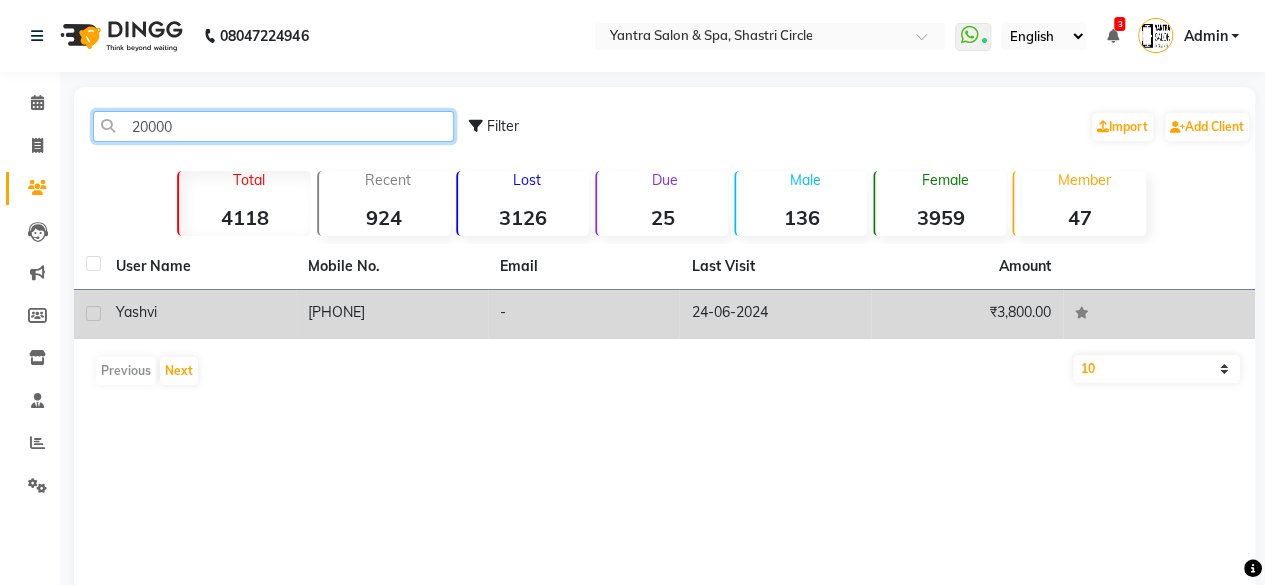 type on "20000" 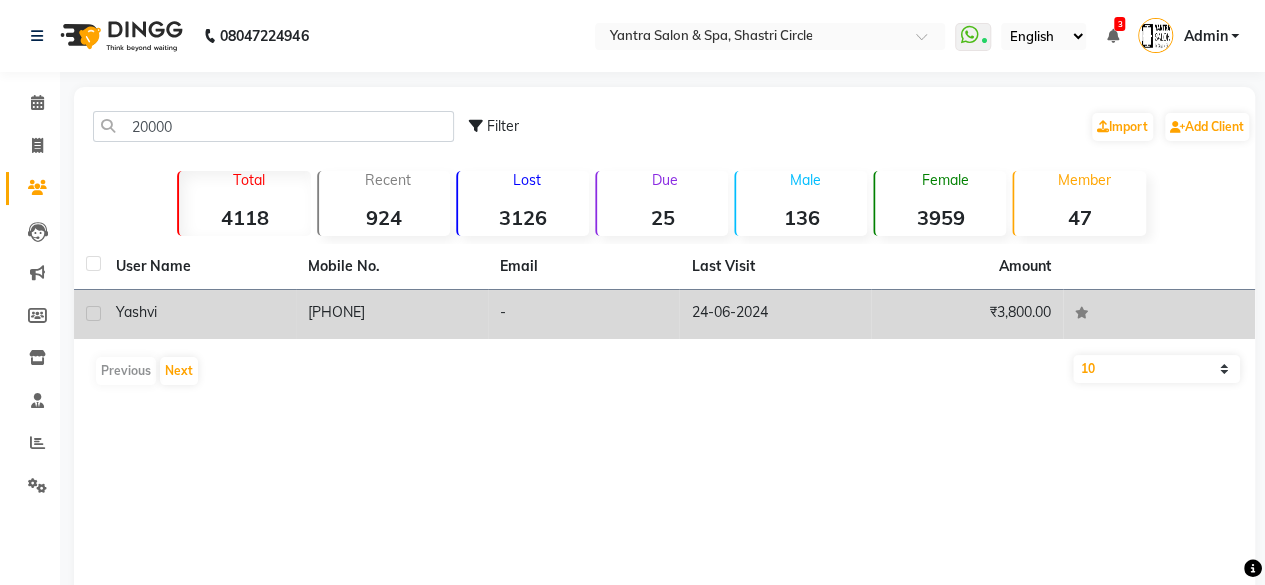 click on "9982920000" 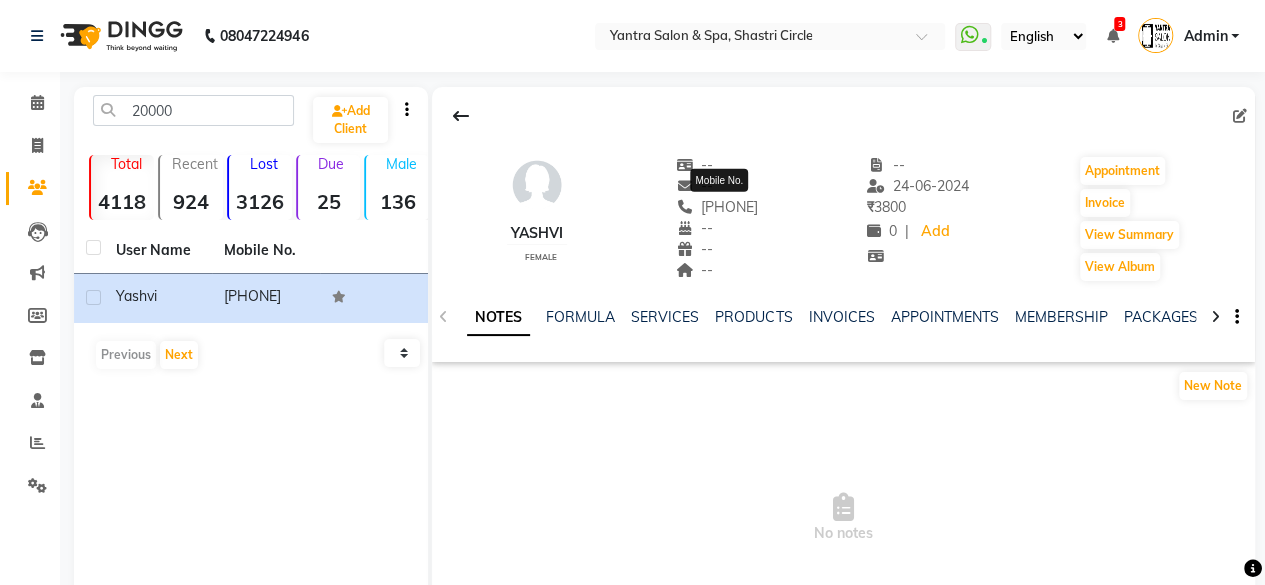 click on "9982920000" 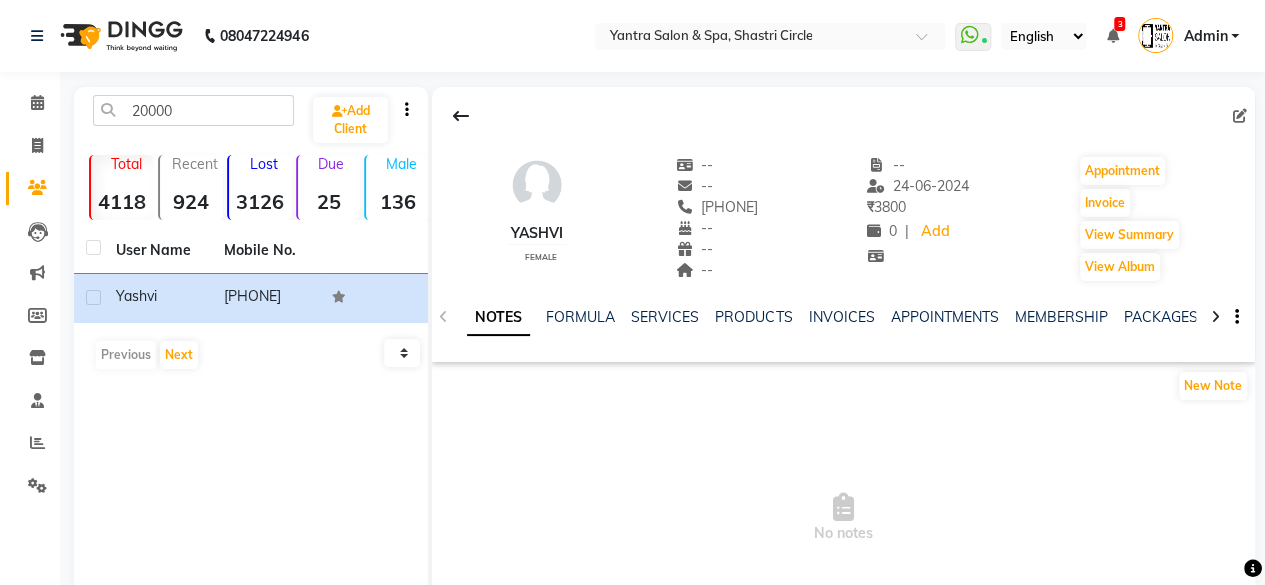click on "9982920000" 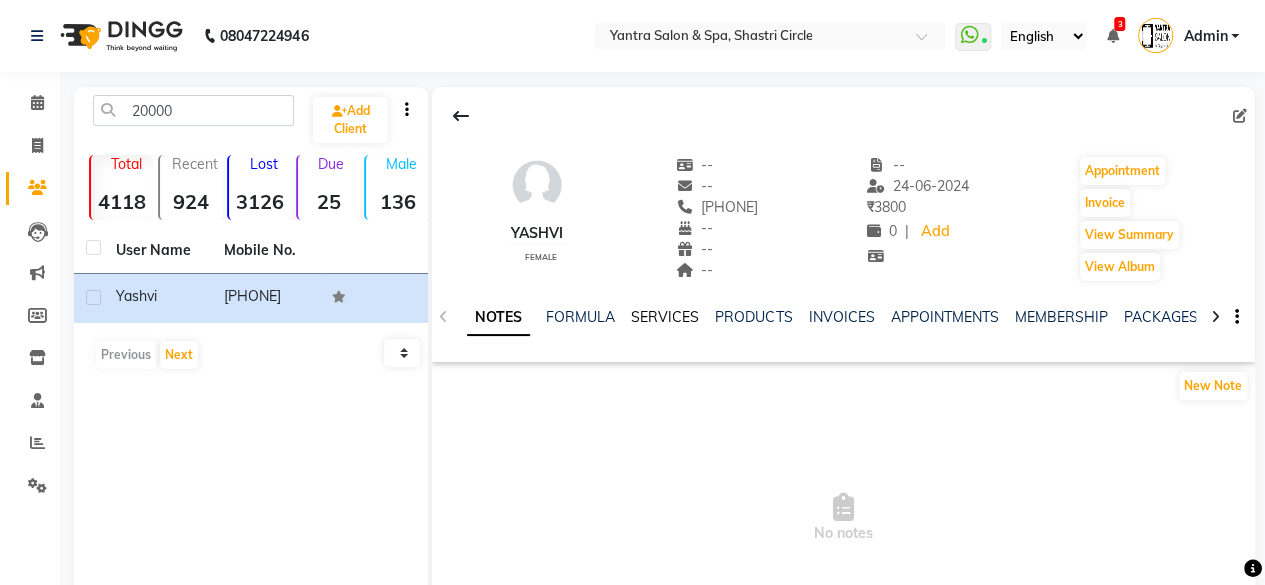 click on "SERVICES" 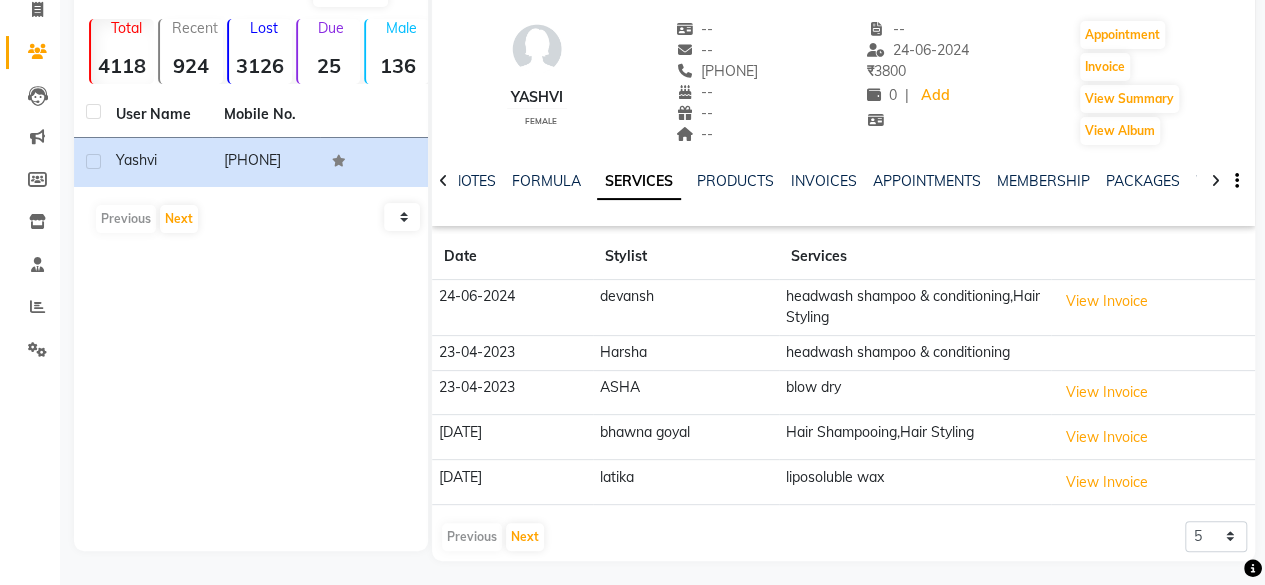 scroll, scrollTop: 0, scrollLeft: 0, axis: both 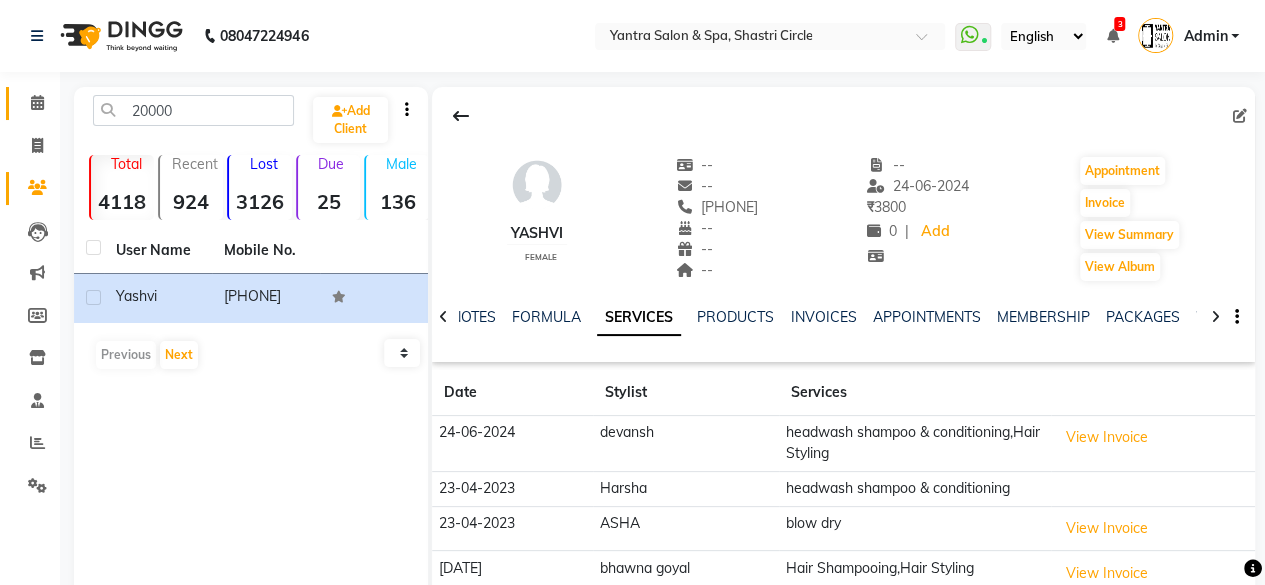 click on "Calendar" 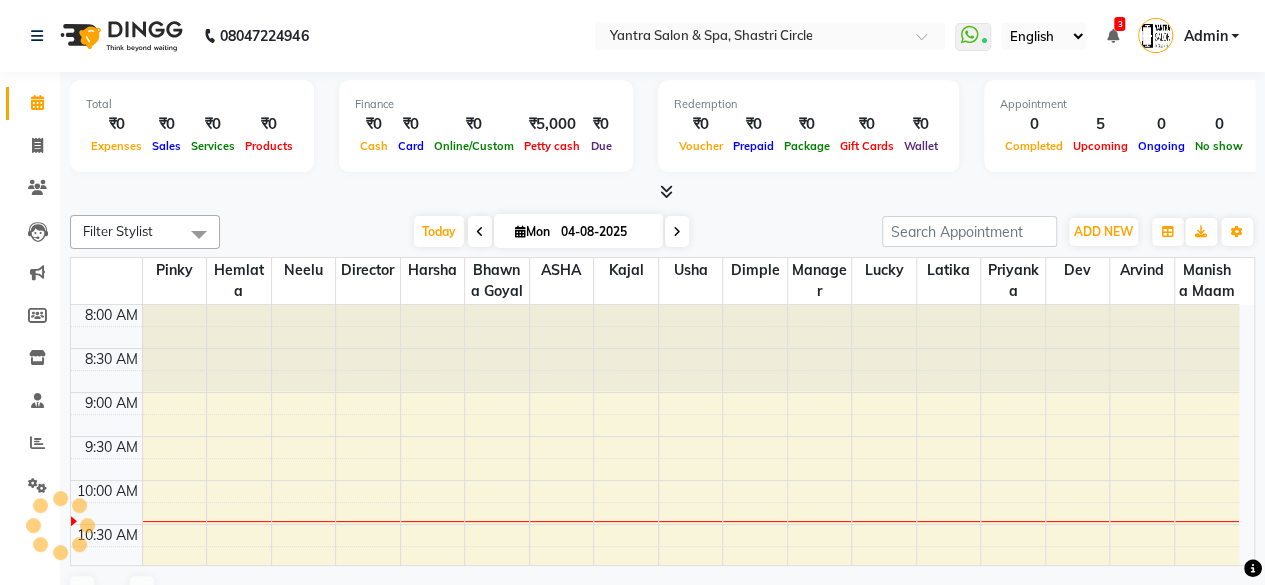 scroll, scrollTop: 0, scrollLeft: 0, axis: both 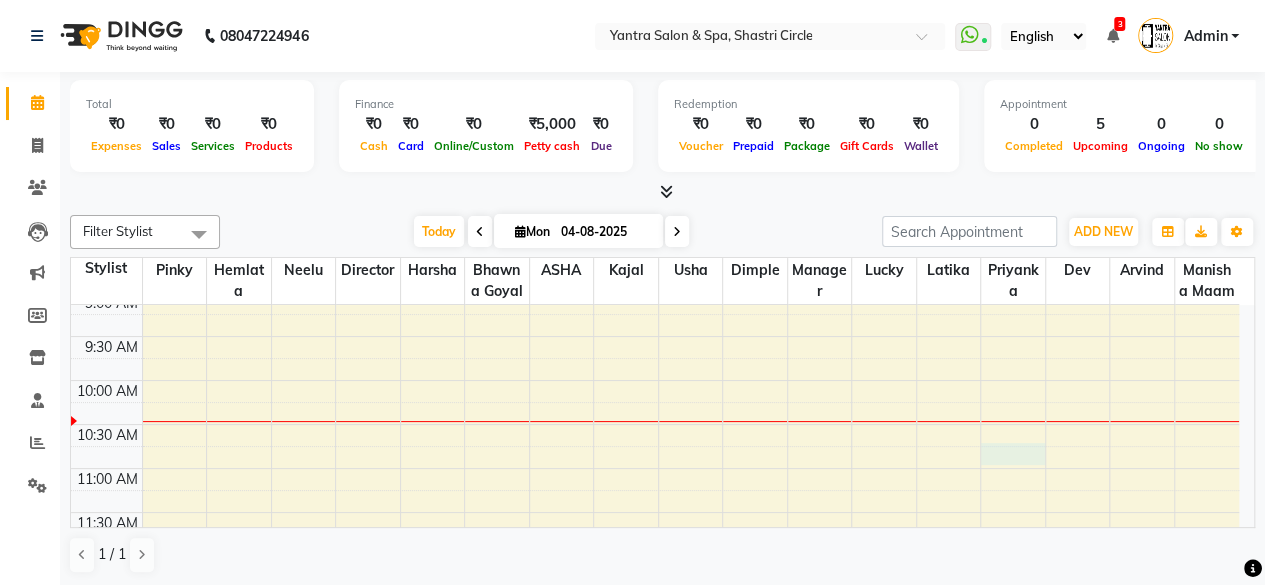 click on "8:00 AM 8:30 AM 9:00 AM 9:30 AM 10:00 AM 10:30 AM 11:00 AM 11:30 AM 12:00 PM 12:30 PM 1:00 PM 1:30 PM 2:00 PM 2:30 PM 3:00 PM 3:30 PM 4:00 PM 4:30 PM 5:00 PM 5:30 PM 6:00 PM 6:30 PM 7:00 PM 7:30 PM             Sumaja, TK01, 04:00 PM-05:00 PM, Facial             Sumaja, TK01, 05:00 PM-05:30 PM, liposoluble wax             Radha Singhal, TK02, 02:00 PM-03:00 PM, Facial             Sanjeev, TK03, 02:30 PM-07:10 PM, Botoliss Treatment             Sumaja, TK01, 04:00 PM-04:45 PM, Wella Enrich hair spa" at bounding box center [655, 732] 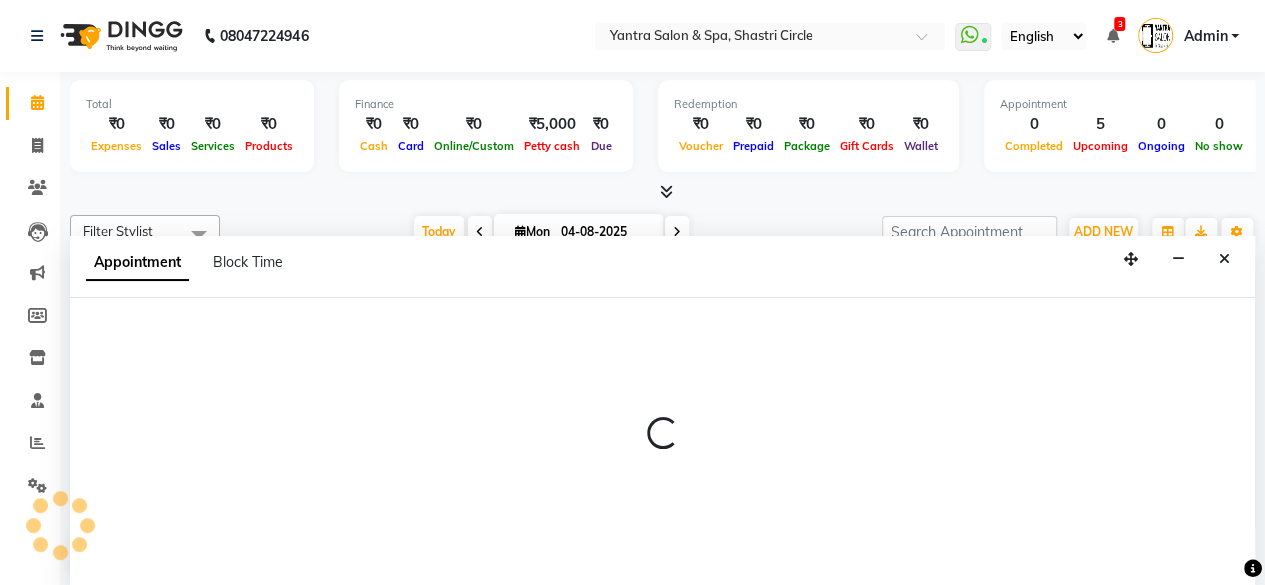 select on "44024" 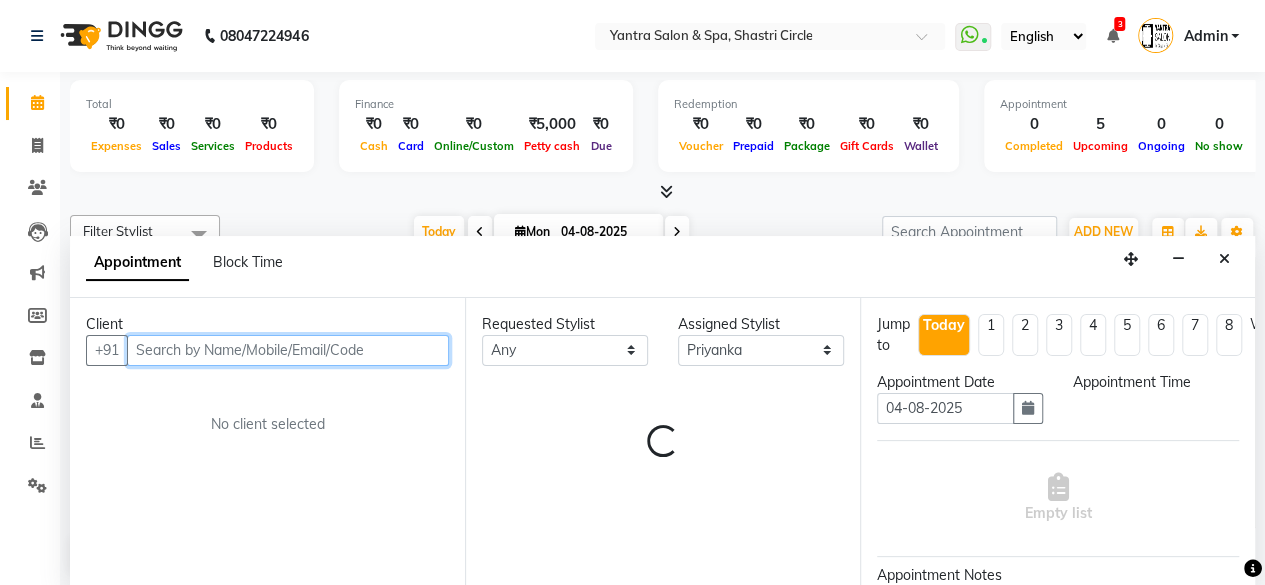 select on "645" 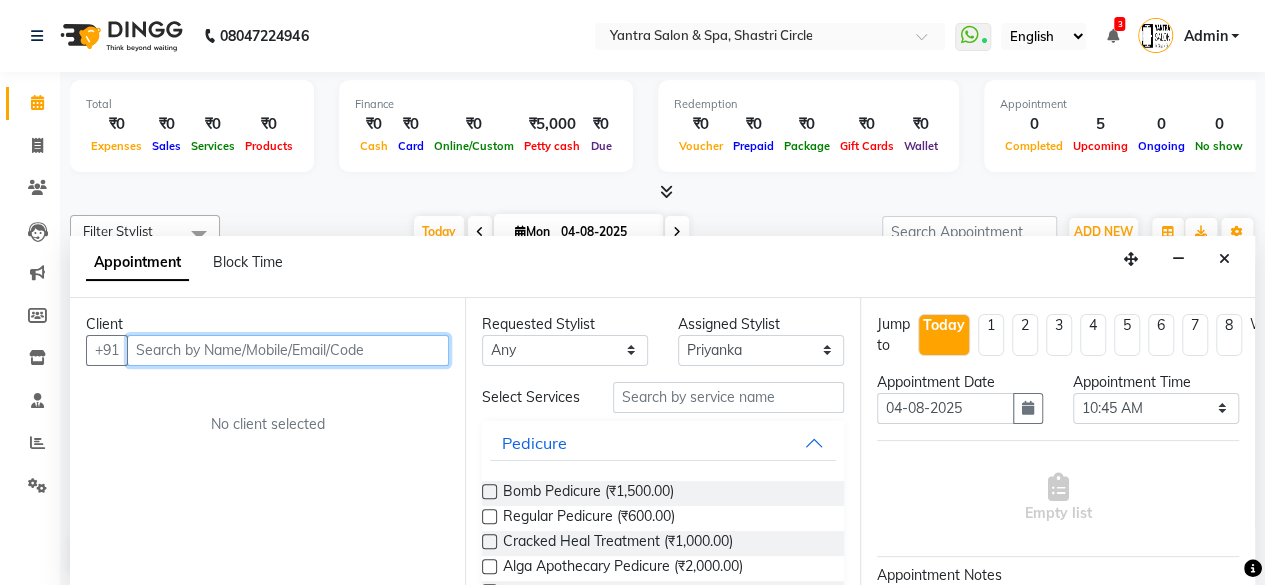 click at bounding box center [288, 350] 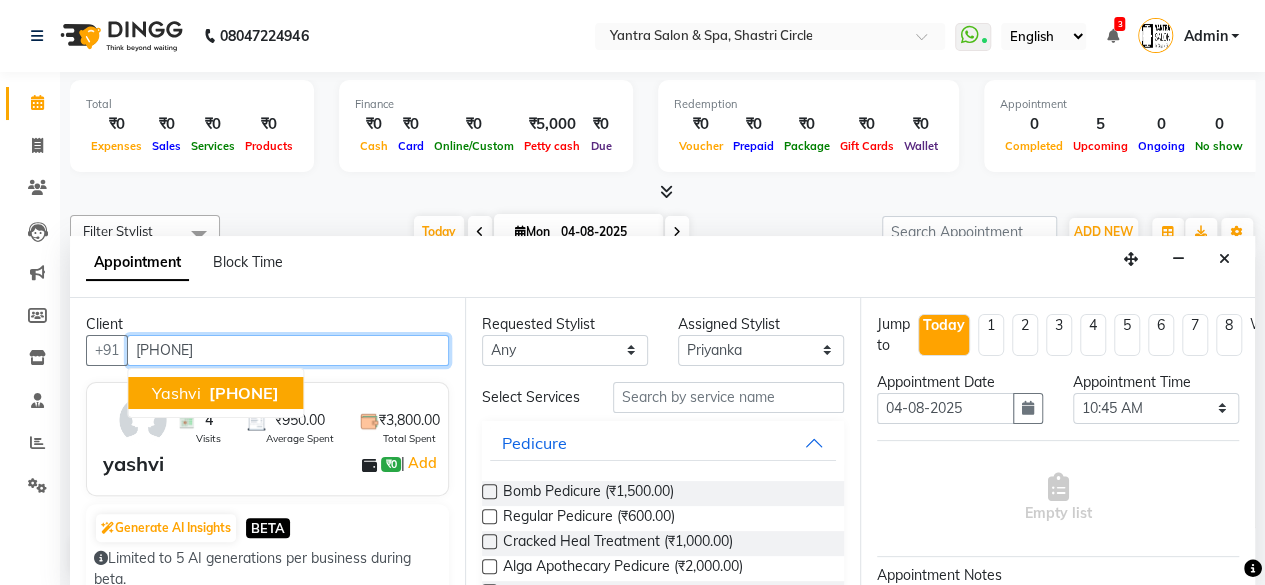 drag, startPoint x: 298, startPoint y: 391, endPoint x: 308, endPoint y: 393, distance: 10.198039 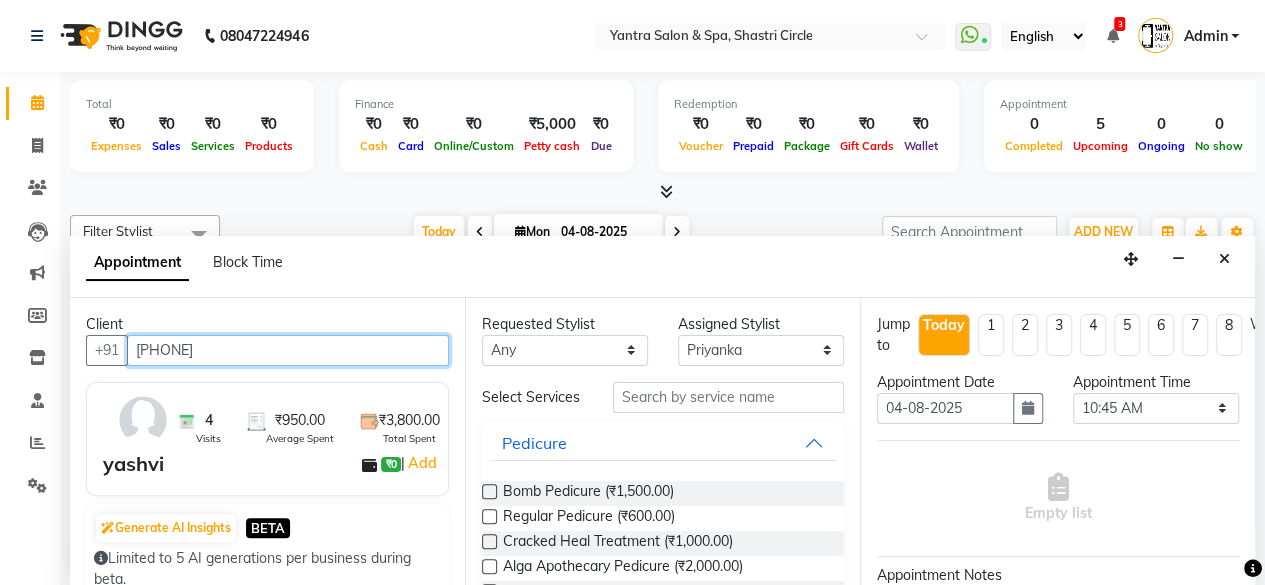 type on "9982920000" 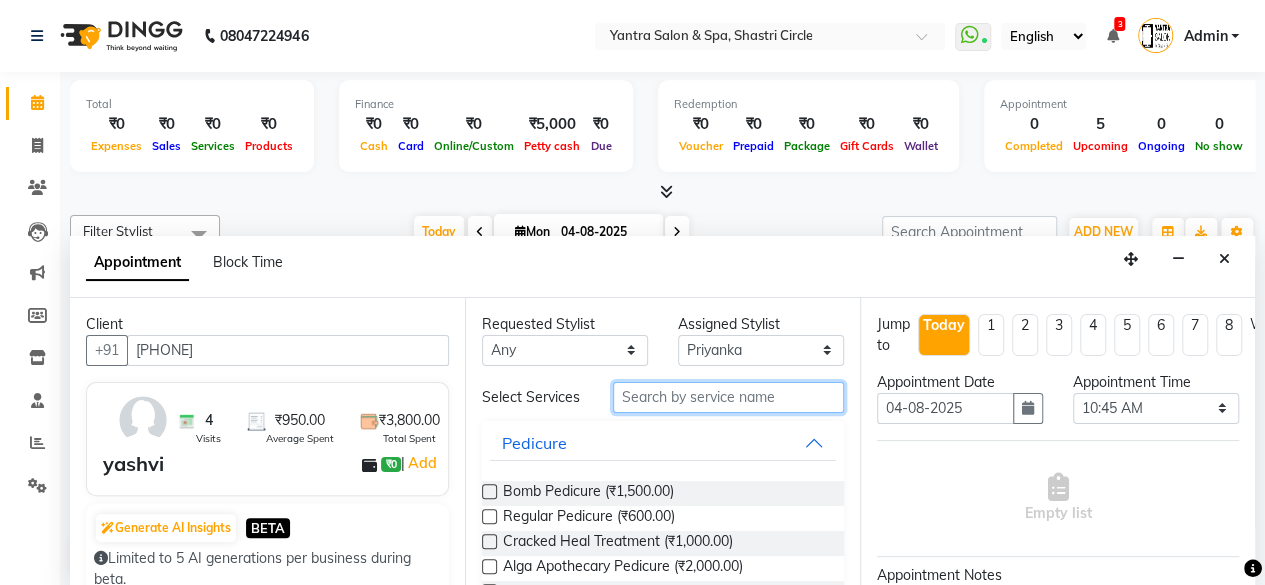 click at bounding box center (728, 397) 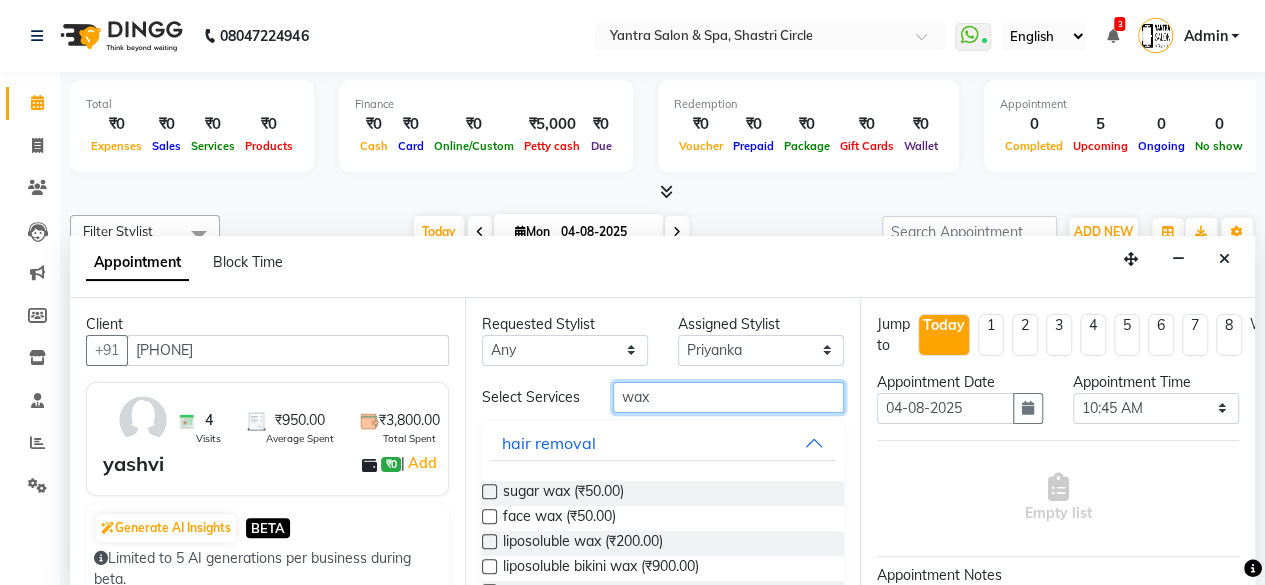 type on "wax" 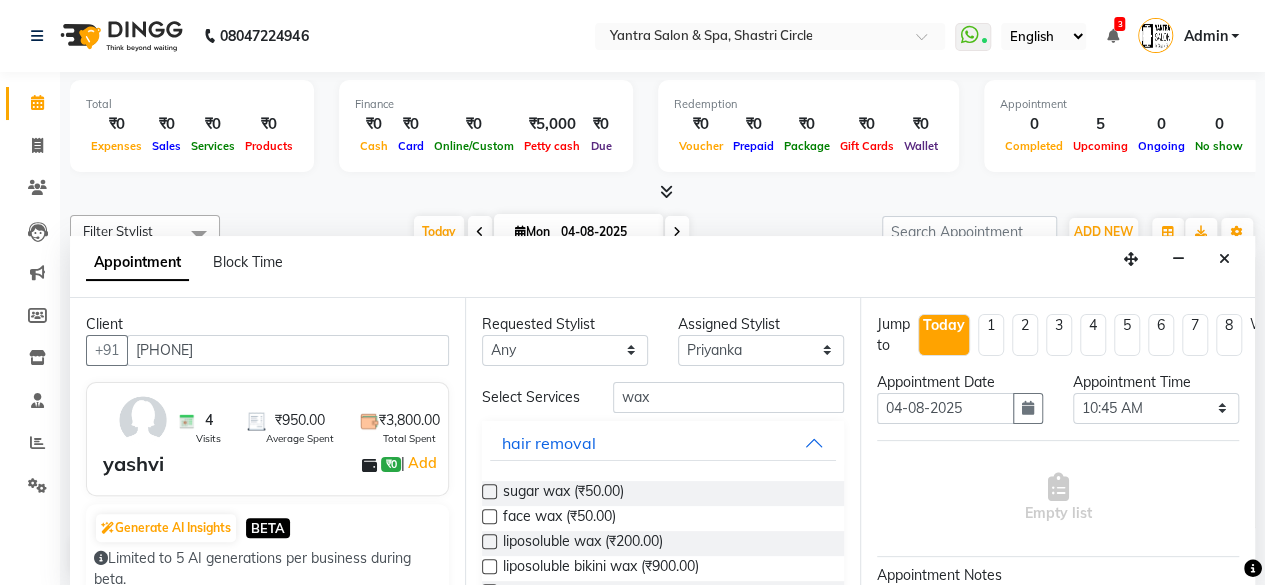 click on "Requested Stylist Any Arvind ASHA bhawna goyal Dev Dimple Director Harsha Hemlata kajal Latika lucky Manager Manisha maam Neelu  No Preference Pinky Priyanka usha Assigned Stylist Select Arvind ASHA bhawna goyal Dev Dimple Director Harsha Hemlata kajal Latika lucky Manager Manisha maam Neelu  No Preference Pinky Priyanka usha Select Services wax    hair removal sugar wax (₹50.00) face wax (₹50.00) liposoluble wax (₹200.00) liposoluble bikini wax (₹900.00) liposoluble wax - full legs (₹900.00) liposoluble wax - full body (₹3,500.00) liposoluble wax - full arms (₹500.00) Upper lips - wax (₹70.00) Chin - wax (₹70.00) Sides block - wax  (₹140.00) Nose -wax (₹70.00) Full face - wax (₹650.00) Under arms - wax (₹150.00) strip-less-wax bikini (₹1,500.00) strip-less-wax  under arms (₹200.00) strip-less-wax half arms  (₹600.00) strip-less-wax full arms (₹1,200.00) strip-less-wax half legs (₹700.00) strip-less-wax full legs  (₹1,700.00) strip-less-wax full back (₹1,000.00)" at bounding box center (662, 442) 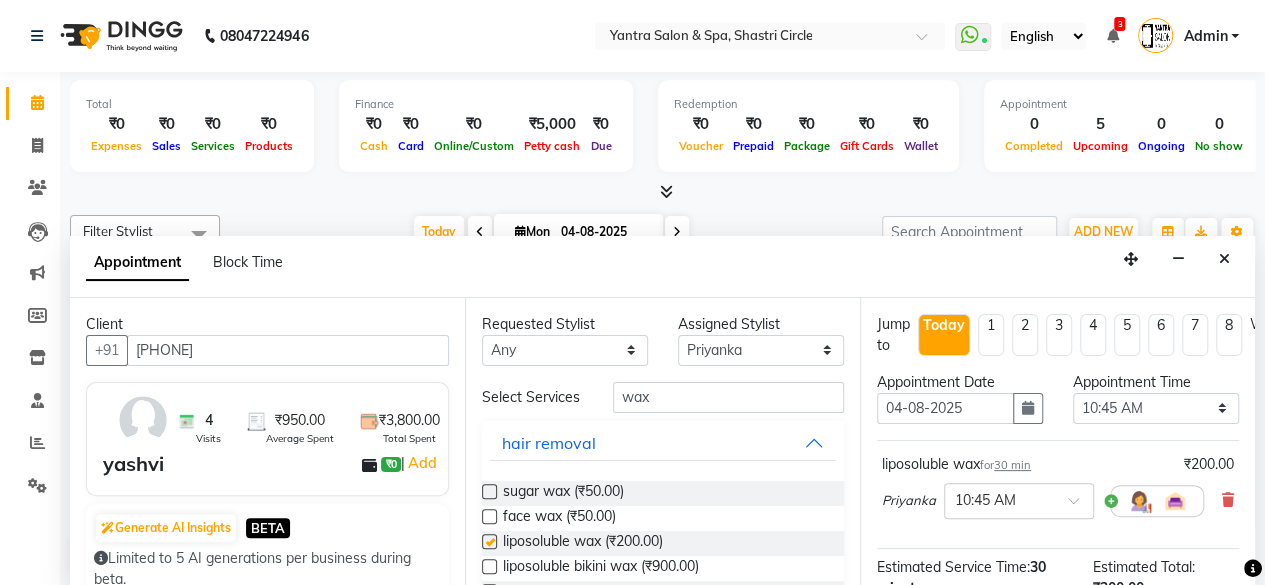 checkbox on "false" 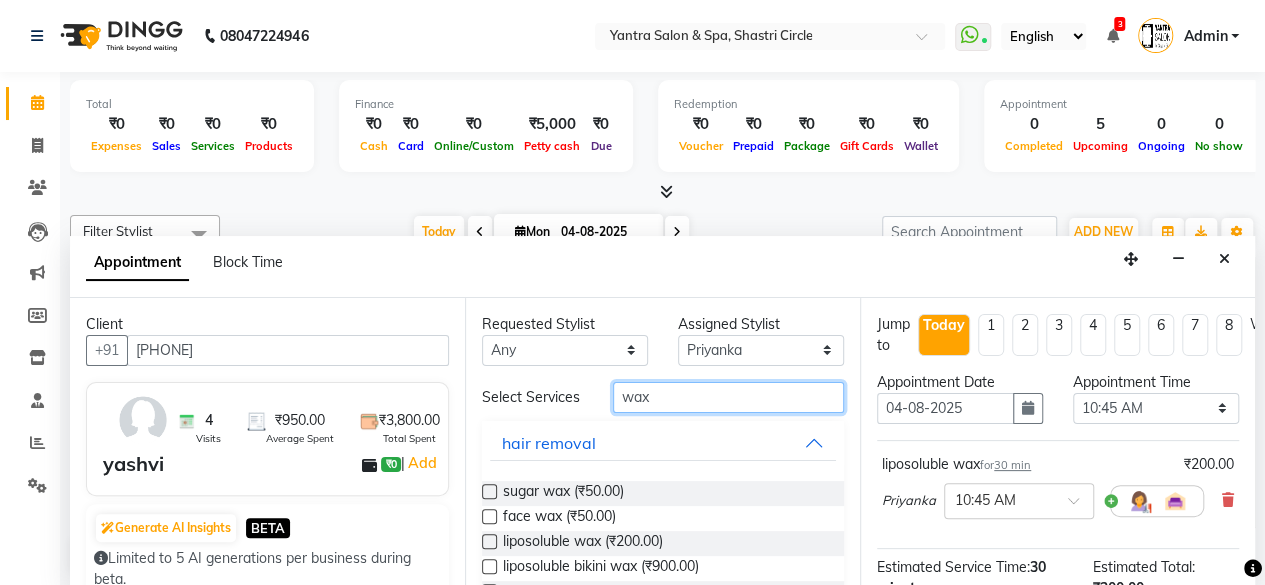 click on "wax" at bounding box center [728, 397] 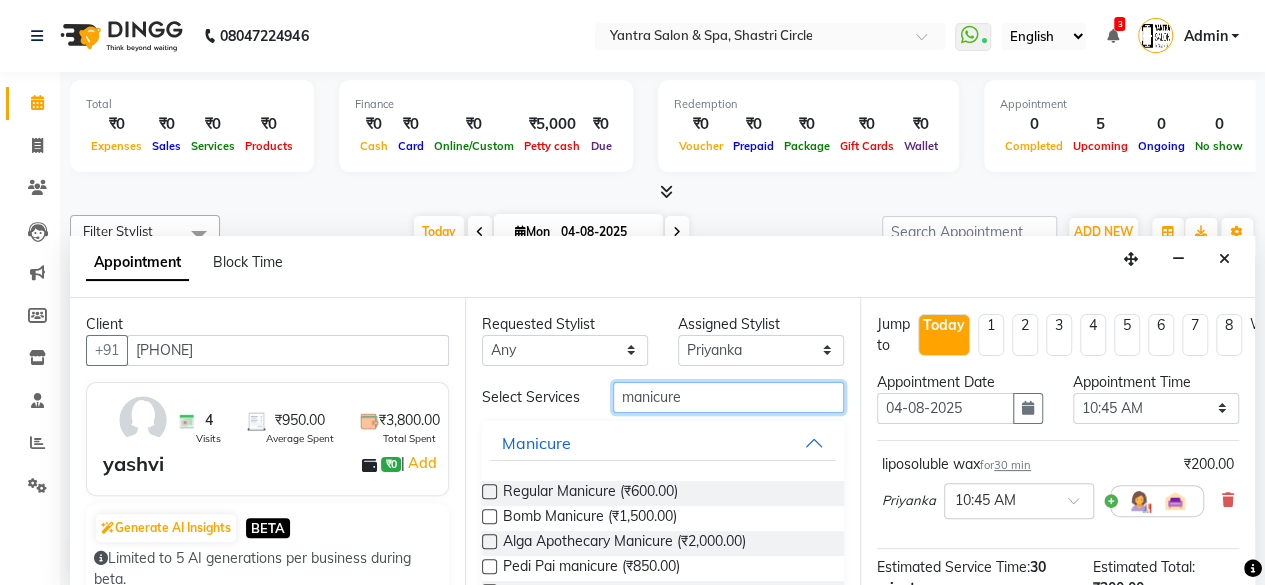 type on "manicure" 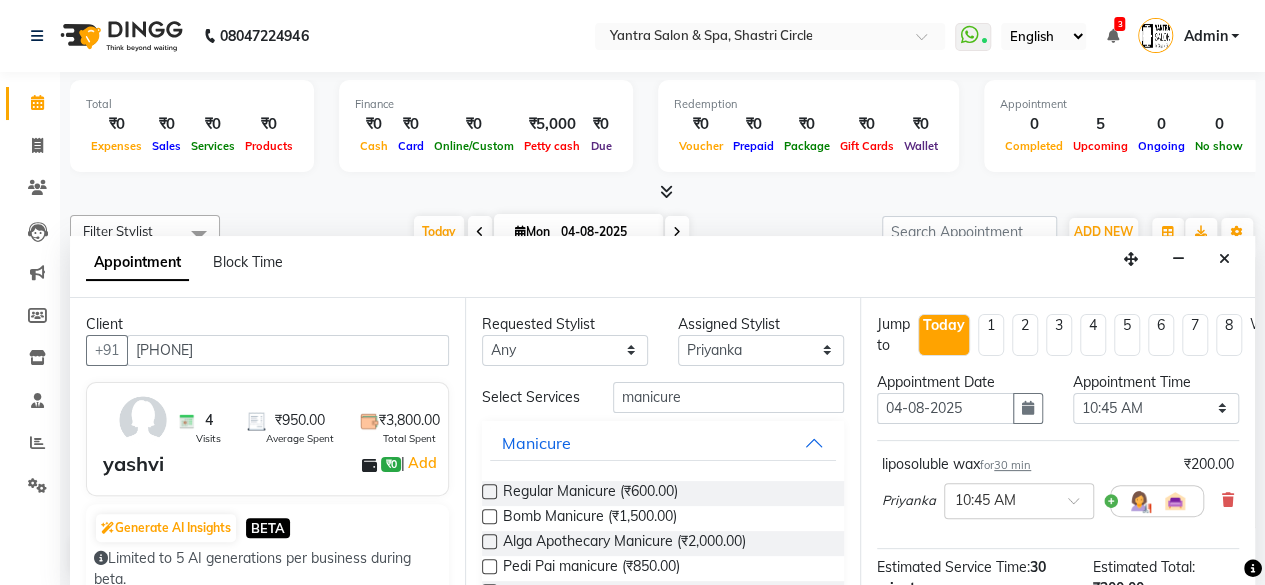 click at bounding box center [489, 566] 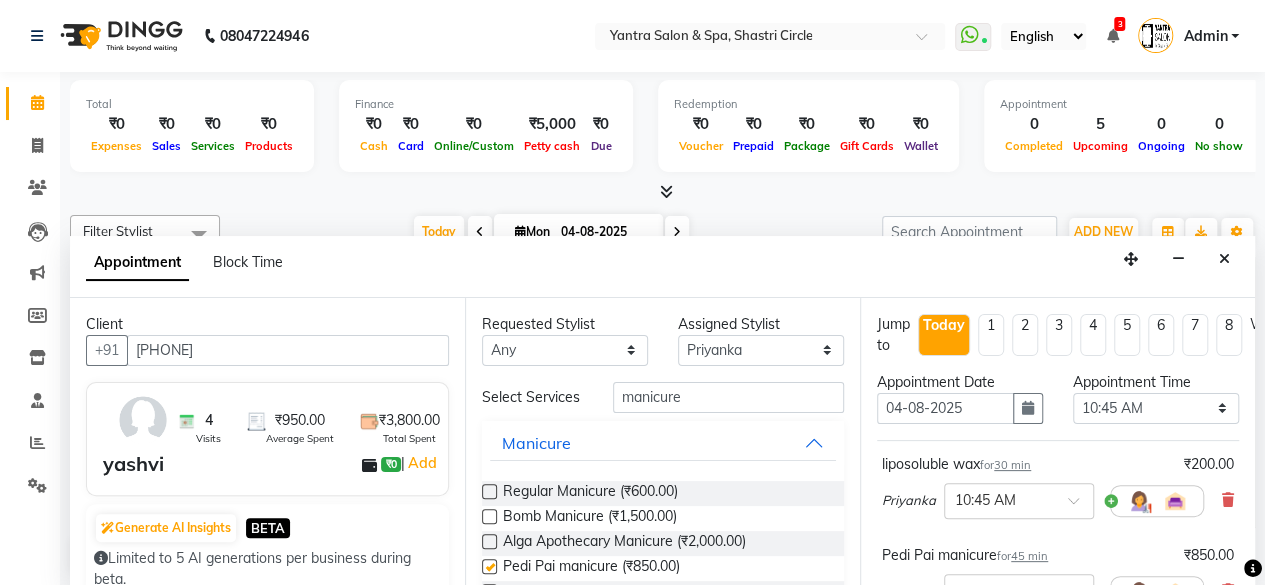 checkbox on "false" 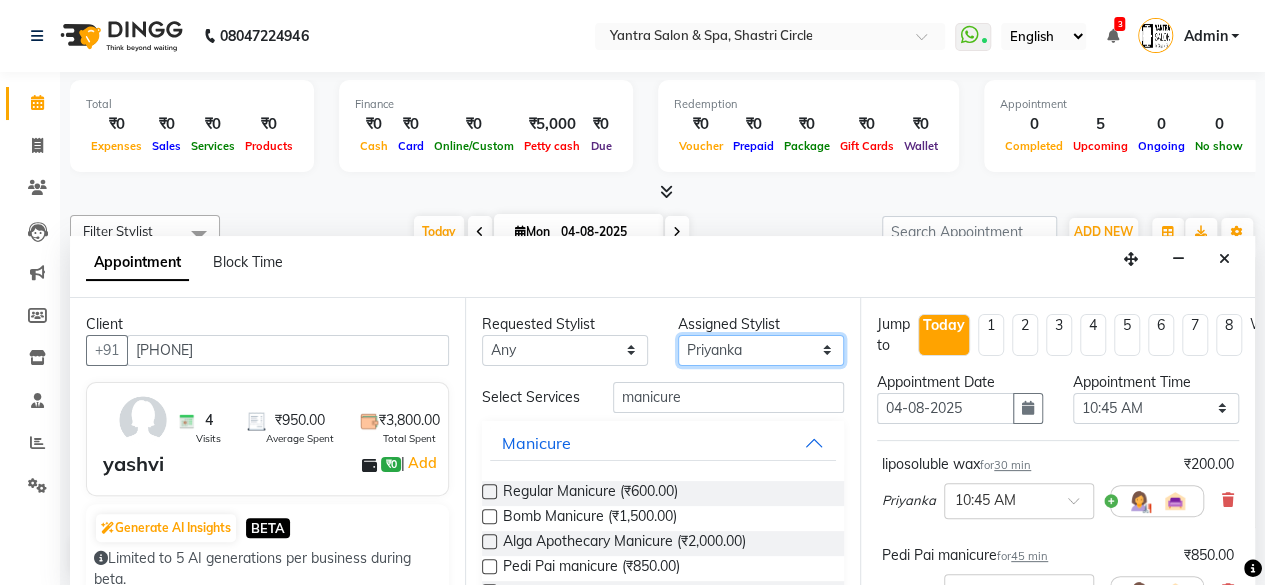 click on "Select Arvind ASHA bhawna goyal Dev Dimple Director Harsha Hemlata kajal Latika lucky Manager Manisha maam Neelu  No Preference Pinky Priyanka usha" at bounding box center [761, 350] 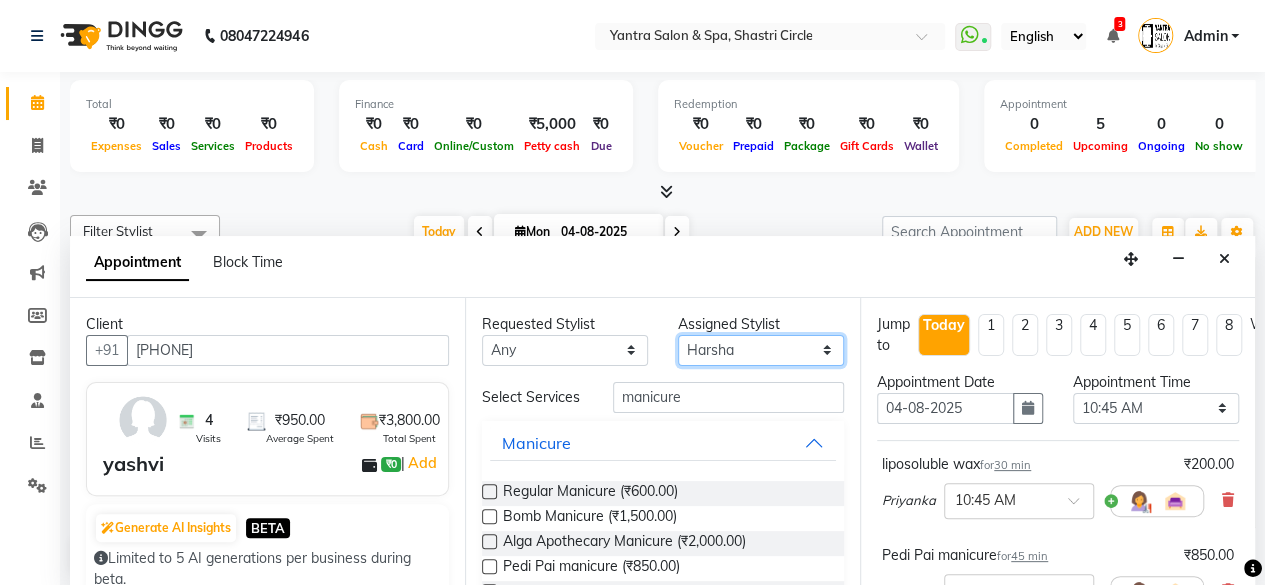 click on "Select Arvind ASHA bhawna goyal Dev Dimple Director Harsha Hemlata kajal Latika lucky Manager Manisha maam Neelu  No Preference Pinky Priyanka usha" at bounding box center (761, 350) 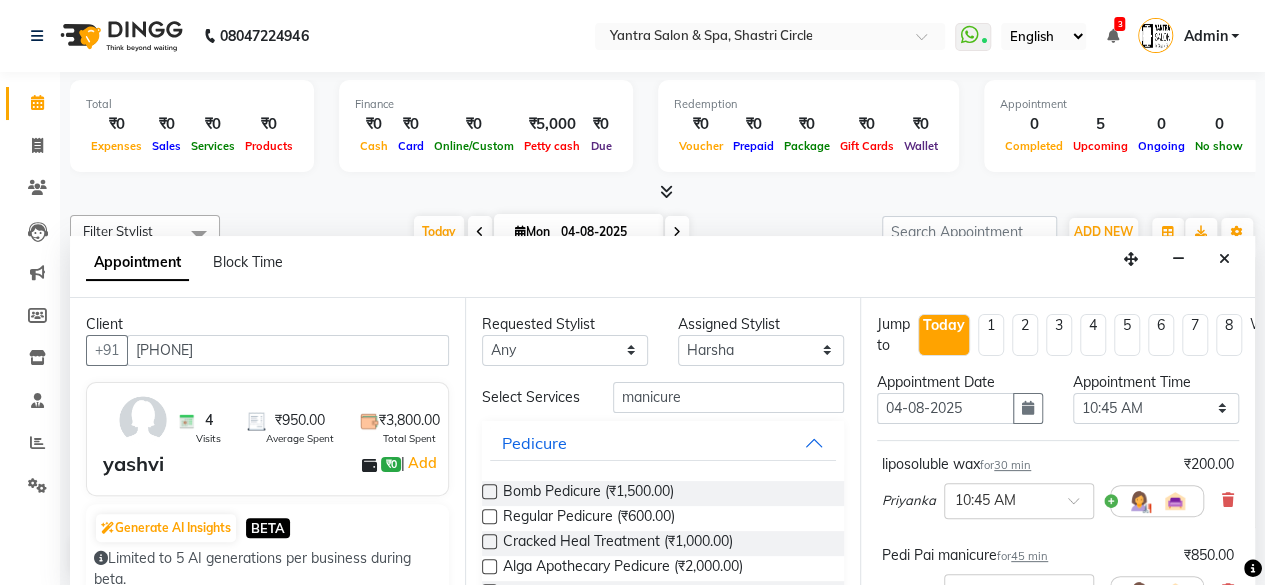 click on "Requested Stylist Any Arvind ASHA bhawna goyal Dev Dimple Director Harsha Hemlata kajal Latika lucky Manager Manisha maam Neelu  No Preference Pinky Priyanka usha Assigned Stylist Select Arvind ASHA bhawna goyal Dev Dimple Director Harsha Hemlata kajal Latika lucky Manager Manisha maam Neelu  No Preference Pinky Priyanka usha Select Services manicure    Pedicure Bomb Pedicure (₹1,500.00) Regular Pedicure (₹600.00) Cracked Heal Treatment (₹1,000.00) Alga Apothecary Pedicure (₹2,000.00) Gel polish remover  (₹500.00) Donut Pedicure (₹2,000.00) candle Pedicure (₹2,500.00) Avl Express Pedicure (₹1,200.00) Avl Pedicruise pedicure (₹2,000.00) Avl Pedipure pedicure (₹2,000.00) Pedi Pai pedicure (₹850.00) Under arms polish (₹600.00) Kanpeki body spa (₹5,000.00)    Manicure    Body Care    Make-Up    Misc    Advance    hair care    hair removal    skin care    hair spa    package" at bounding box center (662, 442) 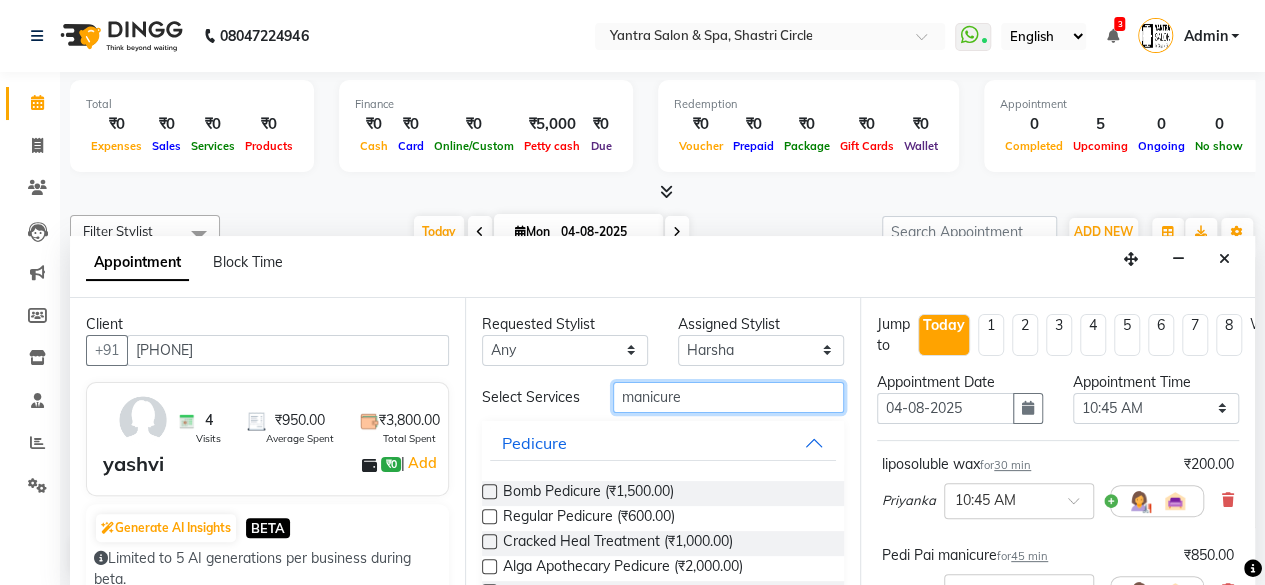 click on "manicure" at bounding box center (728, 397) 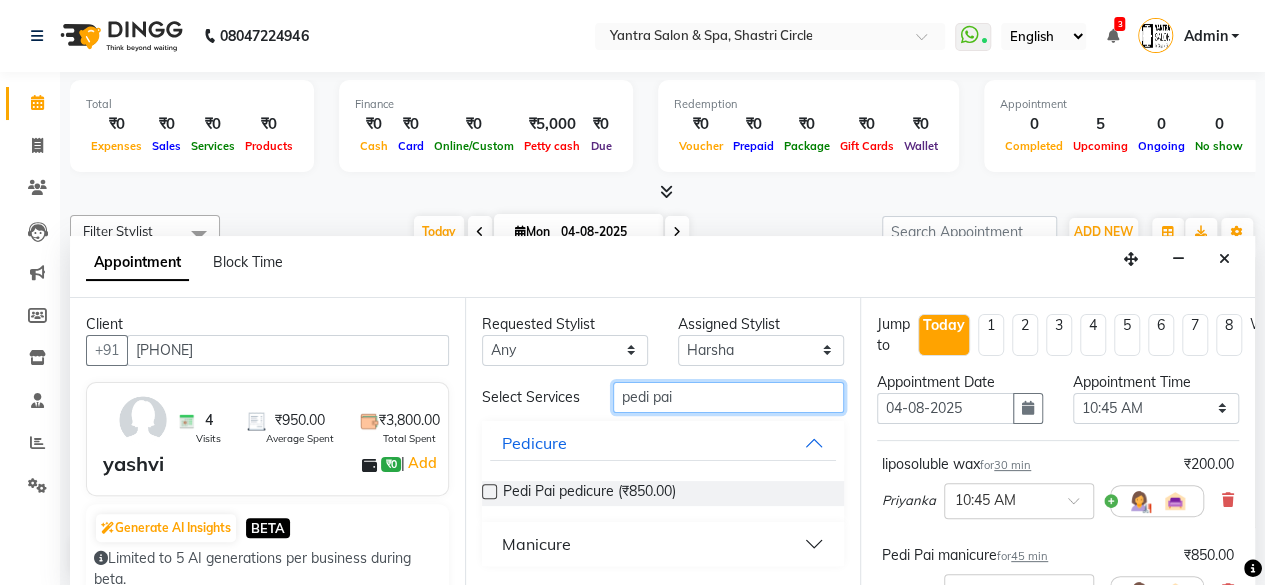 type on "pedi pai" 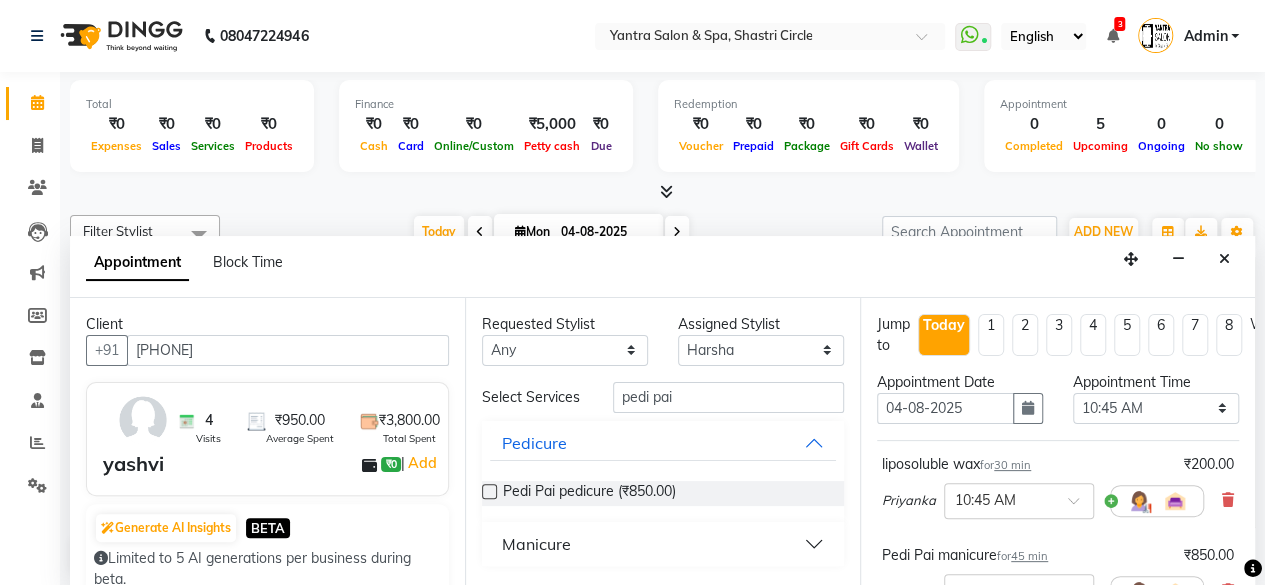 click at bounding box center [489, 491] 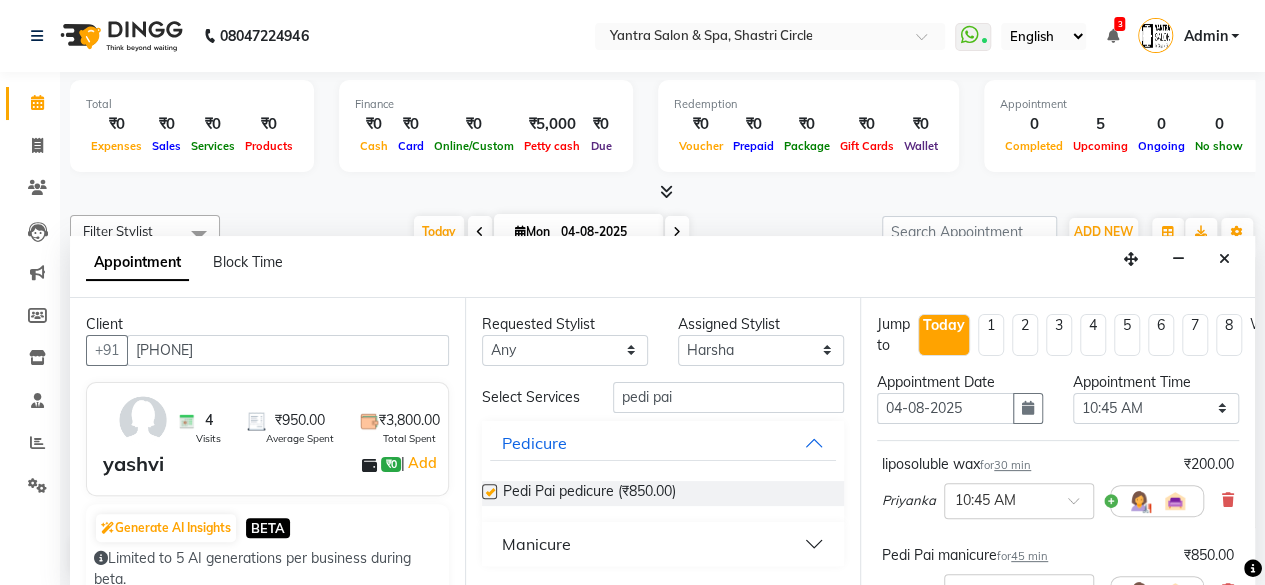 checkbox on "false" 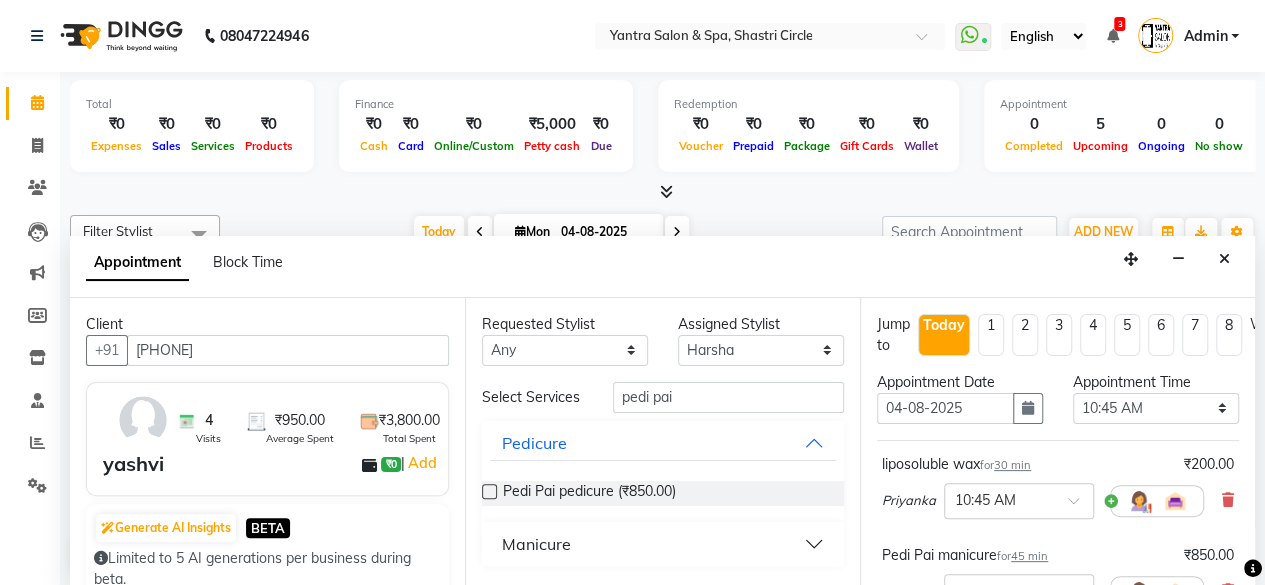 click on "Appointment Block Time" at bounding box center [662, 267] 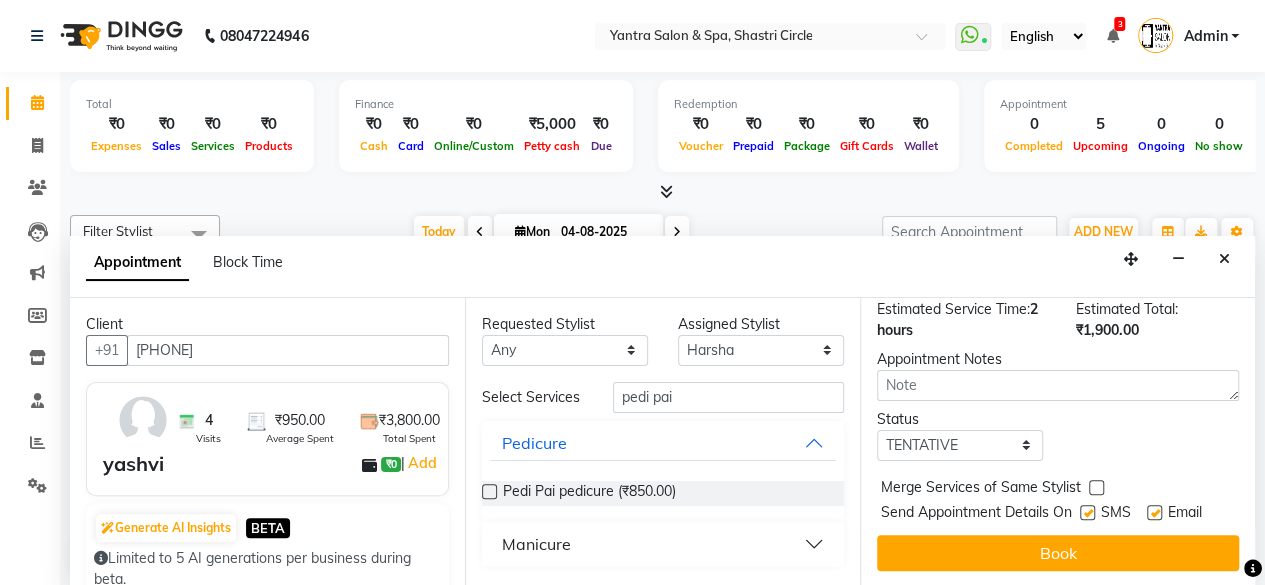 scroll, scrollTop: 454, scrollLeft: 0, axis: vertical 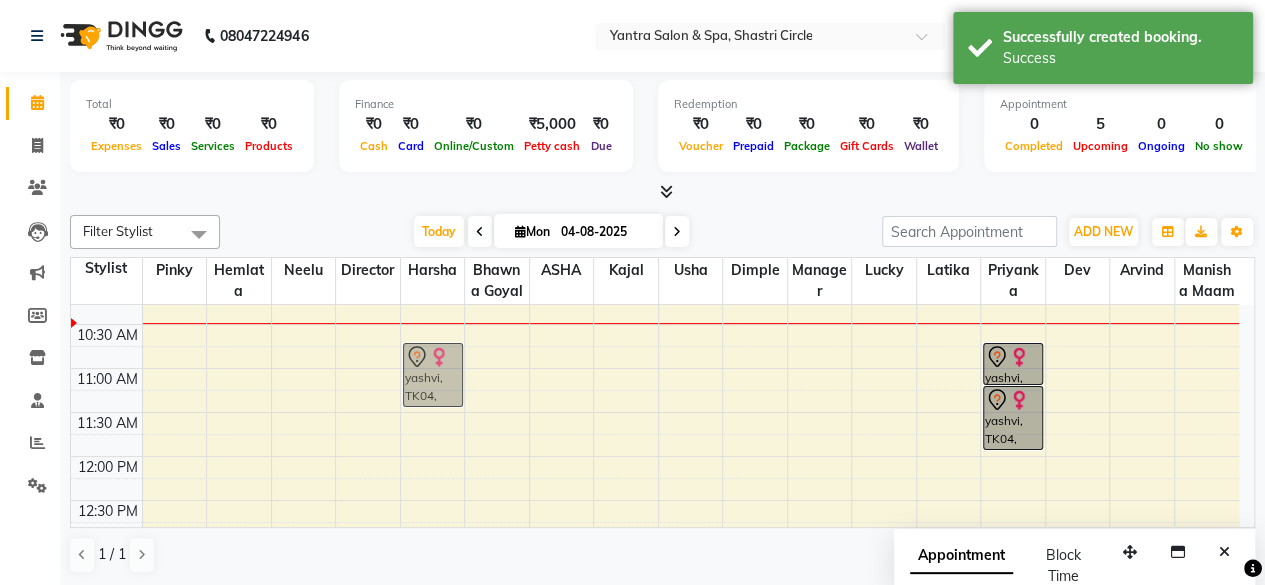 drag, startPoint x: 416, startPoint y: 465, endPoint x: 412, endPoint y: 365, distance: 100.07997 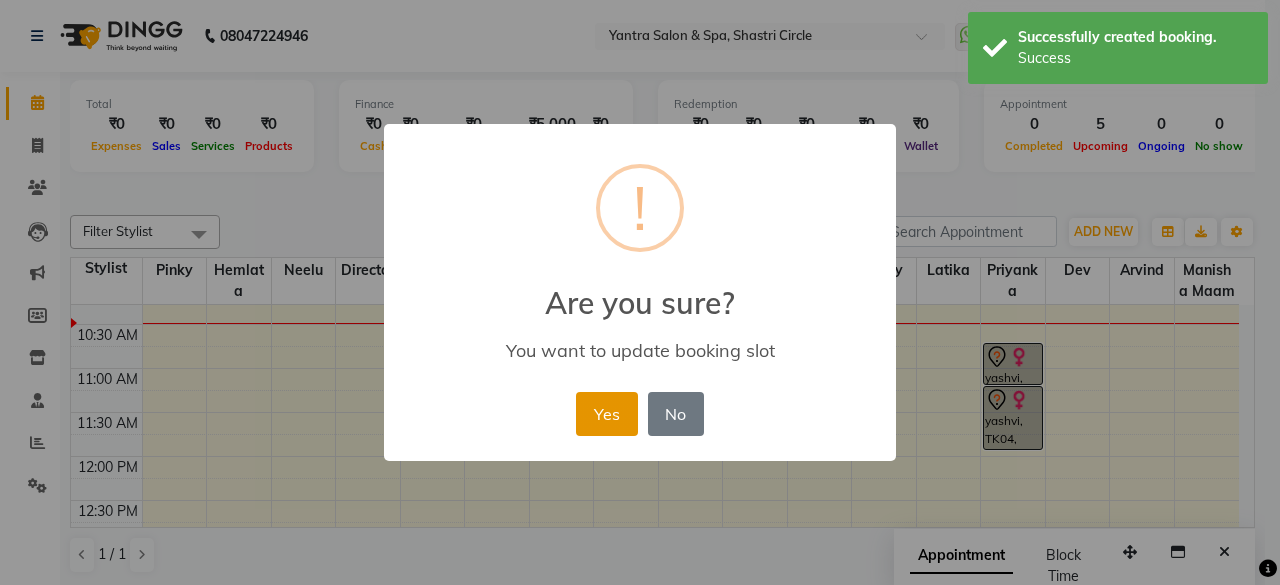 click on "Yes" at bounding box center [606, 414] 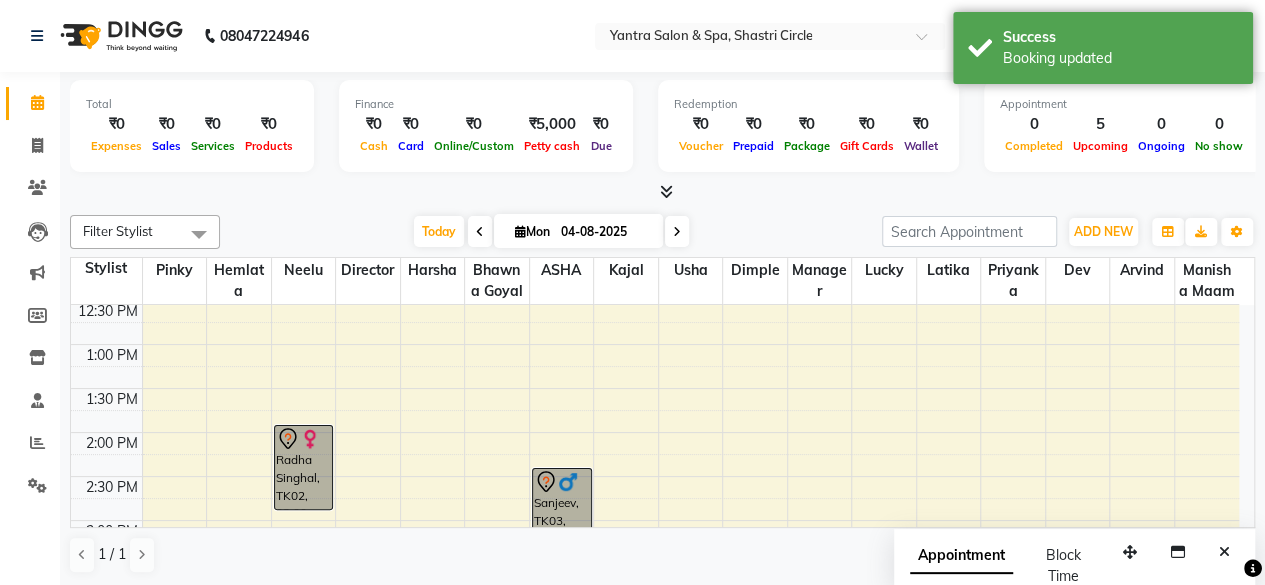 scroll, scrollTop: 200, scrollLeft: 0, axis: vertical 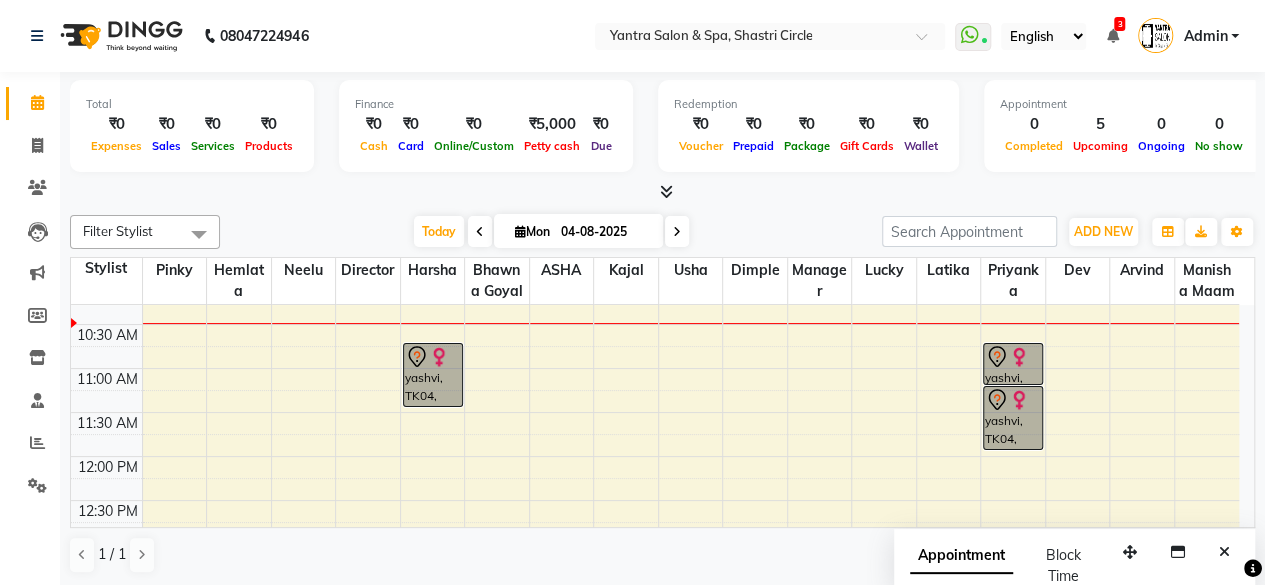 click on "8:00 AM 8:30 AM 9:00 AM 9:30 AM 10:00 AM 10:30 AM 11:00 AM 11:30 AM 12:00 PM 12:30 PM 1:00 PM 1:30 PM 2:00 PM 2:30 PM 3:00 PM 3:30 PM 4:00 PM 4:30 PM 5:00 PM 5:30 PM 6:00 PM 6:30 PM 7:00 PM 7:30 PM             Sumaja, TK01, 04:00 PM-05:00 PM, Facial             Sumaja, TK01, 05:00 PM-05:30 PM, liposoluble wax             Radha Singhal, TK02, 02:00 PM-03:00 PM, Facial             yashvi, TK04, 10:45 AM-11:30 AM, Pedi Pai pedicure             Sanjeev, TK03, 02:30 PM-07:10 PM, Botoliss Treatment             Sumaja, TK01, 04:00 PM-04:45 PM, Wella Enrich hair spa             yashvi, TK04, 10:45 AM-11:15 AM, liposoluble wax             yashvi, TK04, 11:15 AM-12:00 PM, Pedi Pai manicure" at bounding box center [655, 632] 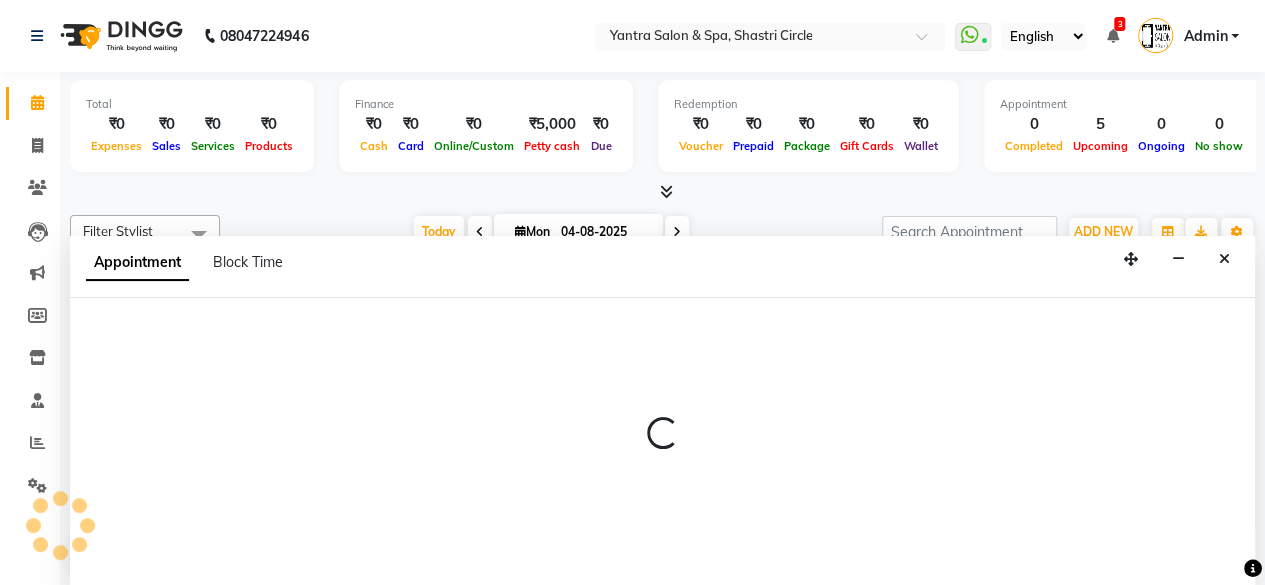 scroll, scrollTop: 0, scrollLeft: 0, axis: both 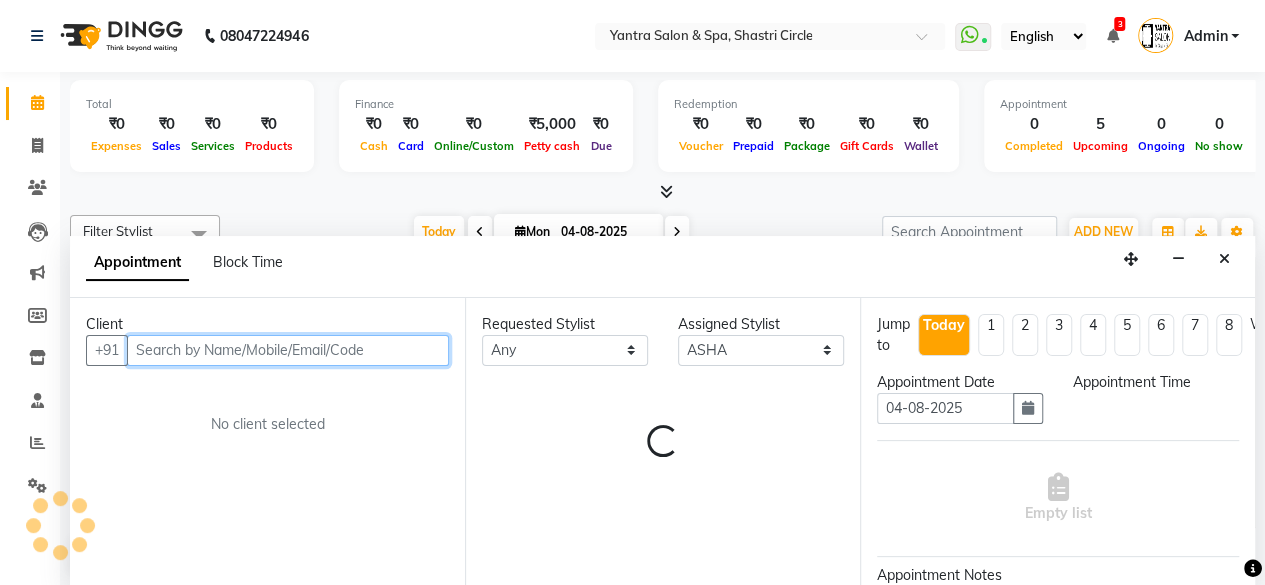 select on "660" 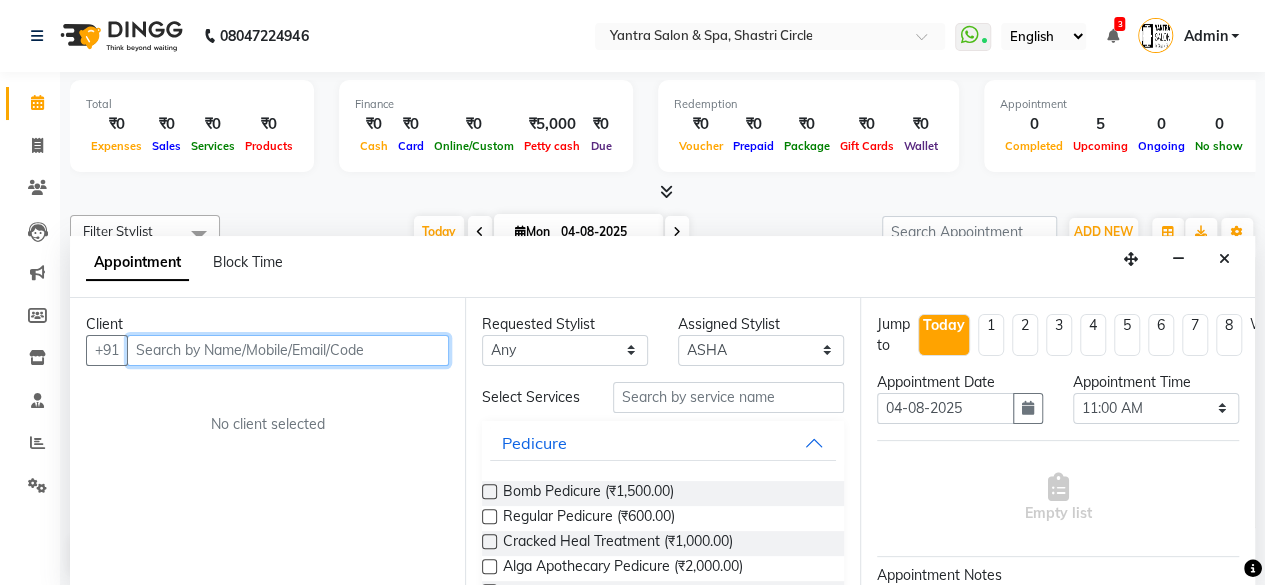 click at bounding box center (288, 350) 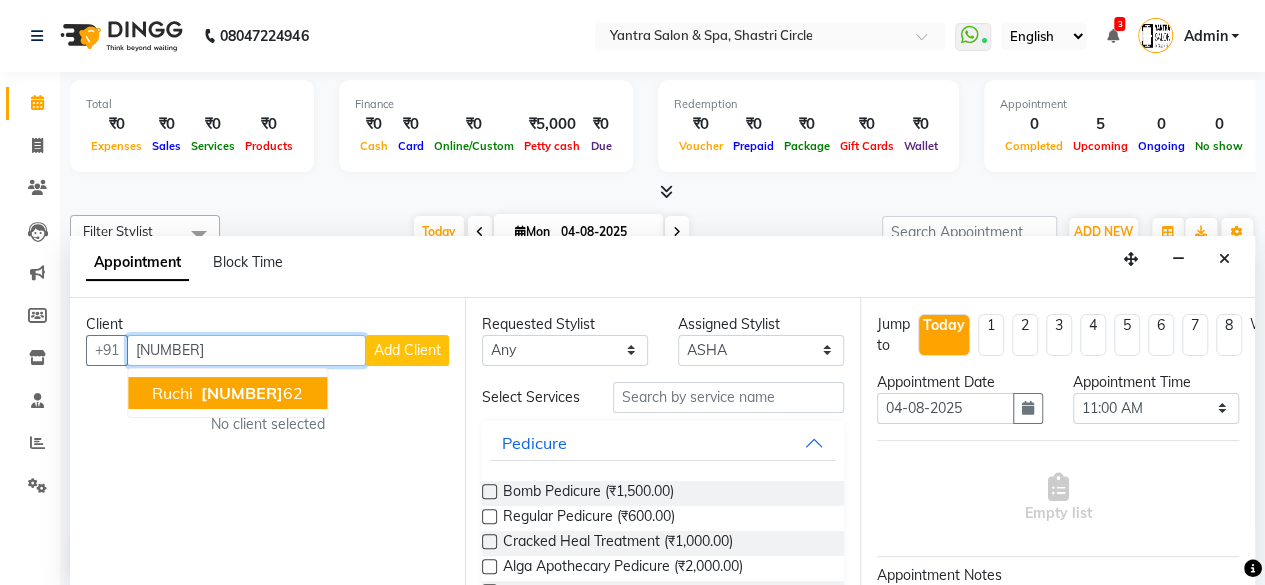 click on "97844788" at bounding box center (242, 393) 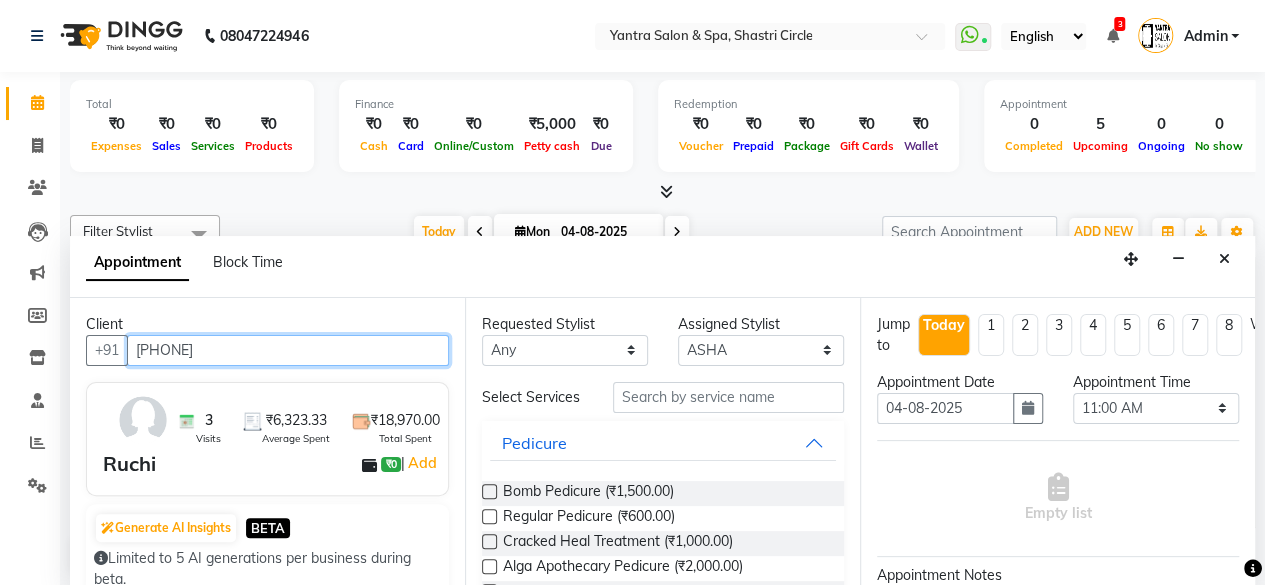 type on "9784478862" 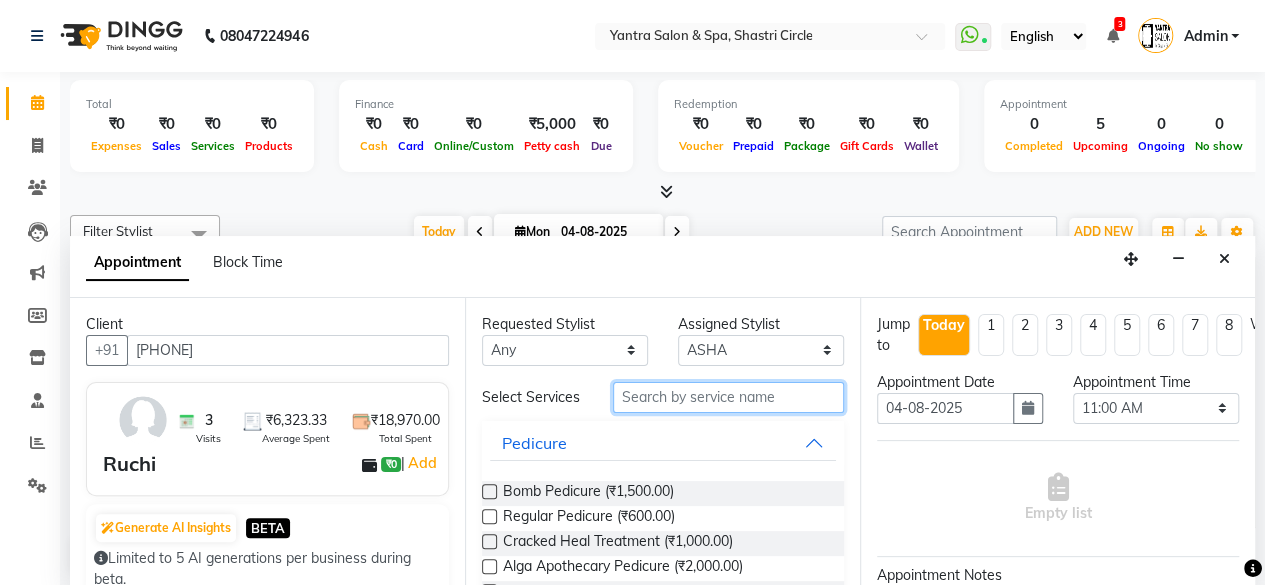 click at bounding box center [728, 397] 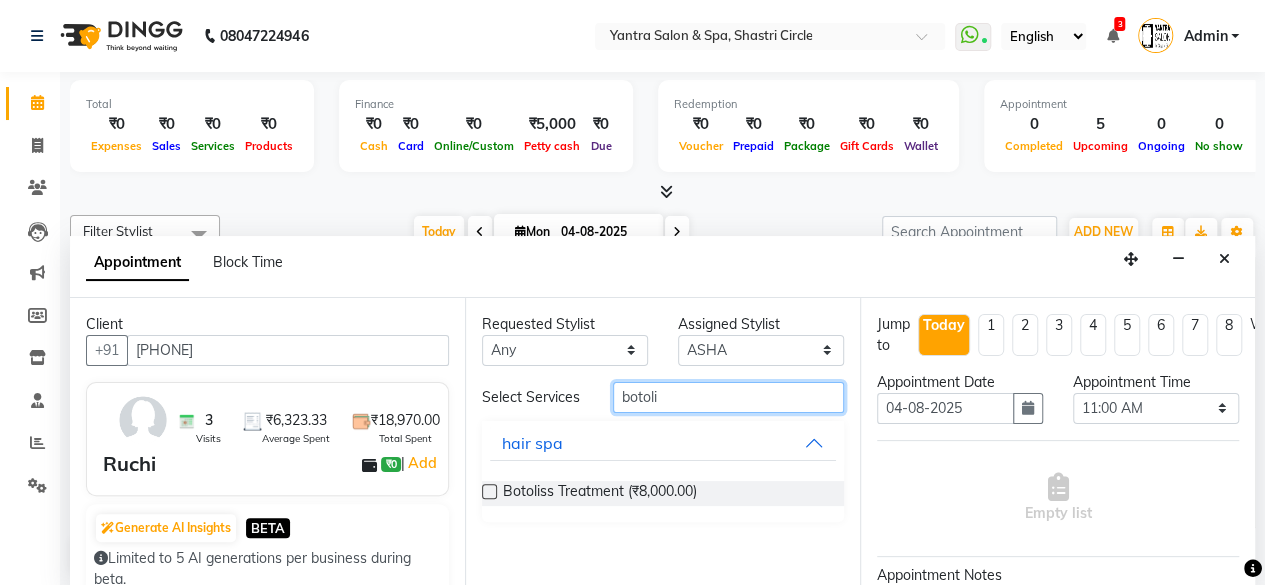 type on "botoli" 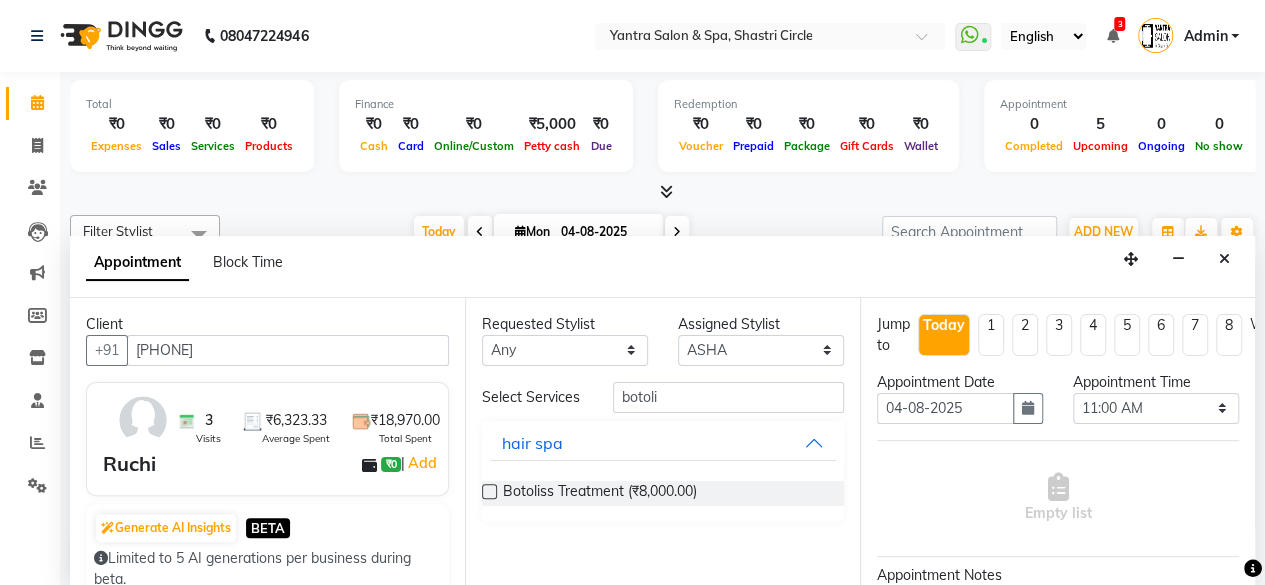 click at bounding box center (489, 491) 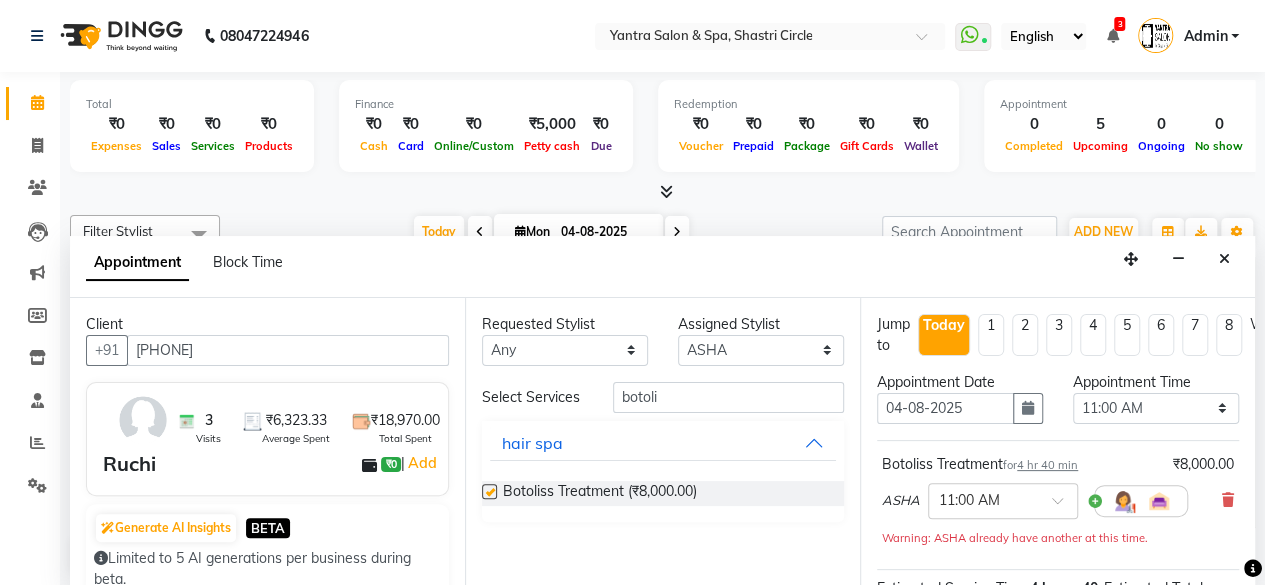 checkbox on "false" 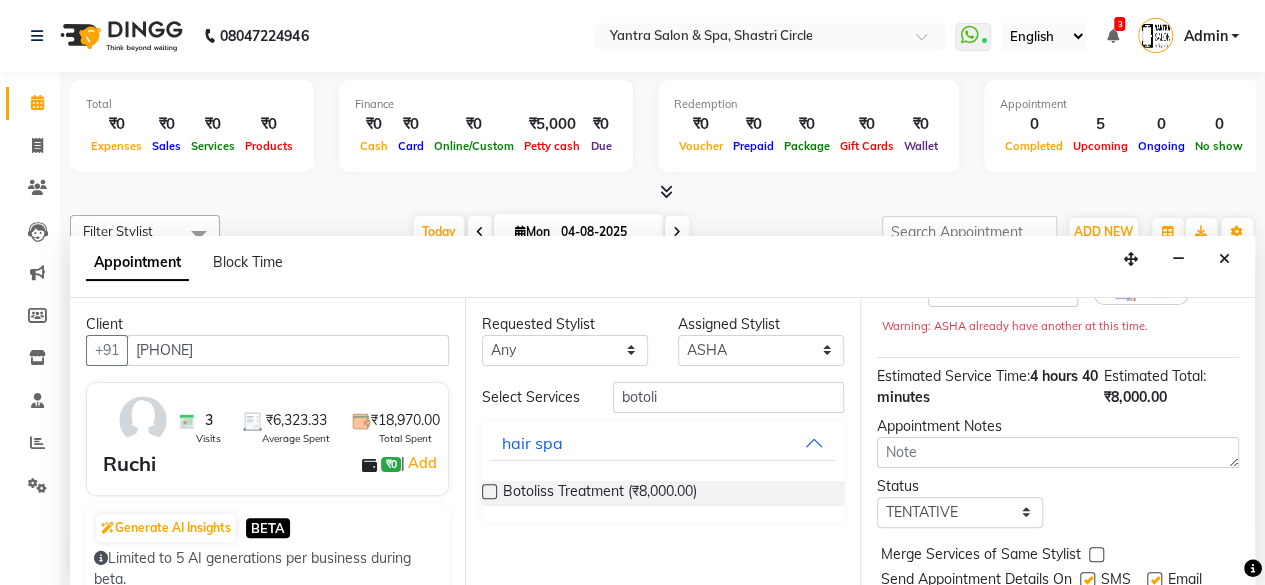scroll, scrollTop: 293, scrollLeft: 0, axis: vertical 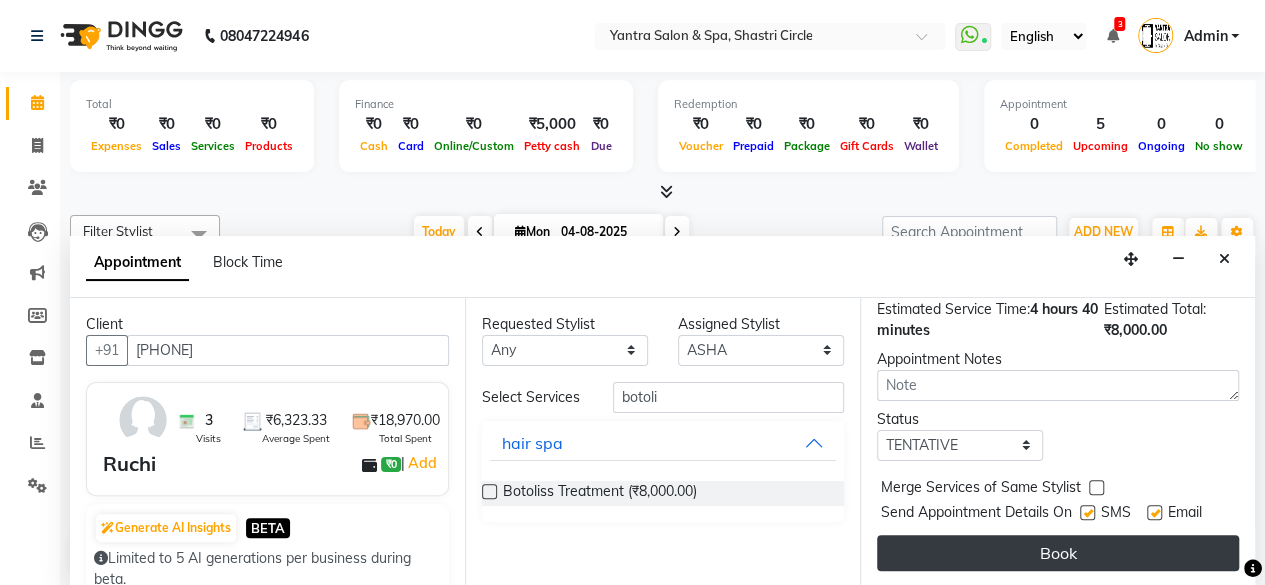 click on "Book" at bounding box center (1058, 553) 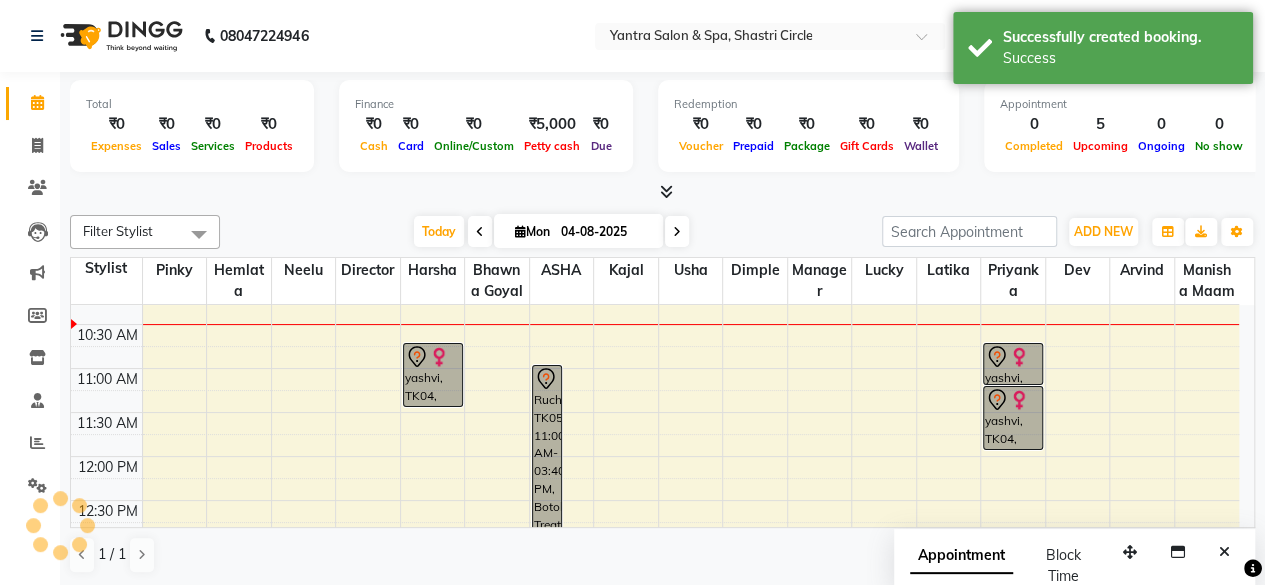 scroll, scrollTop: 0, scrollLeft: 0, axis: both 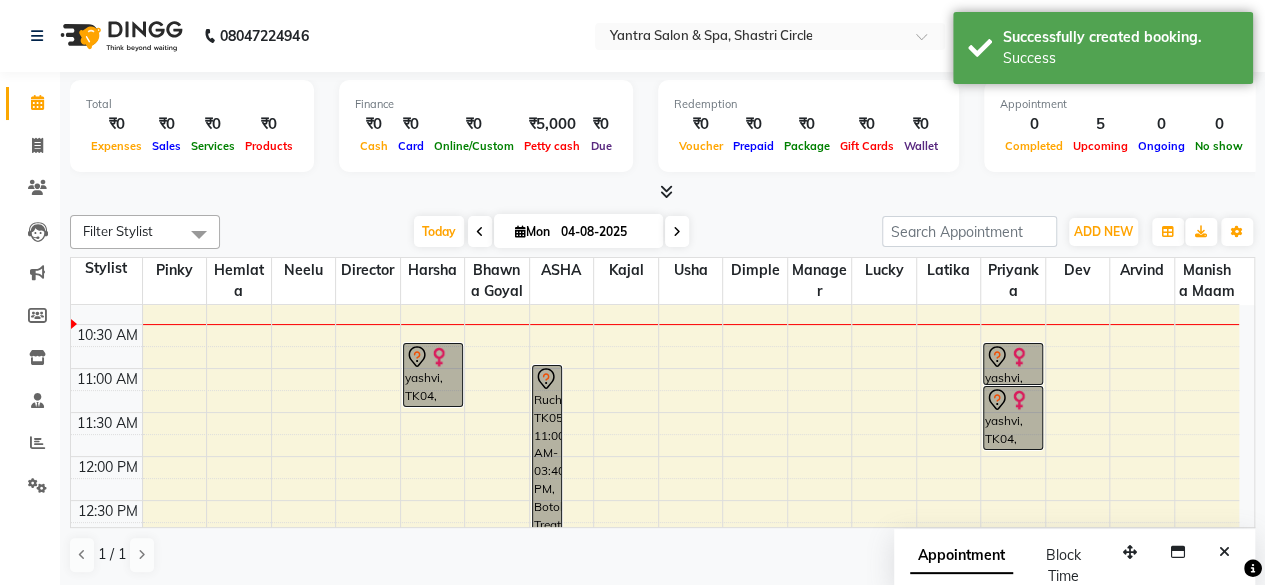 click on "8:00 AM 8:30 AM 9:00 AM 9:30 AM 10:00 AM 10:30 AM 11:00 AM 11:30 AM 12:00 PM 12:30 PM 1:00 PM 1:30 PM 2:00 PM 2:30 PM 3:00 PM 3:30 PM 4:00 PM 4:30 PM 5:00 PM 5:30 PM 6:00 PM 6:30 PM 7:00 PM 7:30 PM             Sumaja, TK01, 04:00 PM-05:00 PM, Facial             Sumaja, TK01, 05:00 PM-05:30 PM, liposoluble wax             Radha Singhal, TK02, 02:00 PM-03:00 PM, Facial             yashvi, TK04, 10:45 AM-11:30 AM, Pedi Pai pedicure             Ruchi, TK05, 11:00 AM-03:40 PM, Botoliss Treatment             Sanjeev, TK03, 02:30 PM-07:10 PM, Botoliss Treatment             Sumaja, TK01, 04:00 PM-04:45 PM, Wella Enrich hair spa             yashvi, TK04, 10:45 AM-11:15 AM, liposoluble wax             yashvi, TK04, 11:15 AM-12:00 PM, Pedi Pai manicure" at bounding box center (655, 632) 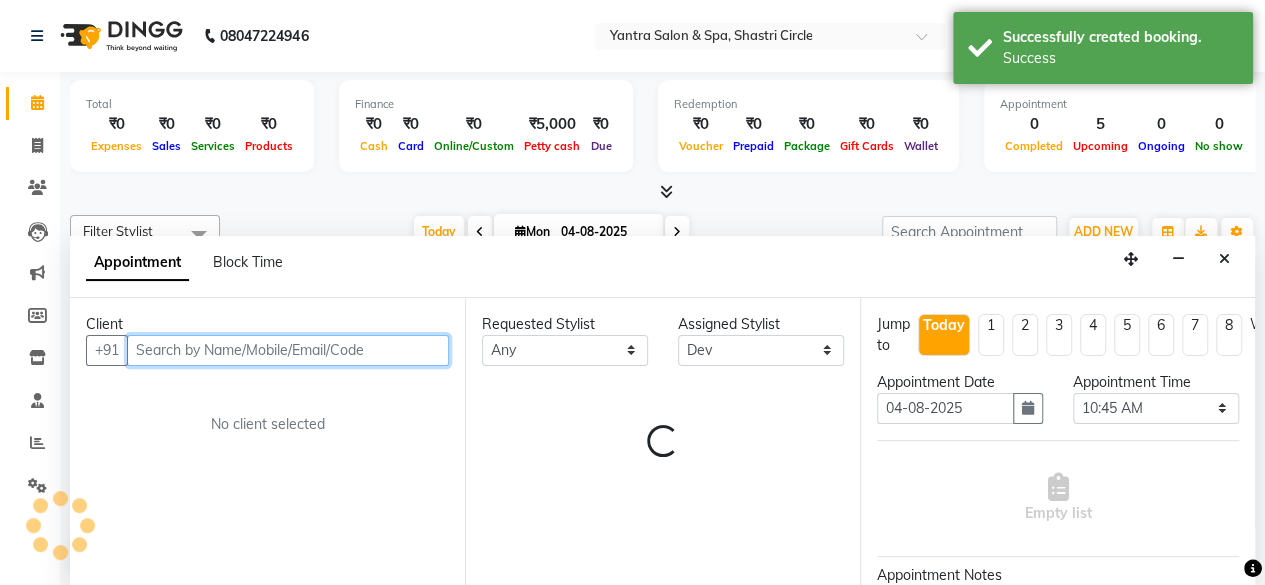 scroll, scrollTop: 0, scrollLeft: 0, axis: both 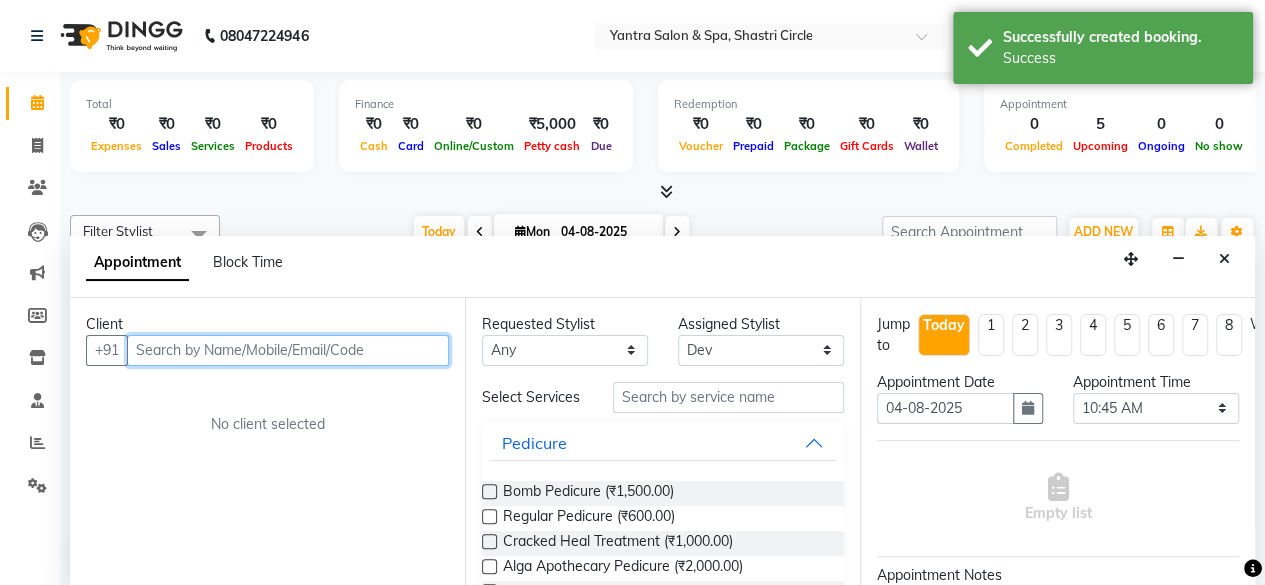 click at bounding box center (288, 350) 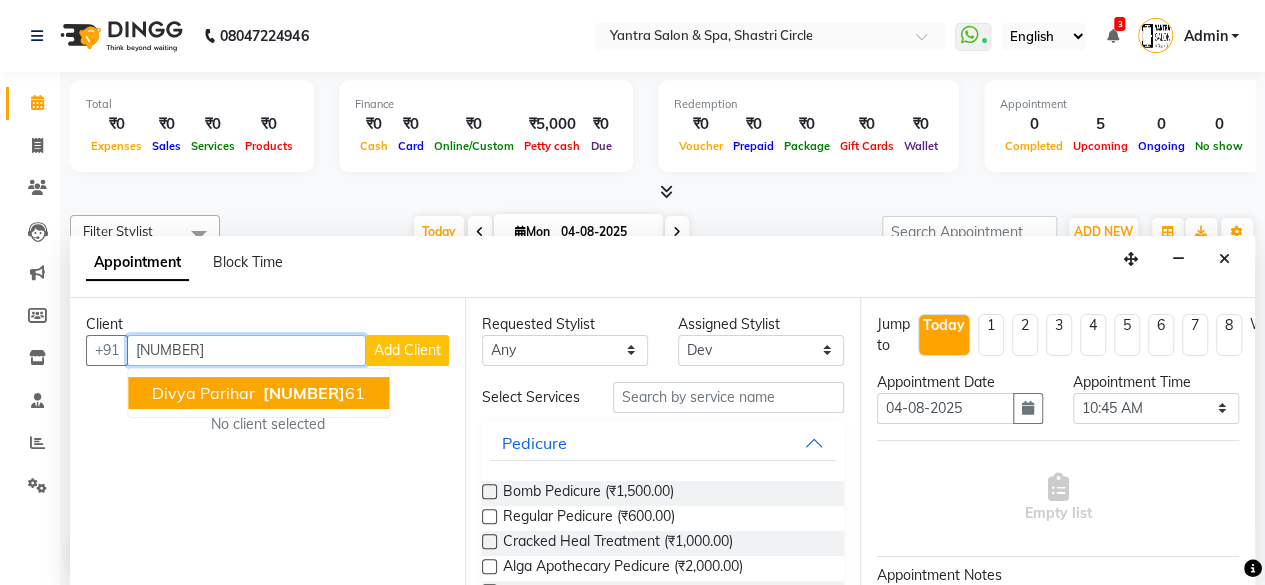 click on "99290999" at bounding box center [304, 393] 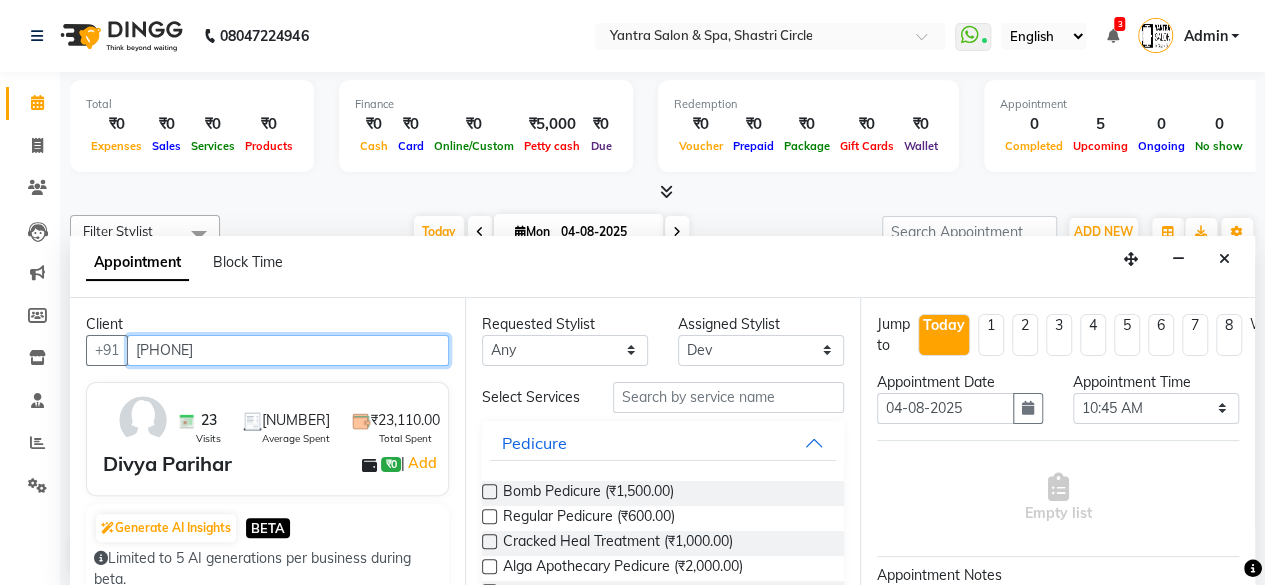 type on "9929099961" 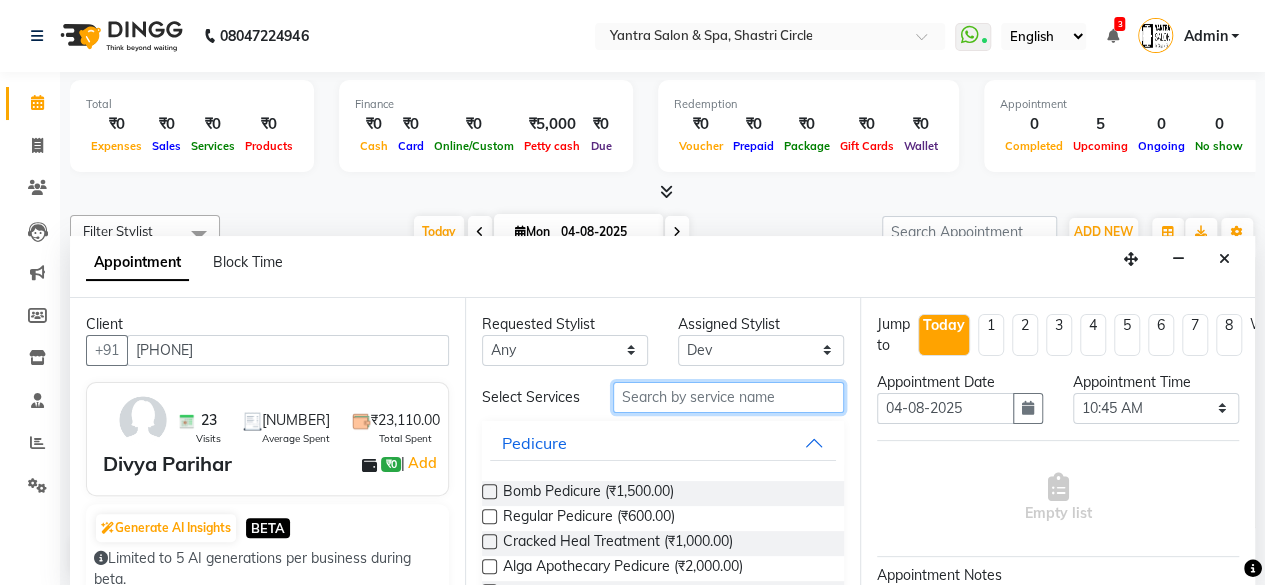 click at bounding box center [728, 397] 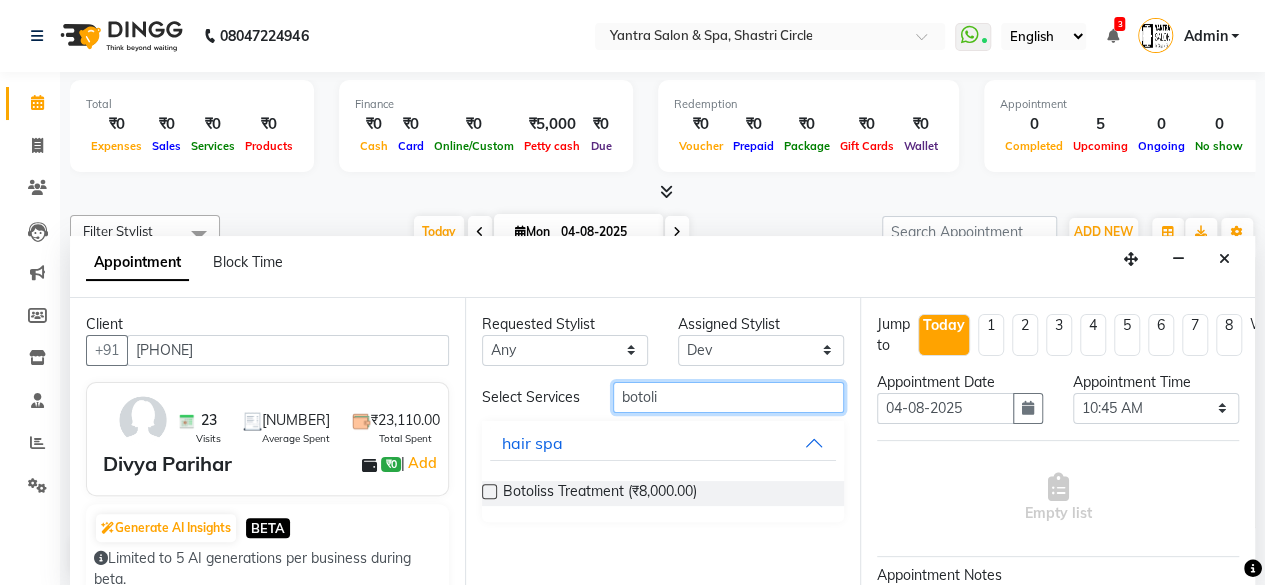 type on "botoli" 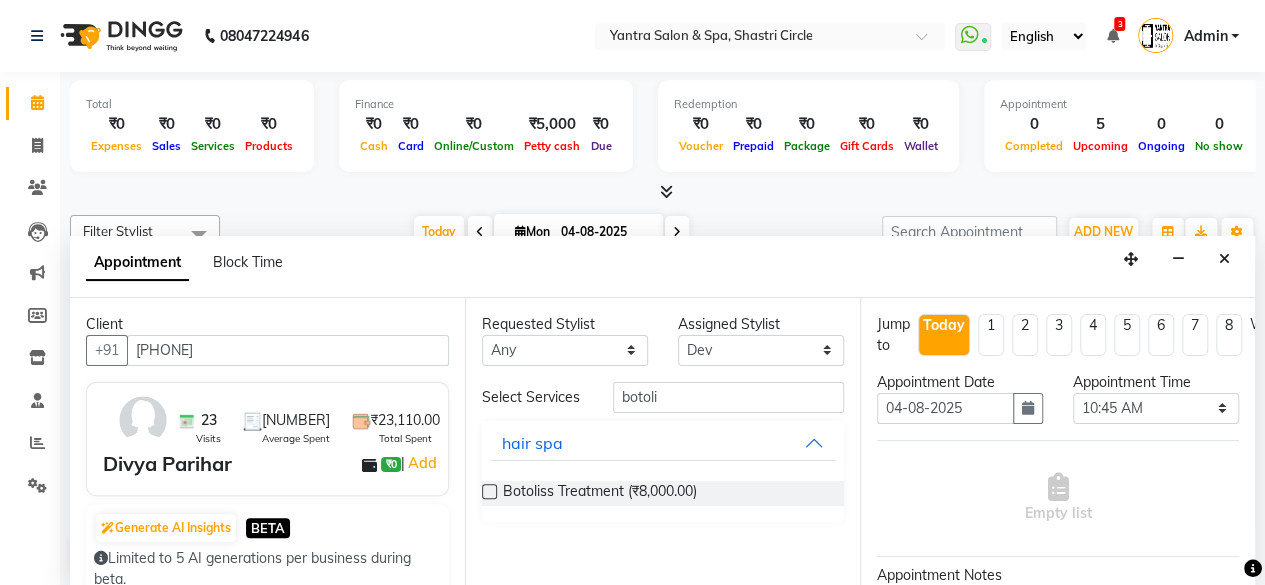 click at bounding box center (489, 491) 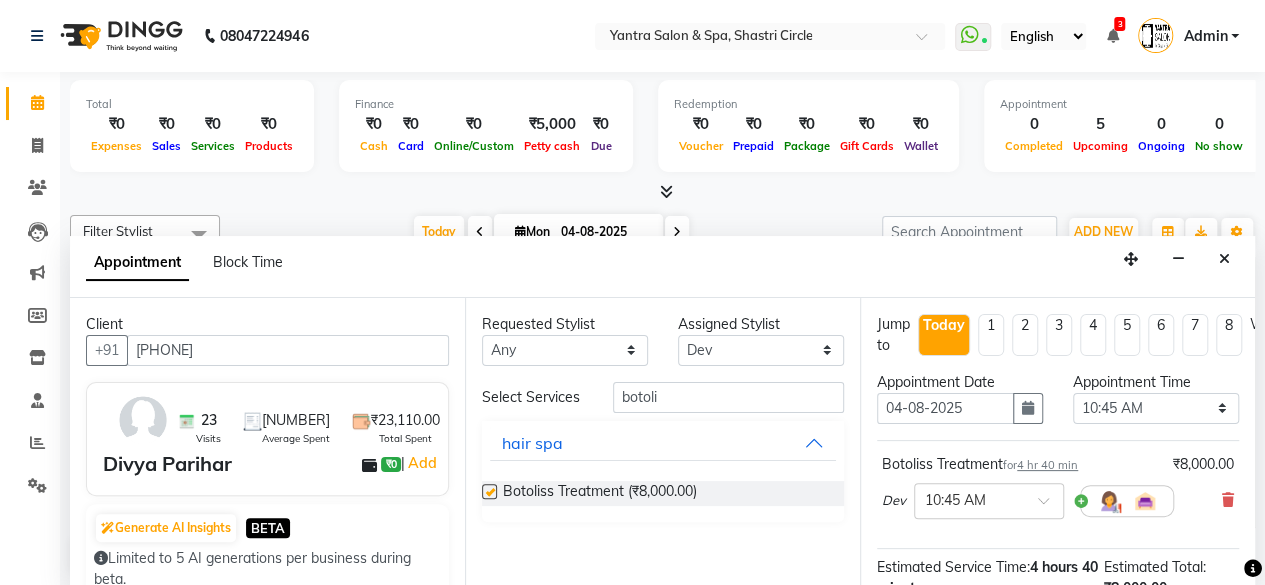 scroll, scrollTop: 272, scrollLeft: 0, axis: vertical 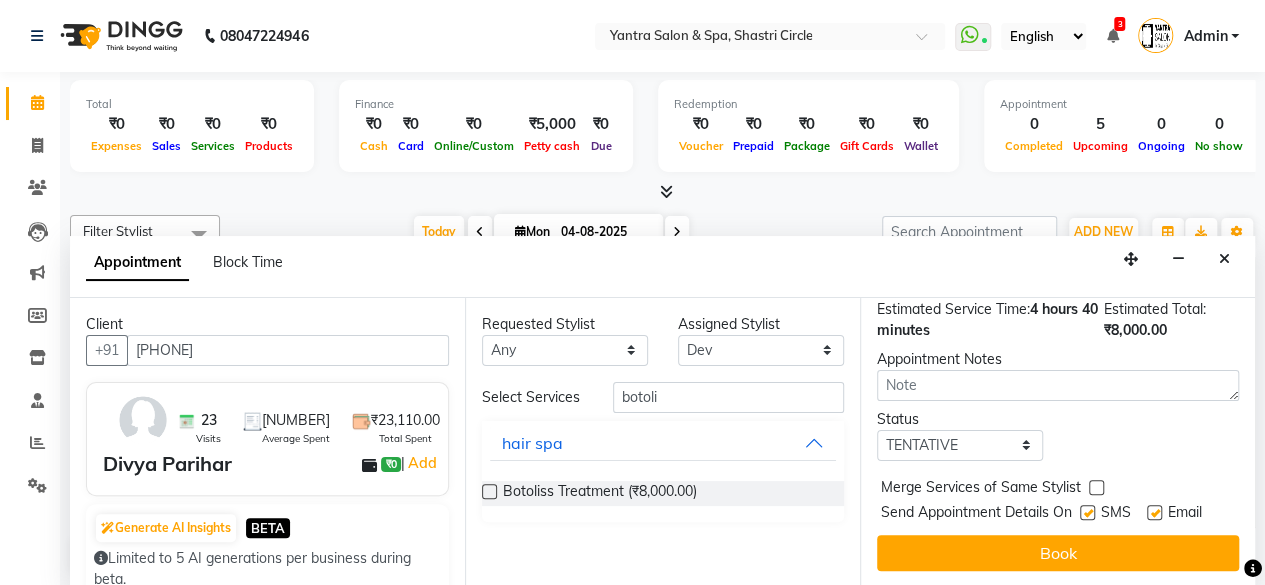 checkbox on "false" 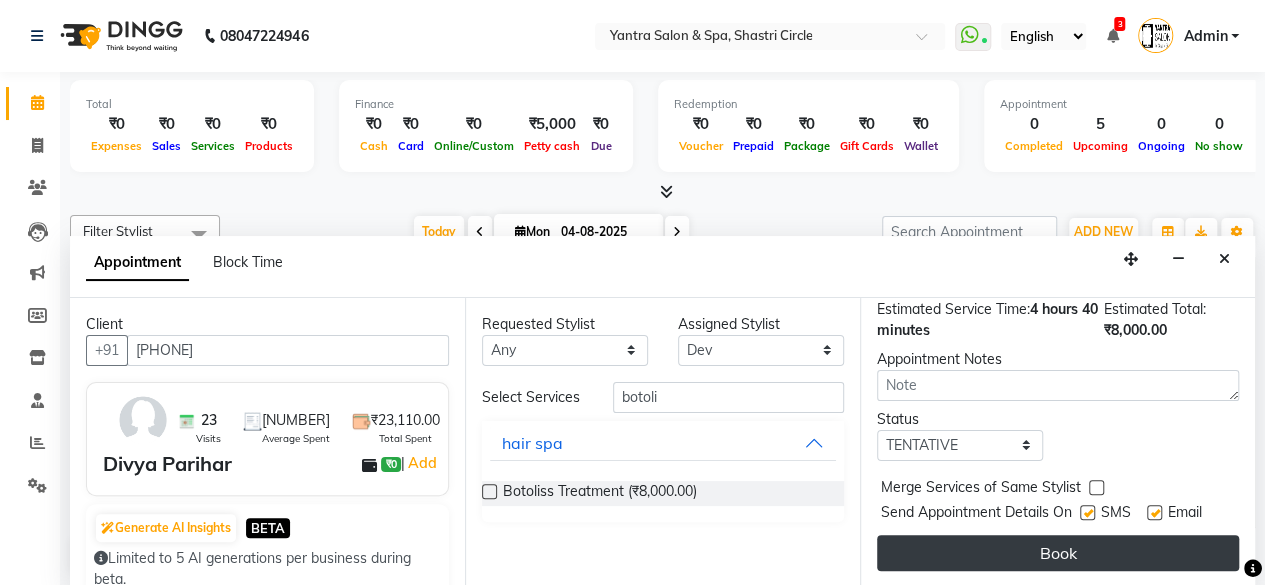 click on "Book" at bounding box center [1058, 553] 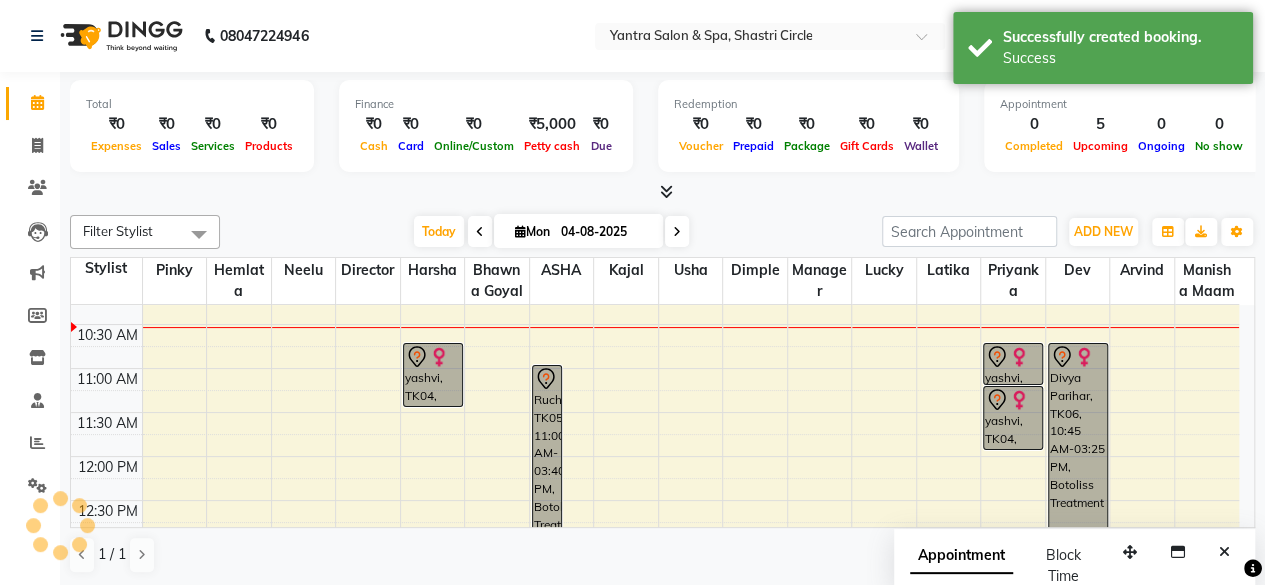 scroll, scrollTop: 0, scrollLeft: 0, axis: both 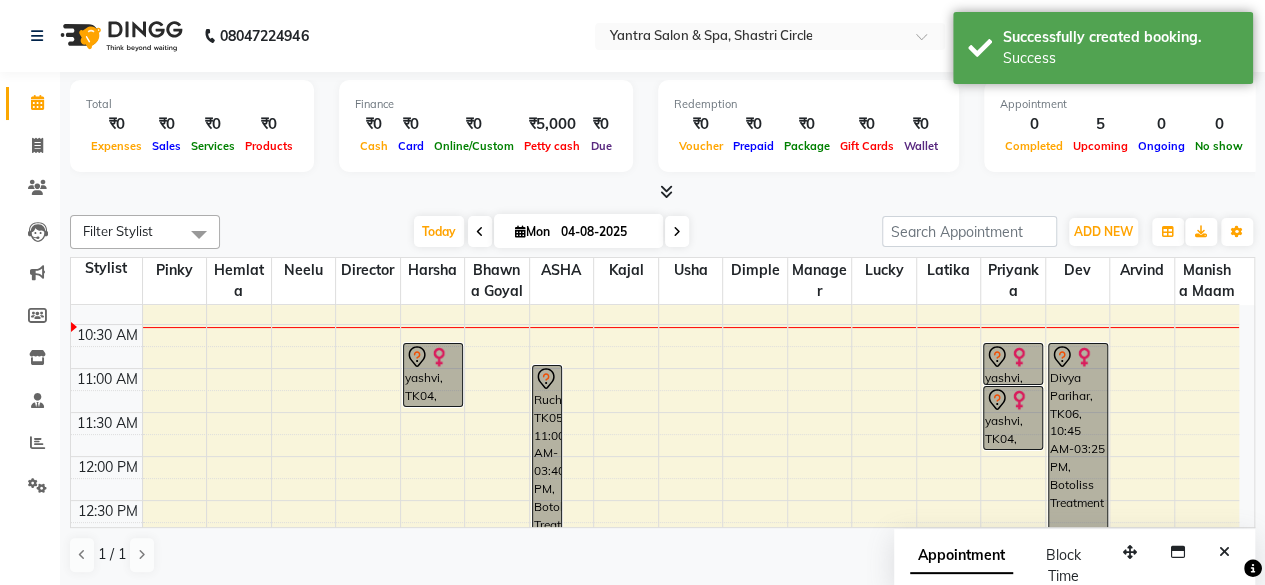click on "8:00 AM 8:30 AM 9:00 AM 9:30 AM 10:00 AM 10:30 AM 11:00 AM 11:30 AM 12:00 PM 12:30 PM 1:00 PM 1:30 PM 2:00 PM 2:30 PM 3:00 PM 3:30 PM 4:00 PM 4:30 PM 5:00 PM 5:30 PM 6:00 PM 6:30 PM 7:00 PM 7:30 PM             Sumaja, TK01, 04:00 PM-05:00 PM, Facial             Sumaja, TK01, 05:00 PM-05:30 PM, liposoluble wax             Radha Singhal, TK02, 02:00 PM-03:00 PM, Facial             yashvi, TK04, 10:45 AM-11:30 AM, Pedi Pai pedicure             Ruchi, TK05, 11:00 AM-03:40 PM, Botoliss Treatment             Sanjeev, TK03, 02:30 PM-07:10 PM, Botoliss Treatment             Sumaja, TK01, 04:00 PM-04:45 PM, Wella Enrich hair spa             yashvi, TK04, 10:45 AM-11:15 AM, liposoluble wax             yashvi, TK04, 11:15 AM-12:00 PM, Pedi Pai manicure             Divya Parihar, TK06, 10:45 AM-03:25 PM, Botoliss Treatment" at bounding box center (655, 632) 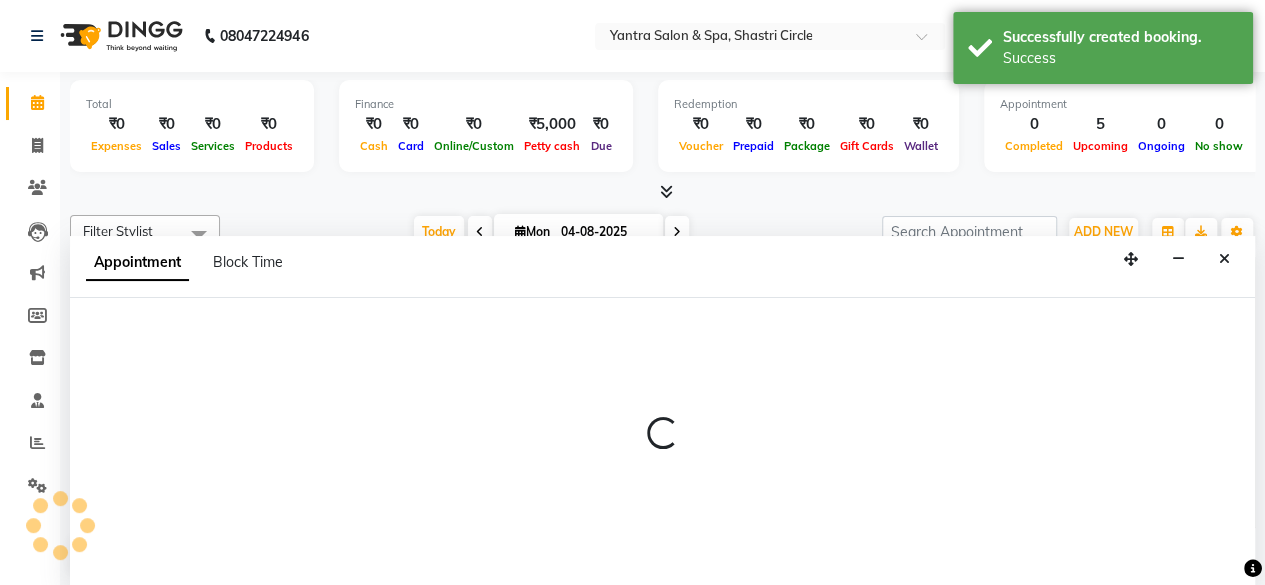 scroll, scrollTop: 0, scrollLeft: 0, axis: both 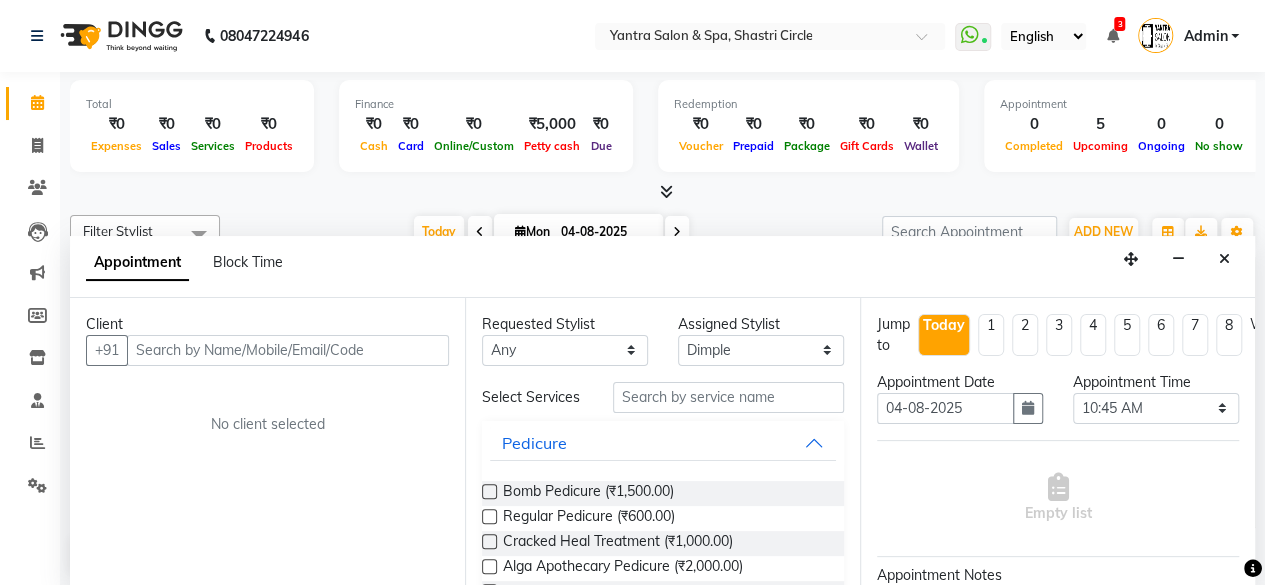 click at bounding box center (288, 350) 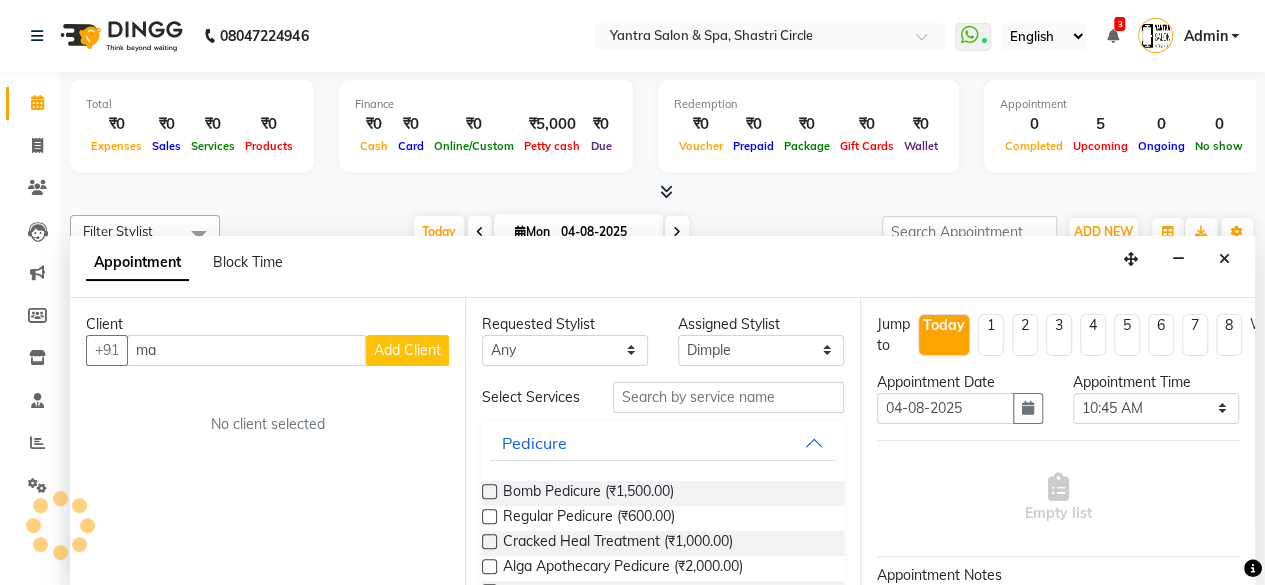 type on "m" 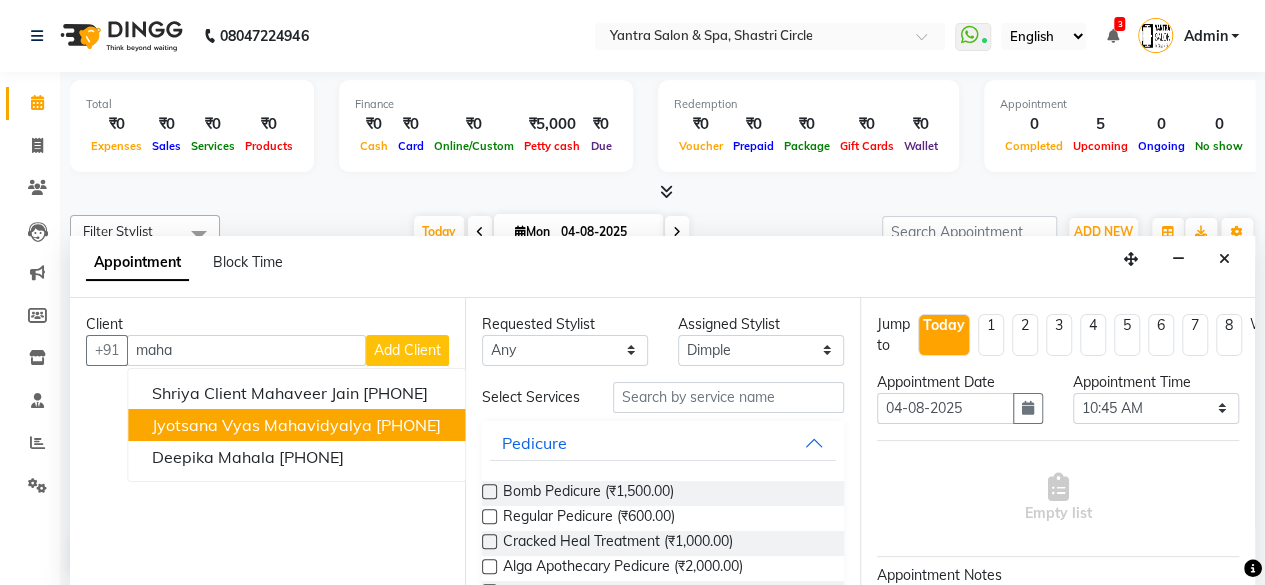 click on "9414006939" at bounding box center (408, 425) 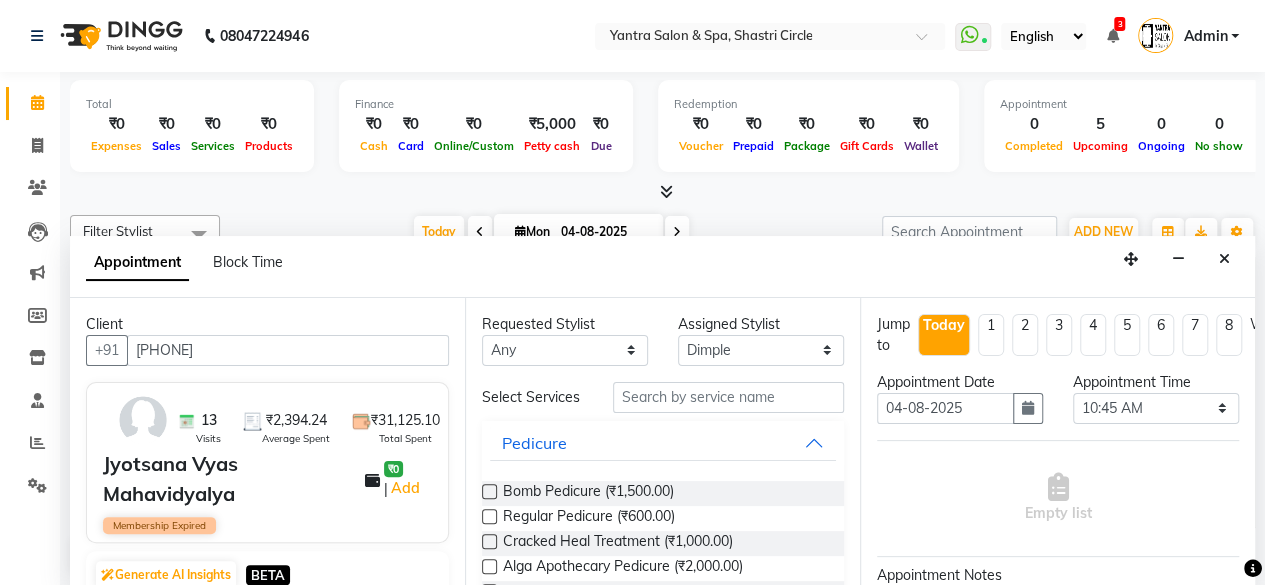 type on "9414006939" 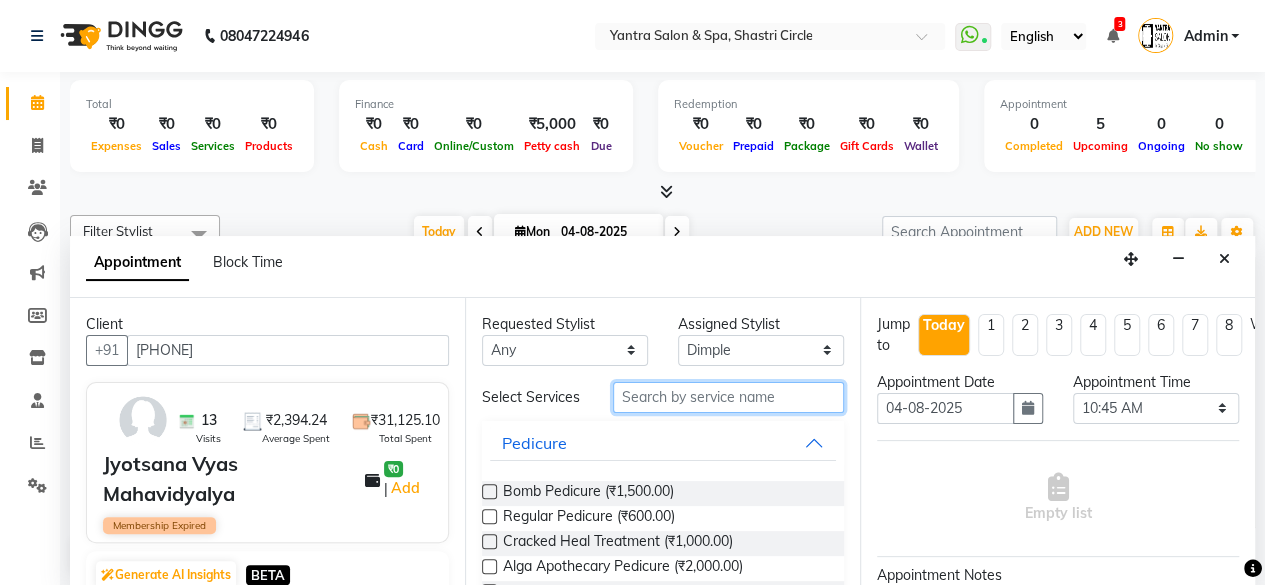 click at bounding box center [728, 397] 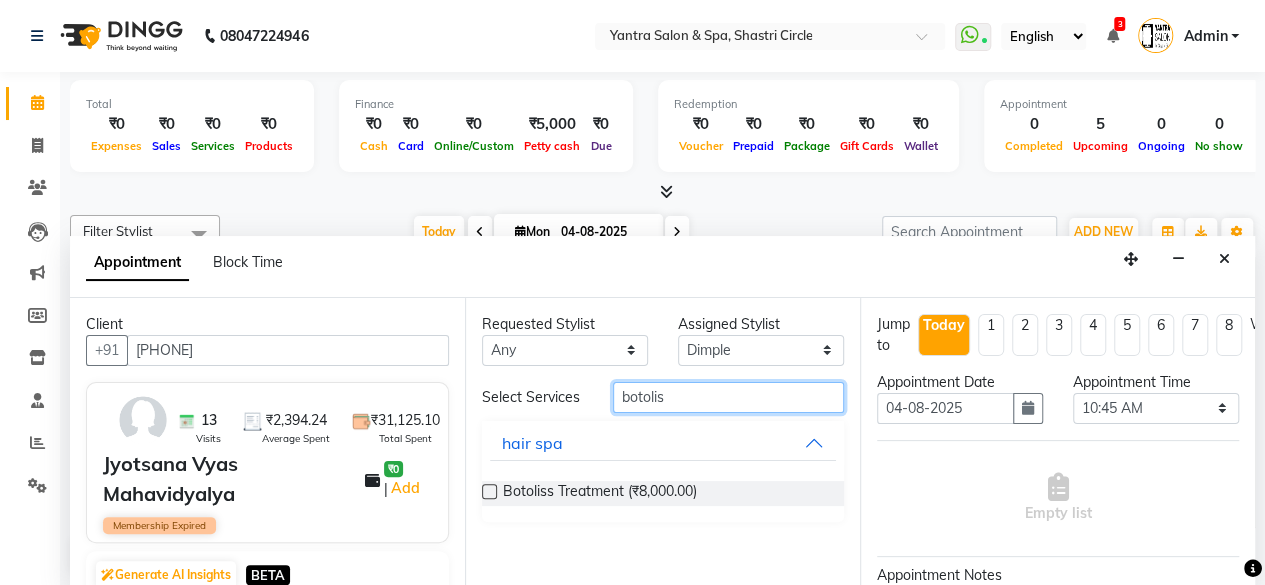 type on "botolis" 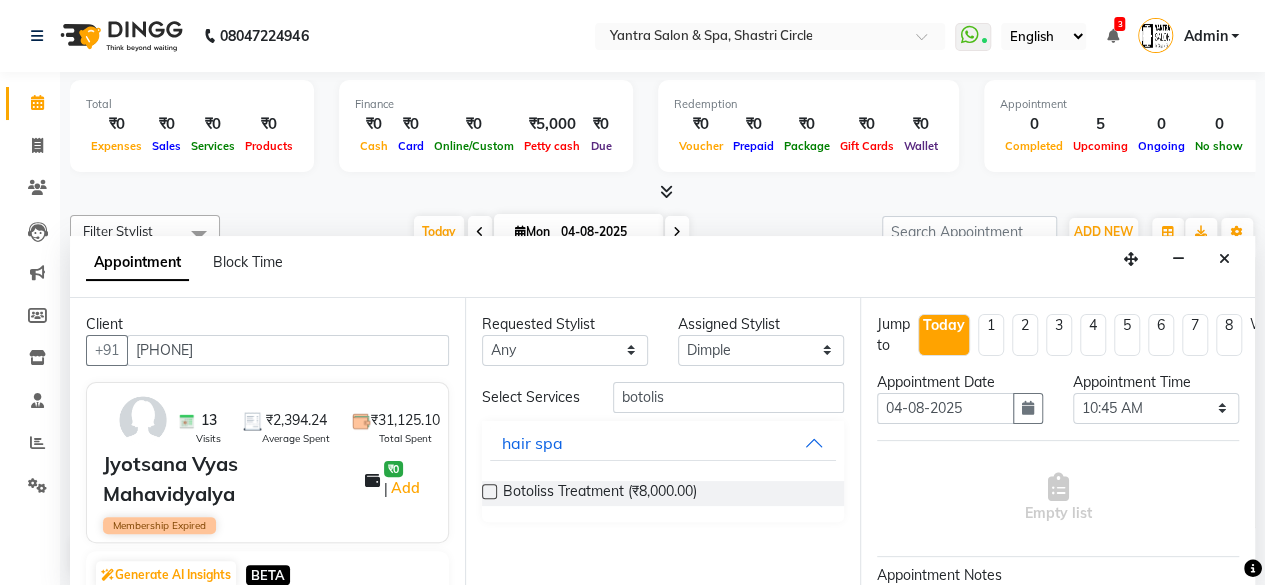 click at bounding box center (489, 491) 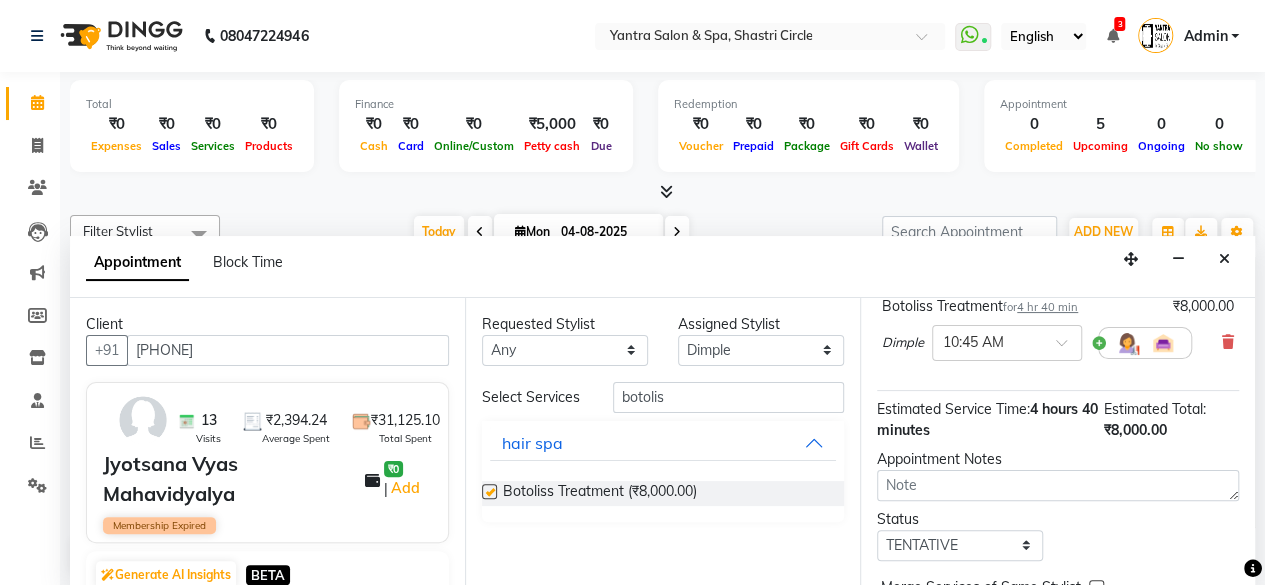 checkbox on "false" 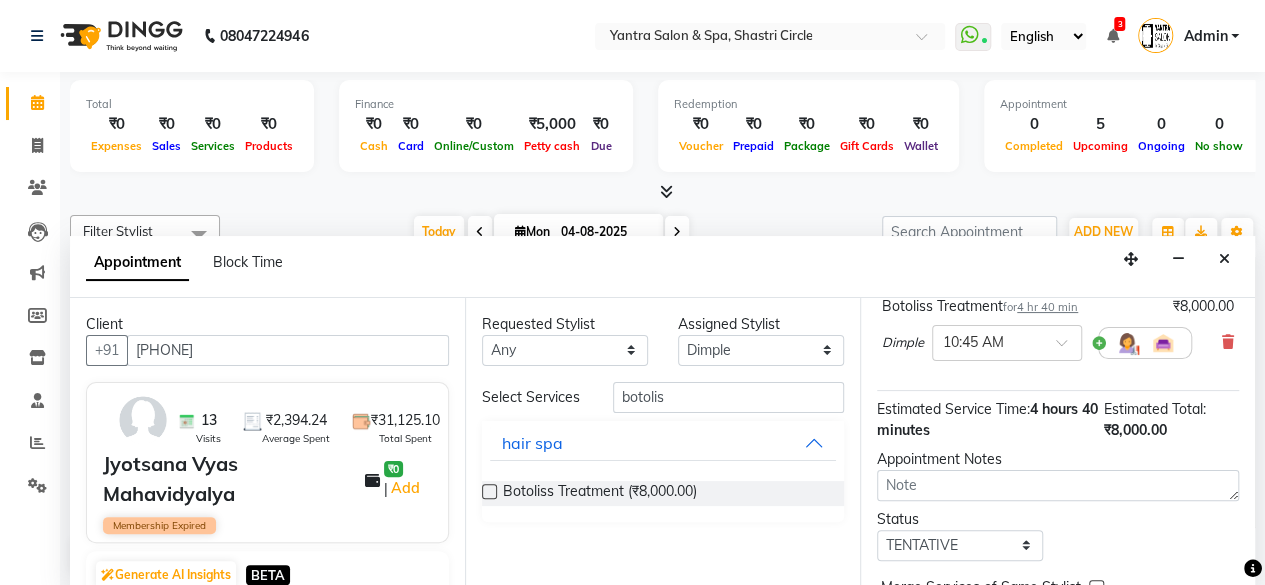 scroll, scrollTop: 272, scrollLeft: 0, axis: vertical 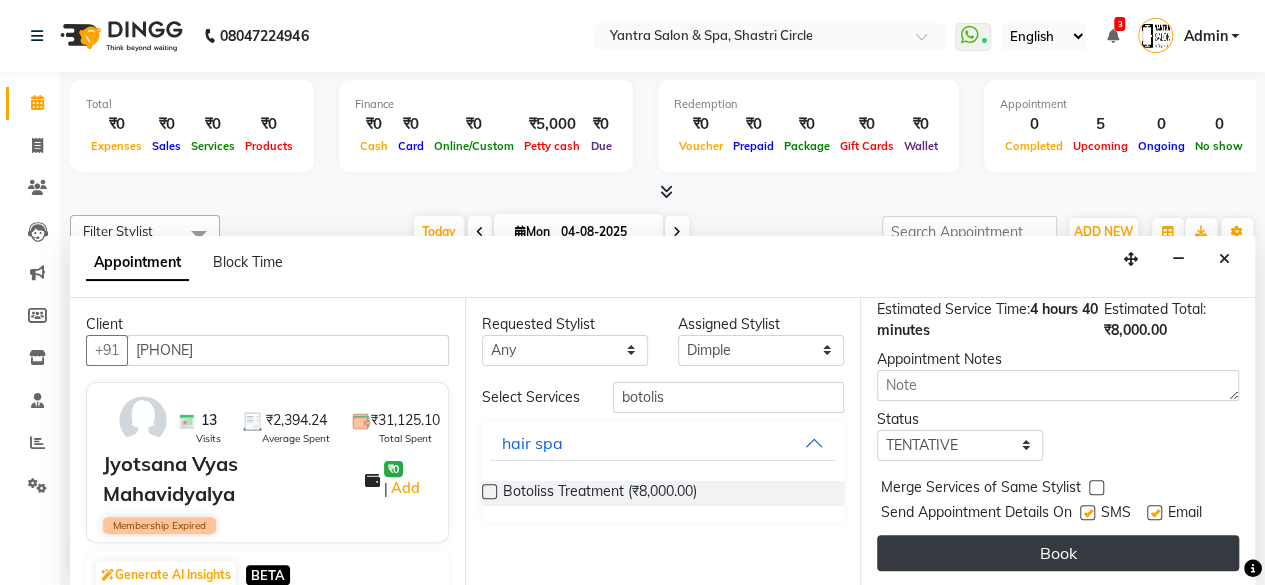 click on "Book" at bounding box center (1058, 553) 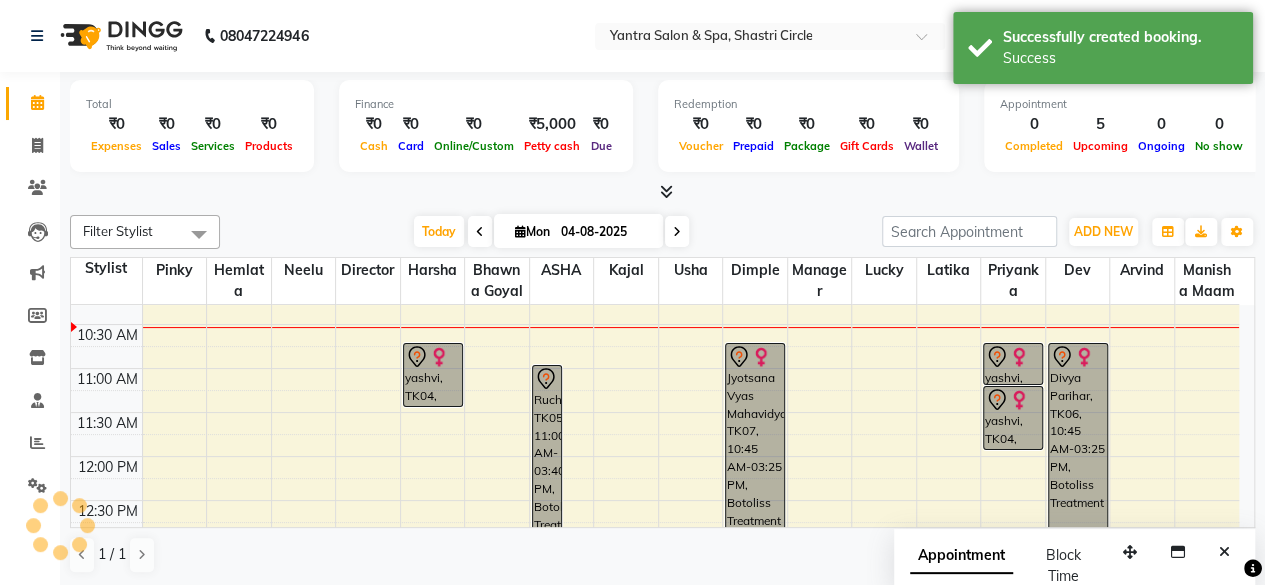 scroll, scrollTop: 0, scrollLeft: 0, axis: both 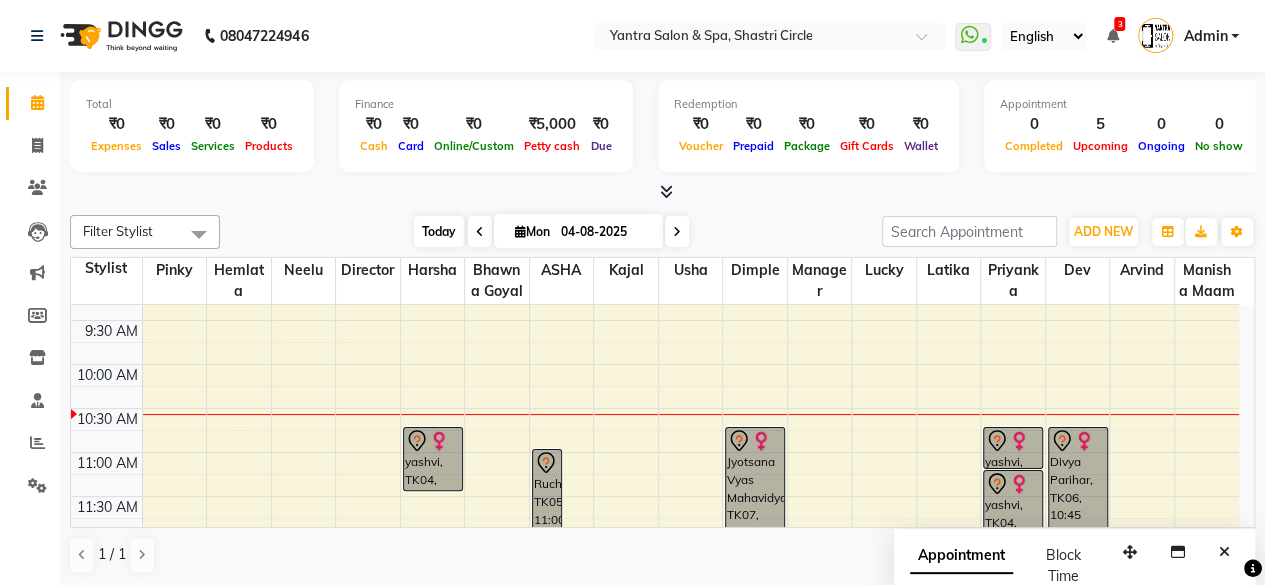 click on "Today" at bounding box center (439, 231) 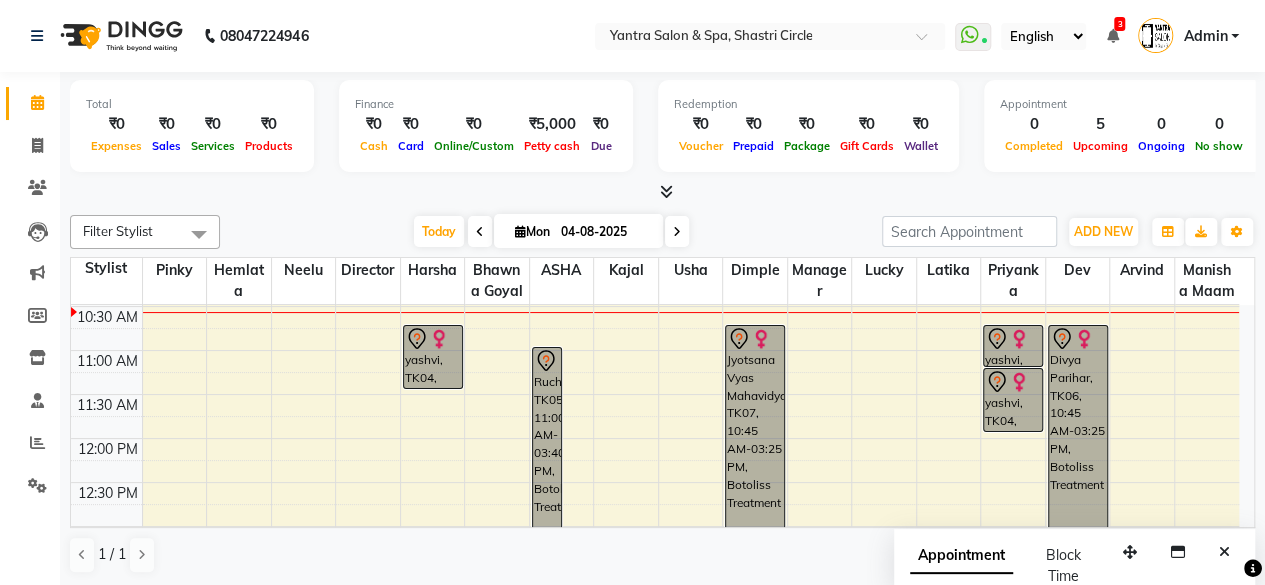 scroll, scrollTop: 175, scrollLeft: 0, axis: vertical 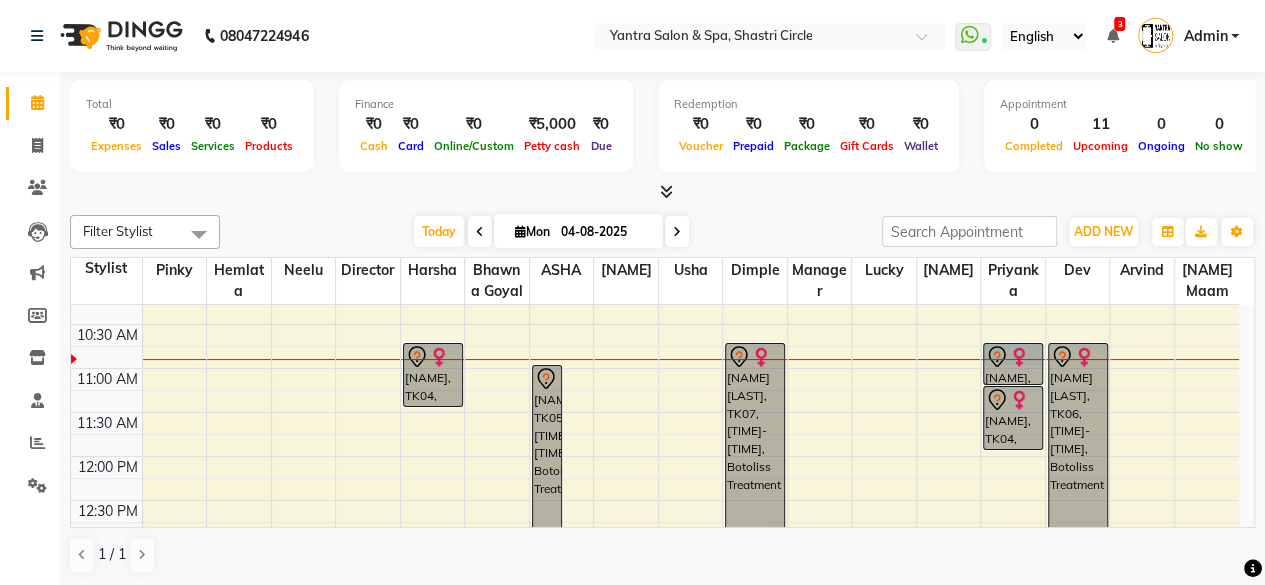 click at bounding box center [1013, 359] 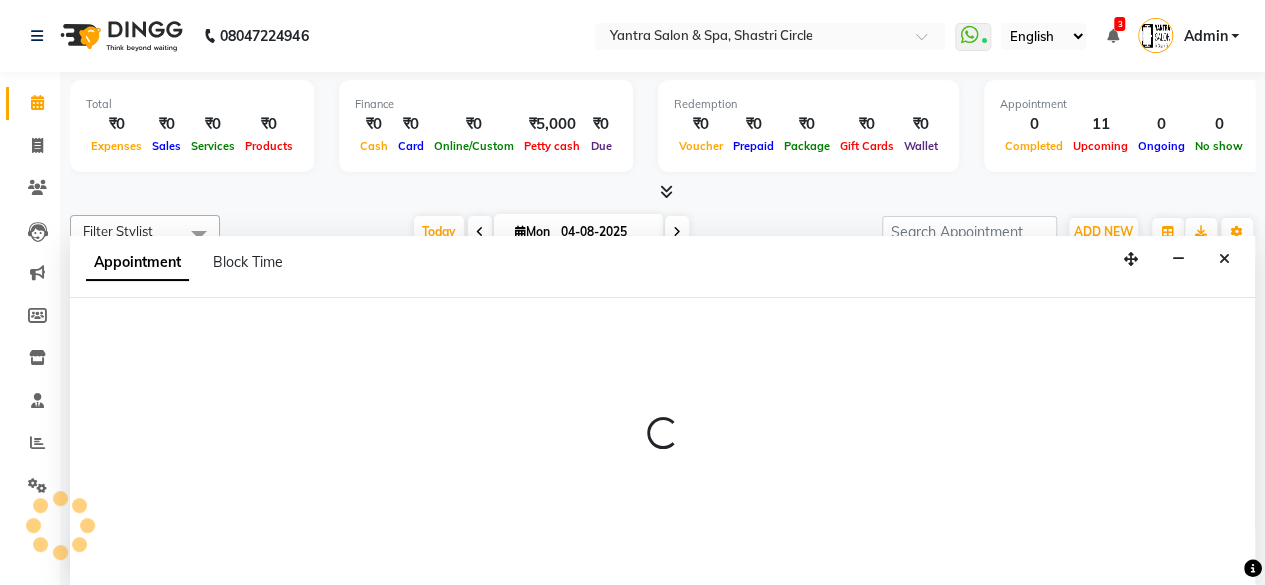 scroll, scrollTop: 0, scrollLeft: 0, axis: both 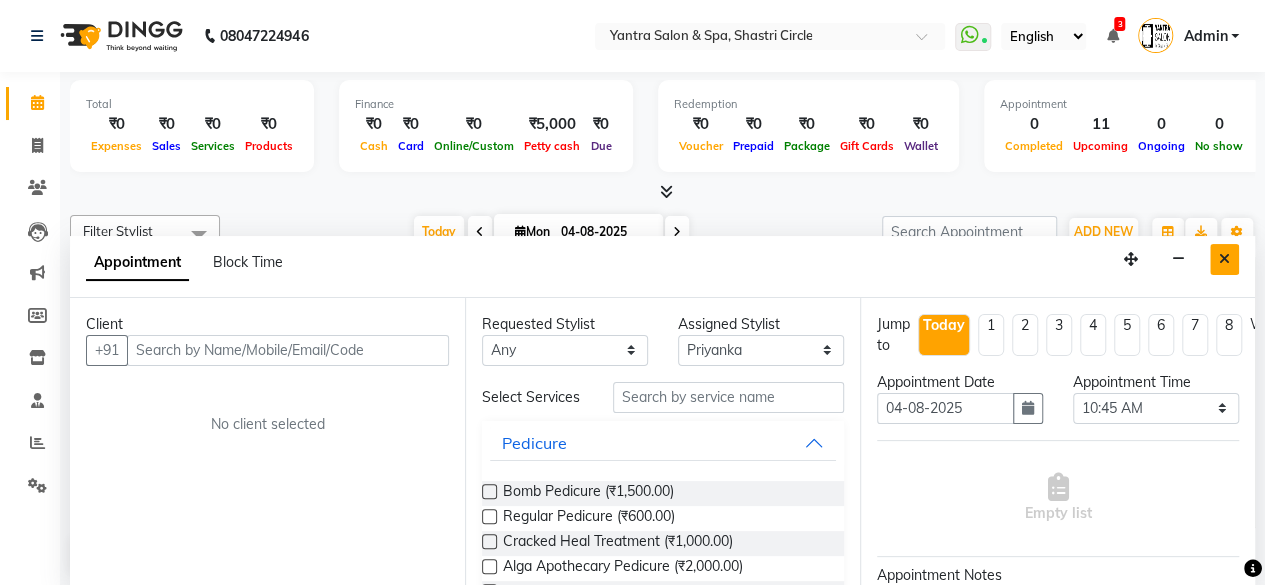 click at bounding box center (1224, 259) 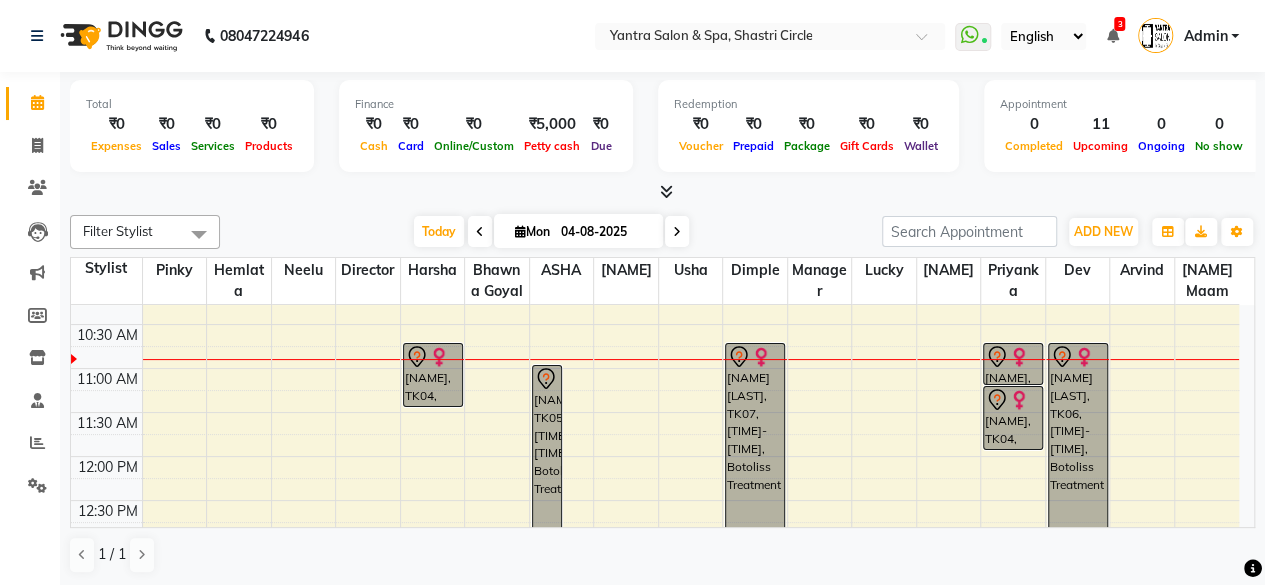 click at bounding box center (1019, 357) 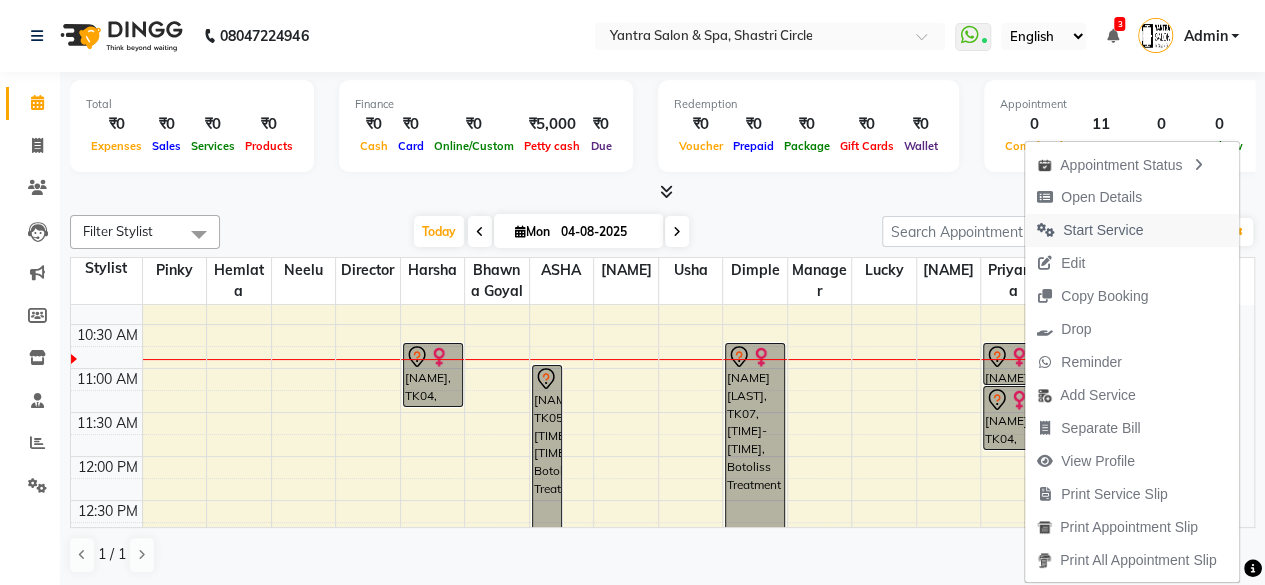 click on "Start Service" at bounding box center [1103, 230] 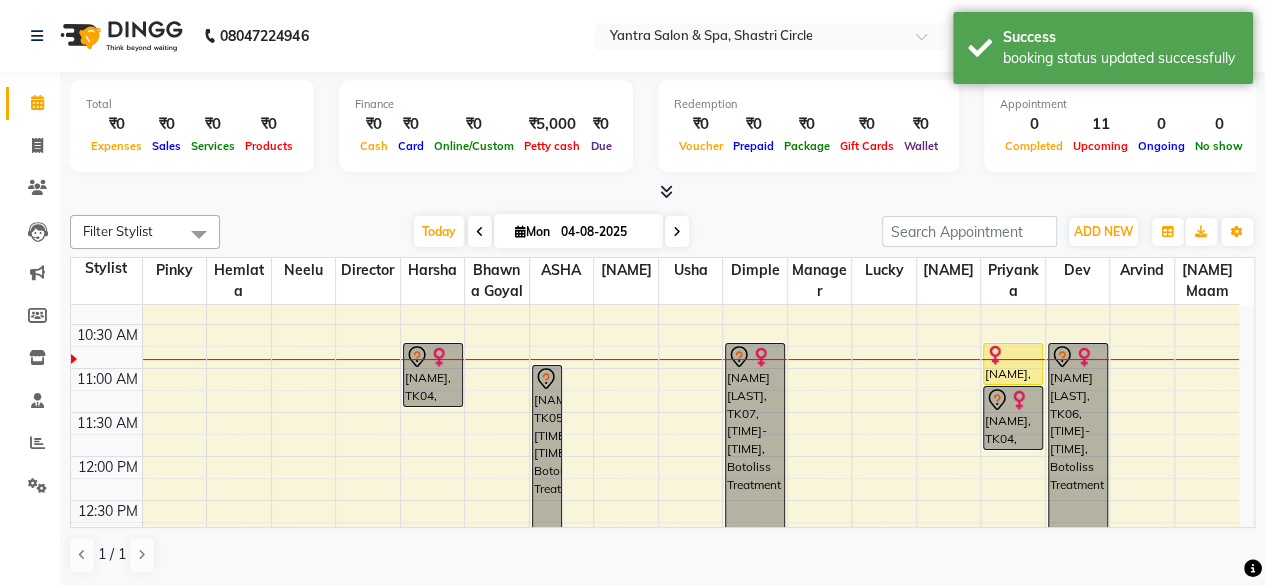 click 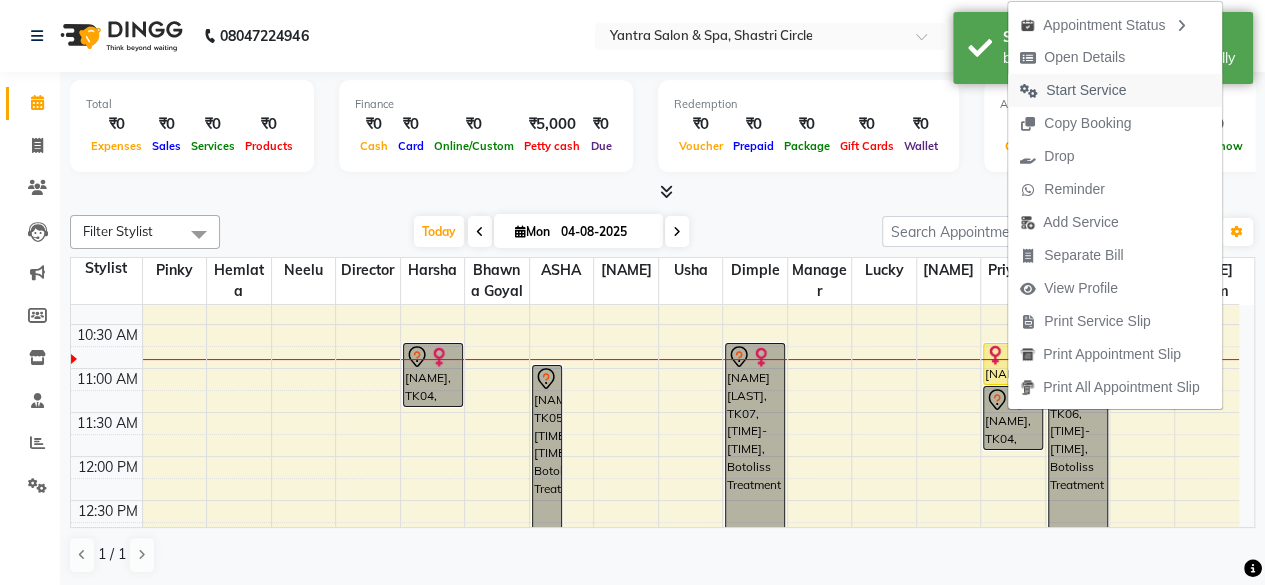 click on "Start Service" at bounding box center (1086, 90) 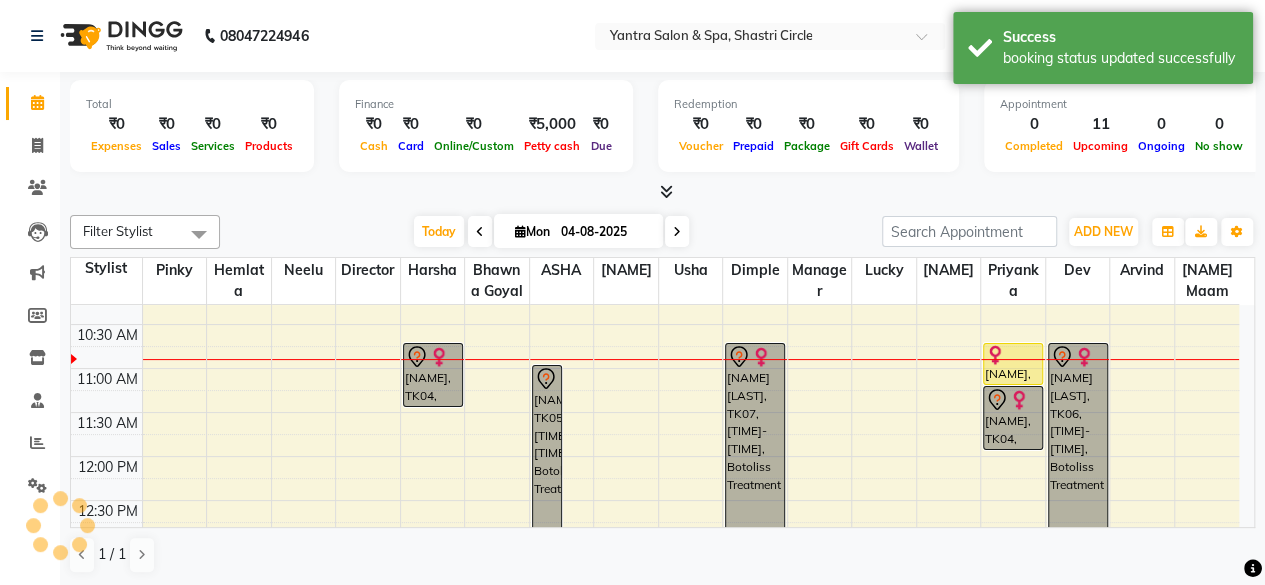 click 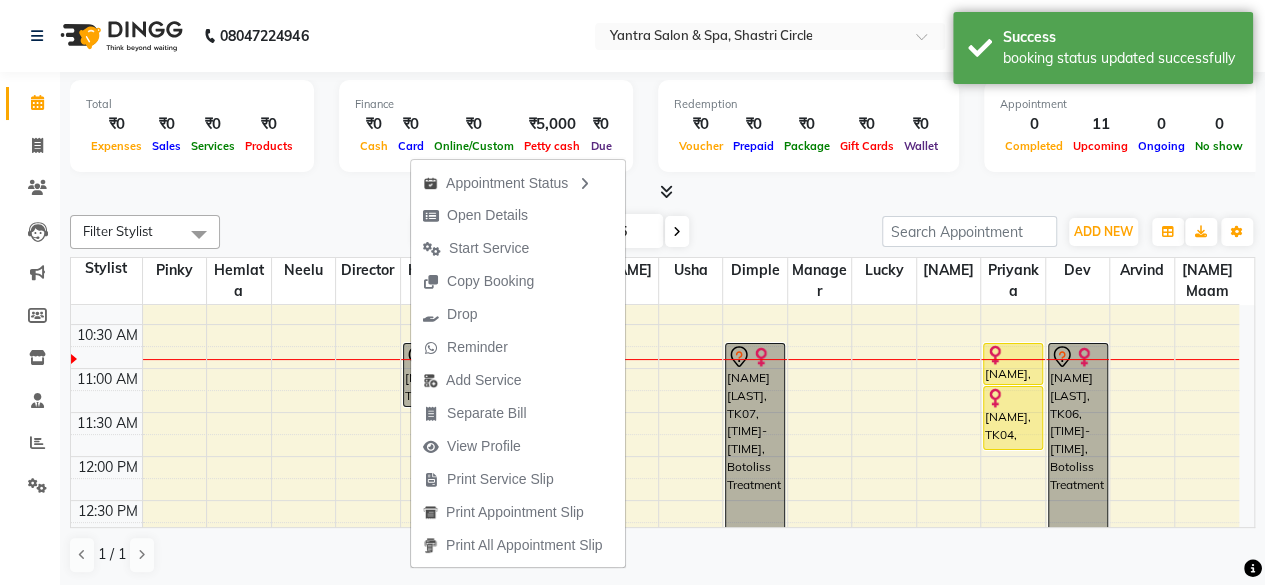 click on "08047224946 Select Location × Yantra Salon & Spa, Shastri Circle  WhatsApp Status  ✕ Status:  Connected Most Recent Message: 04-08-2025     10:35 AM Recent Service Activity: 04-08-2025     10:55 AM English ENGLISH Español العربية मराठी हिंदी ગુજરાતી தமிழ் 中文 3 Notifications nothing to show Admin Manage Profile Change Password Sign out  Version:3.15.11" 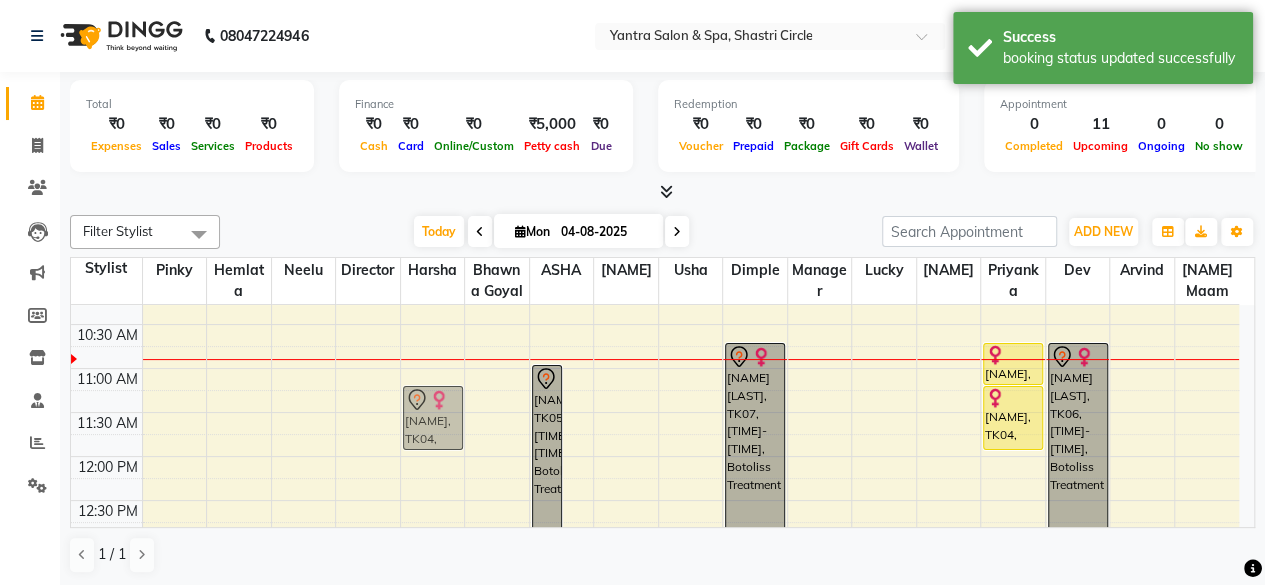 drag, startPoint x: 446, startPoint y: 345, endPoint x: 447, endPoint y: 383, distance: 38.013157 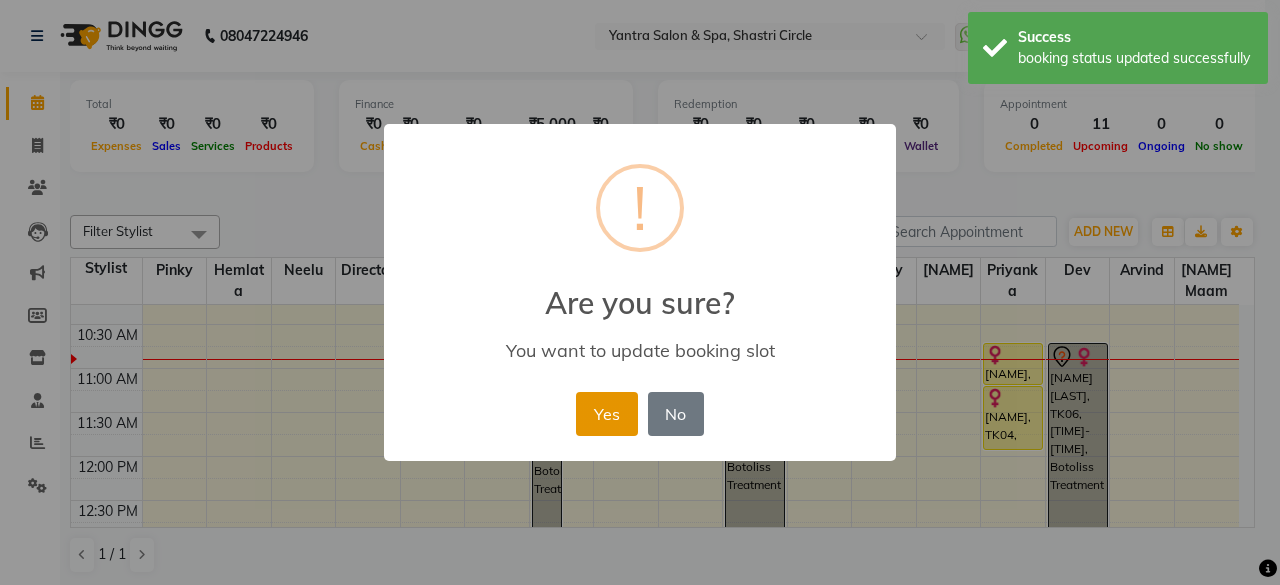 click on "Yes" at bounding box center (606, 414) 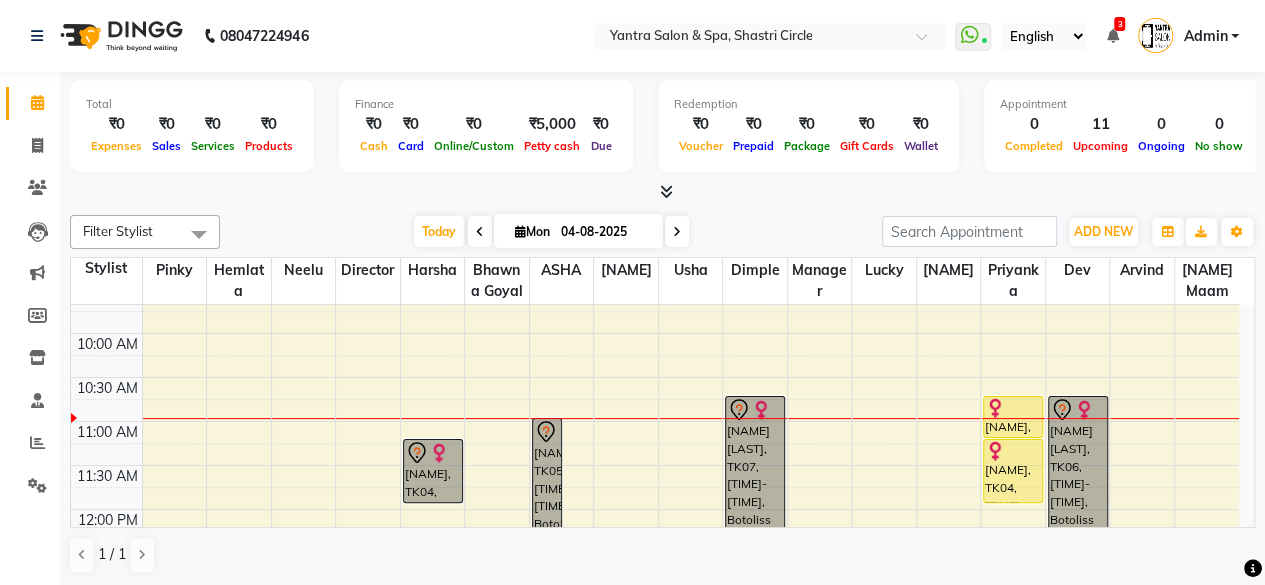 scroll, scrollTop: 116, scrollLeft: 0, axis: vertical 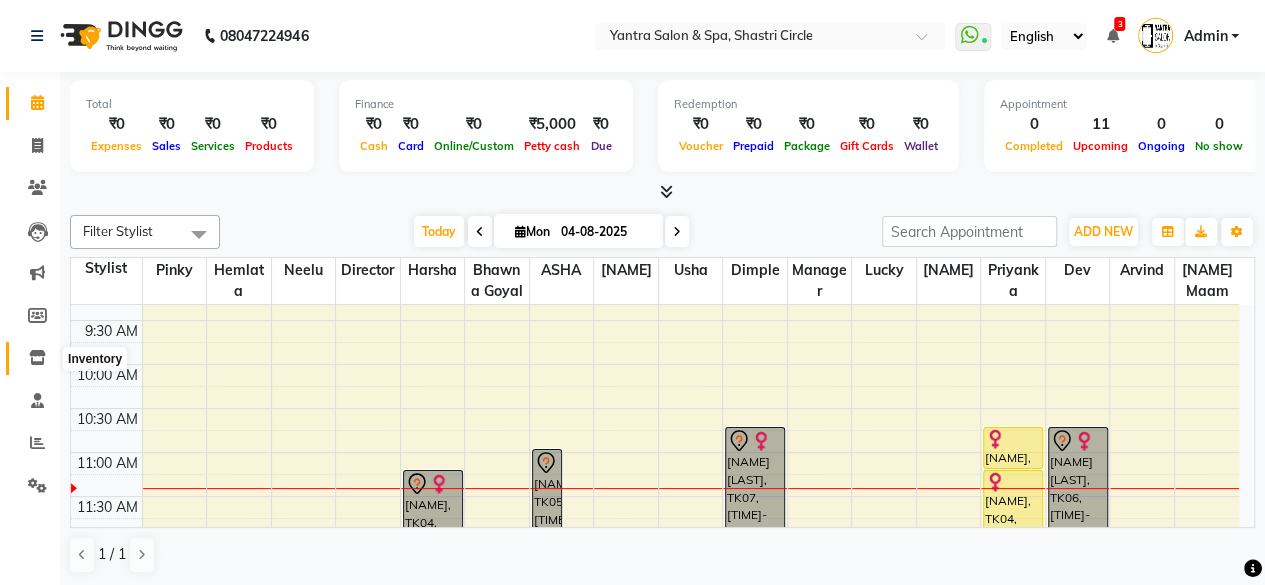 click 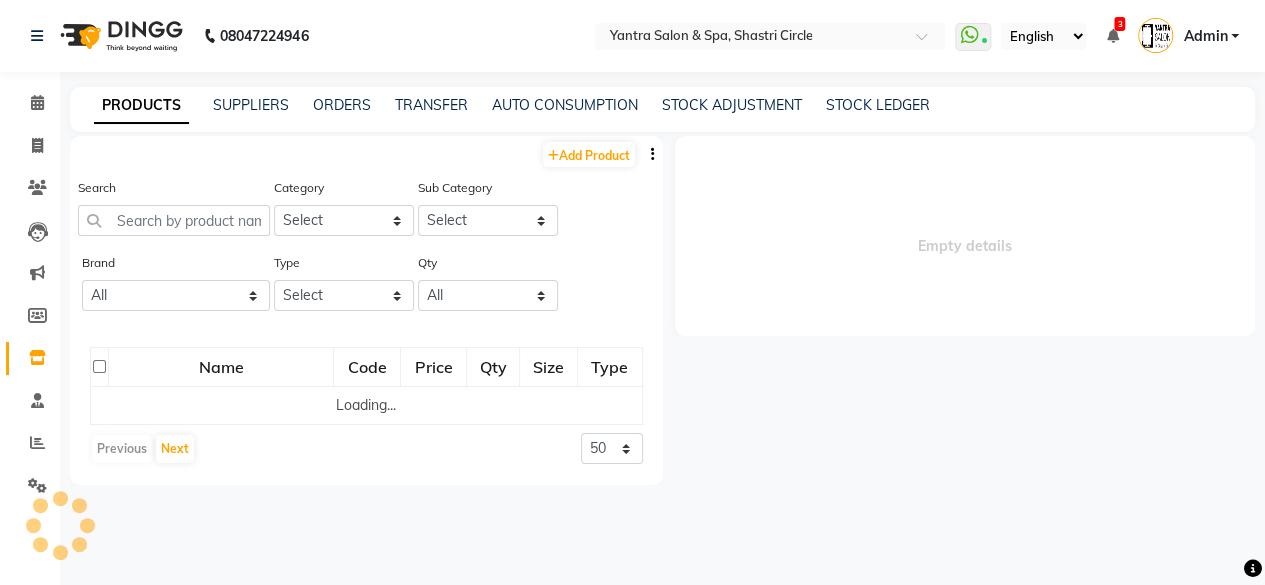scroll, scrollTop: 0, scrollLeft: 0, axis: both 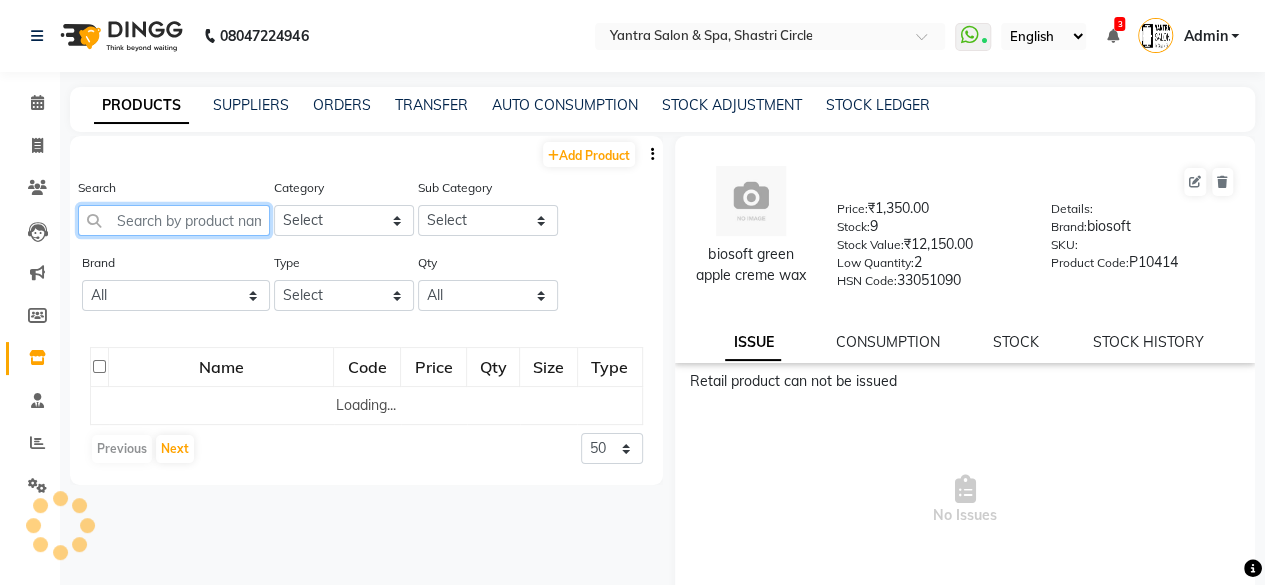 click 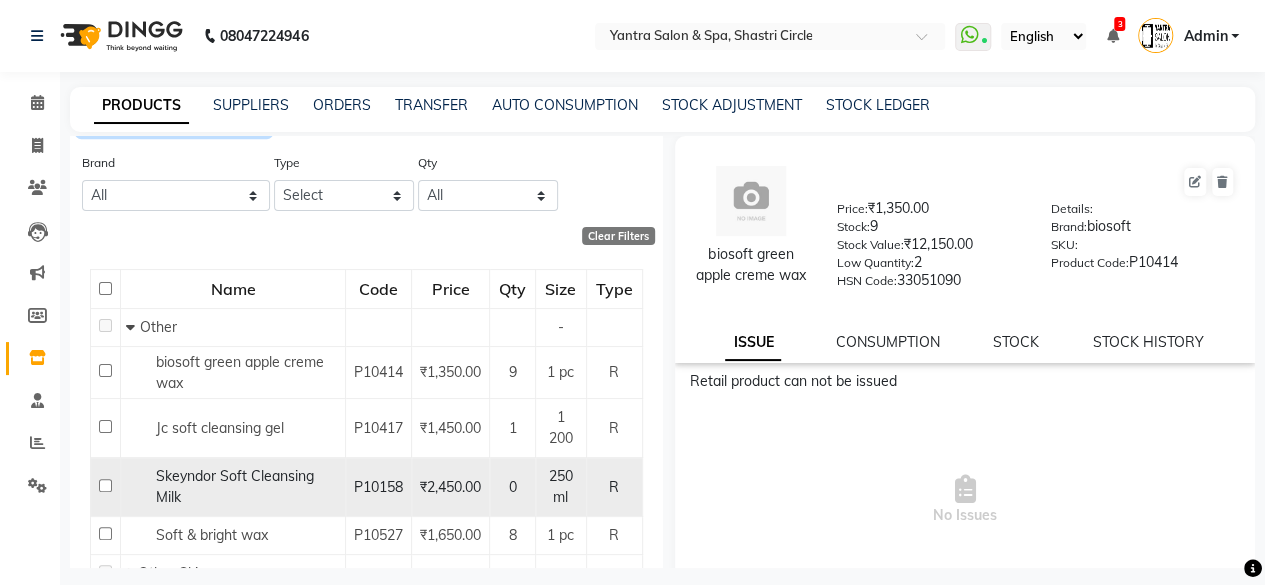 scroll, scrollTop: 182, scrollLeft: 0, axis: vertical 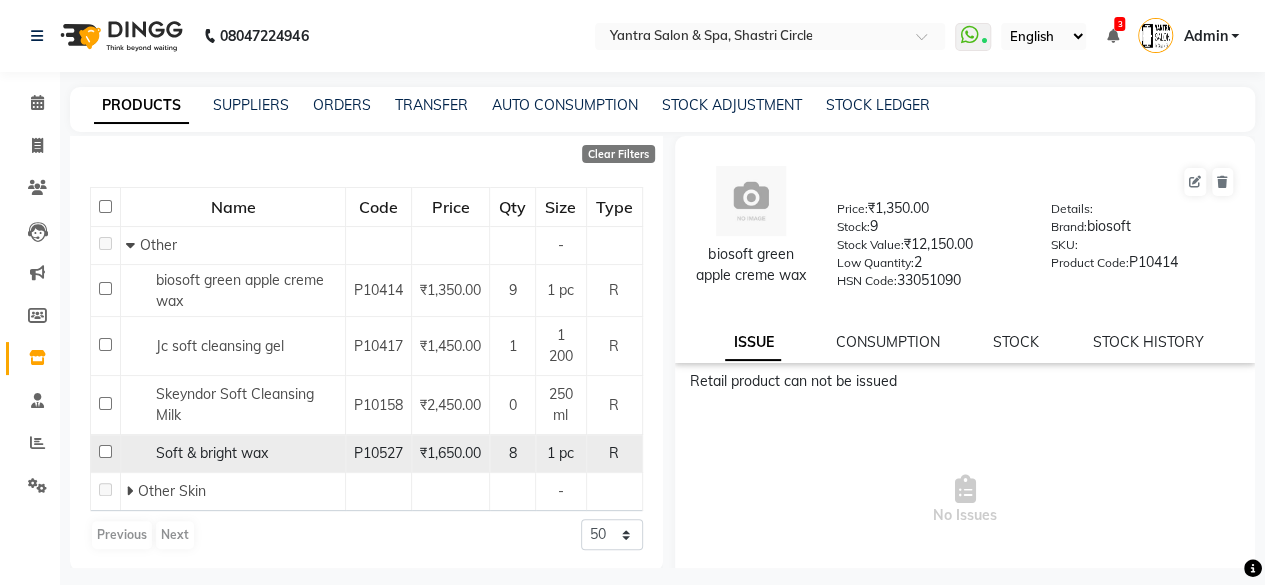 type on "soft" 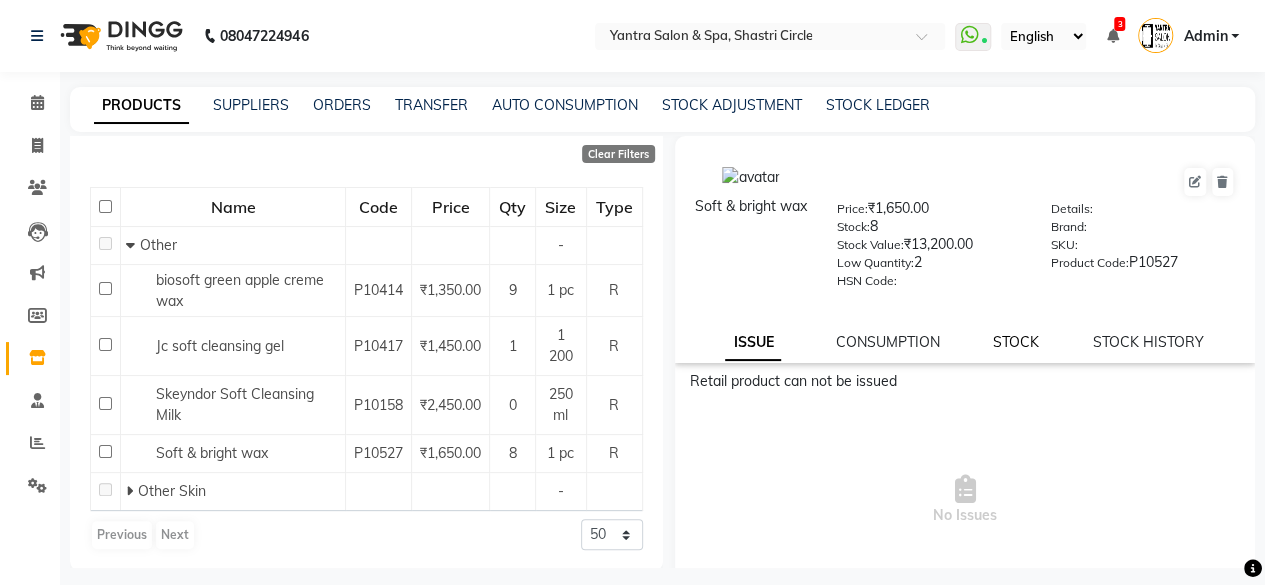 click on "STOCK" 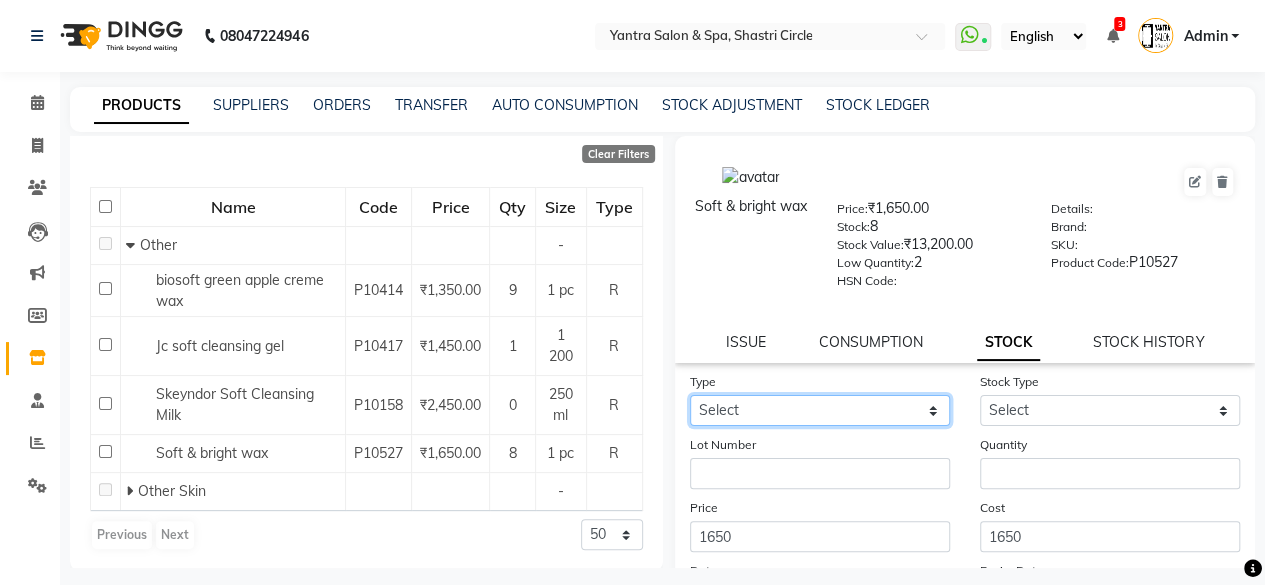 drag, startPoint x: 799, startPoint y: 412, endPoint x: 786, endPoint y: 424, distance: 17.691807 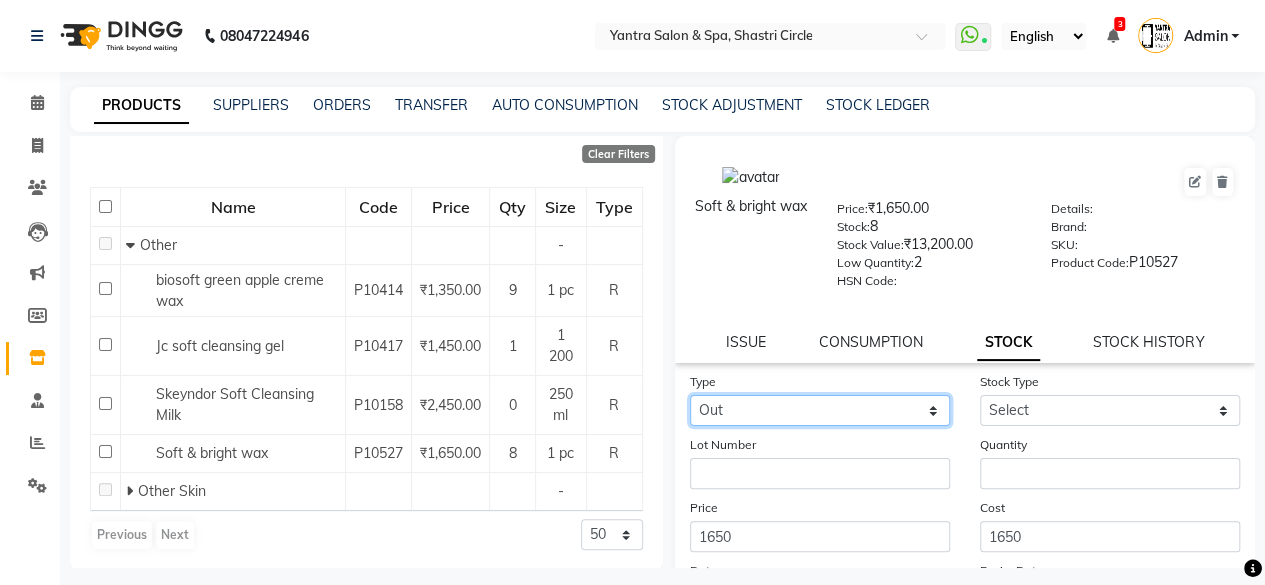 click on "Select In Out" 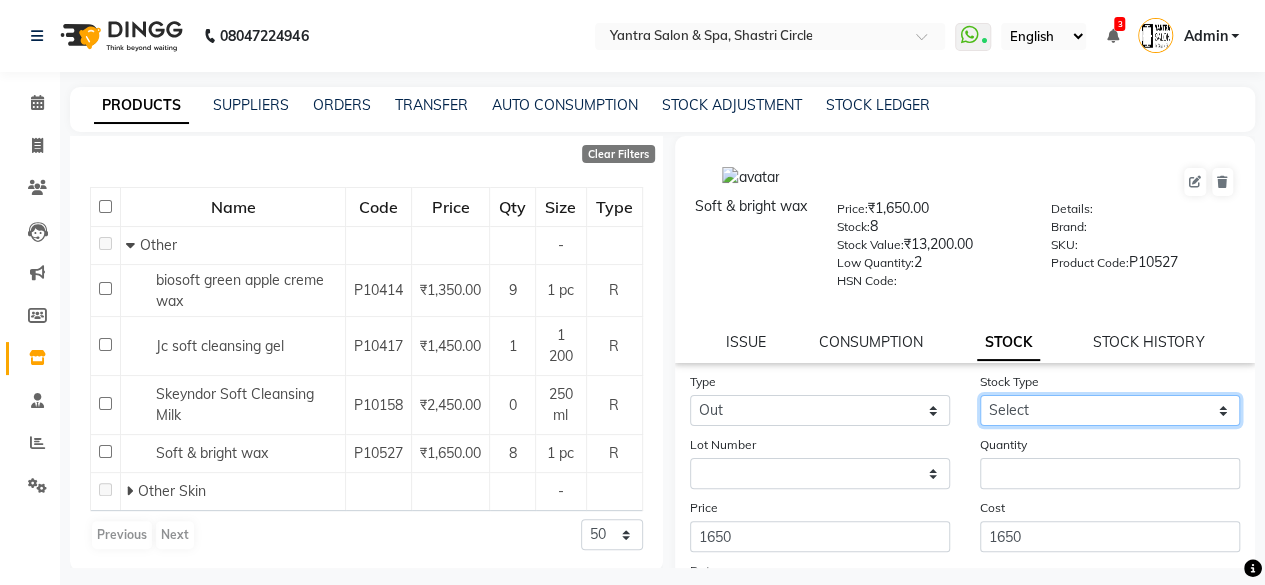 drag, startPoint x: 1033, startPoint y: 415, endPoint x: 1032, endPoint y: 427, distance: 12.0415945 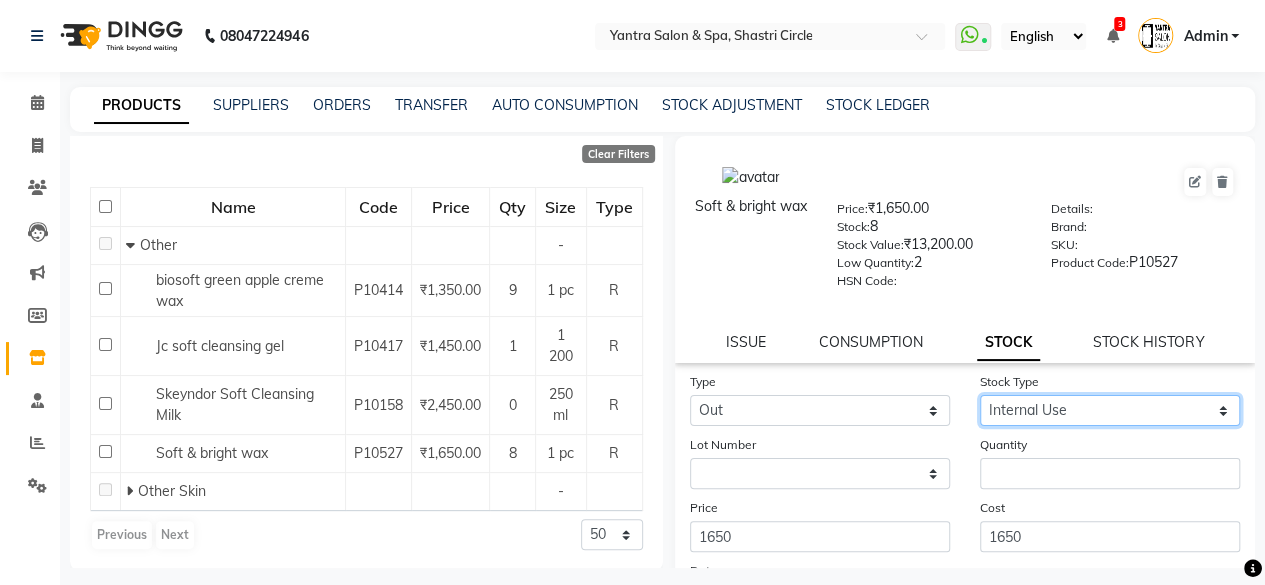 click on "Select Internal Use Damaged Expired Adjustment Return Other" 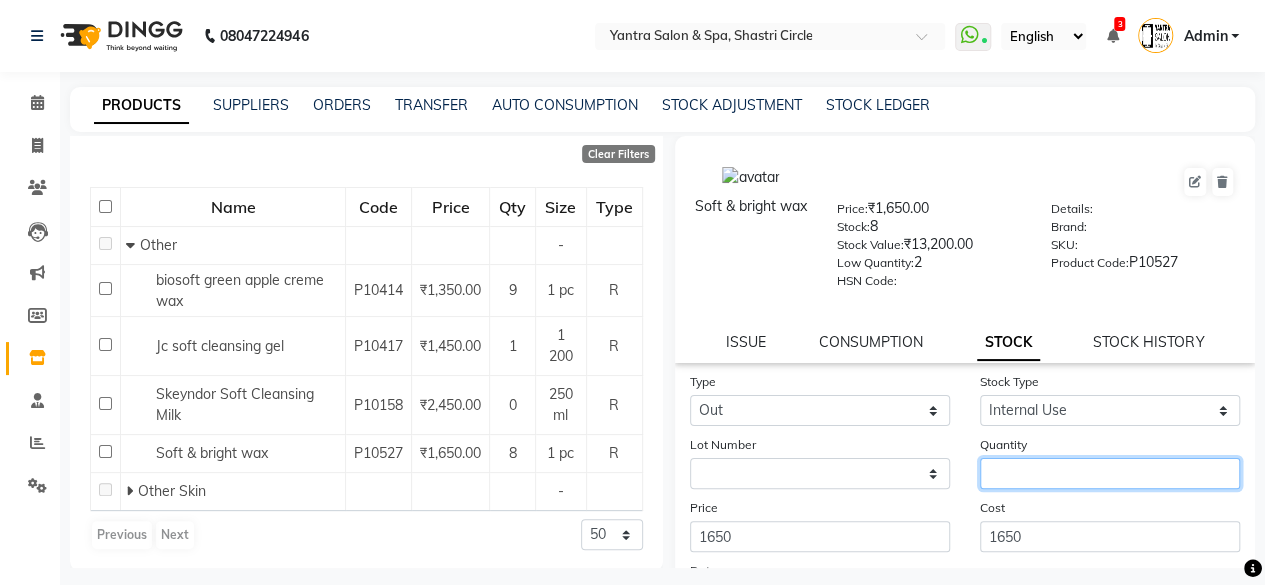 click 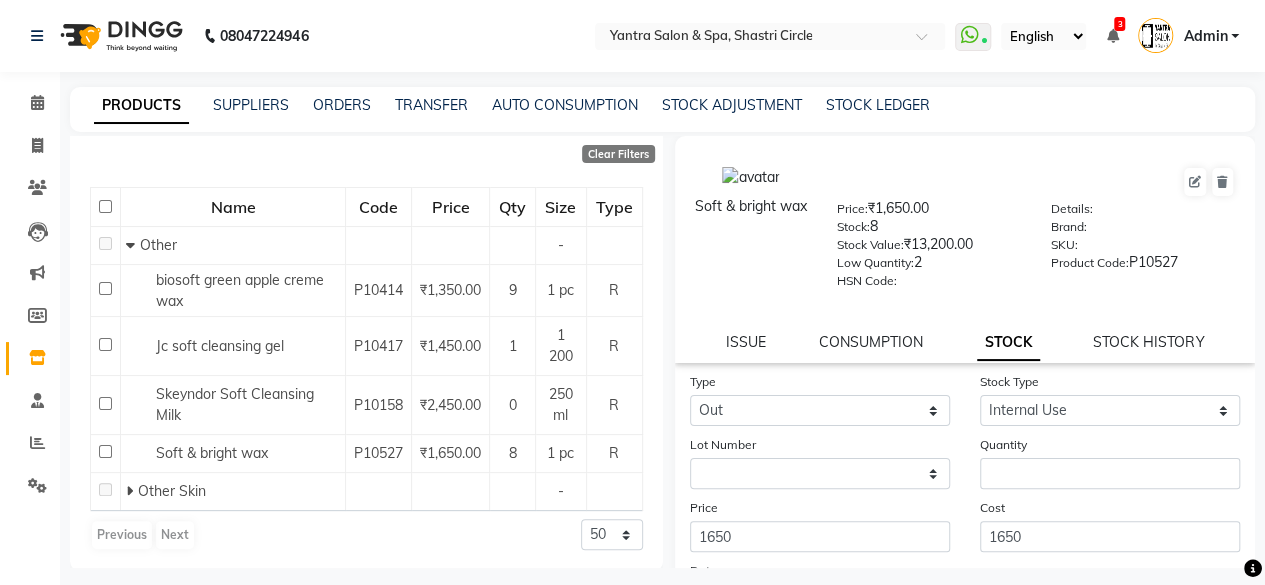 click on "Stock Type Select Internal Use Damaged Expired Adjustment Return Other" 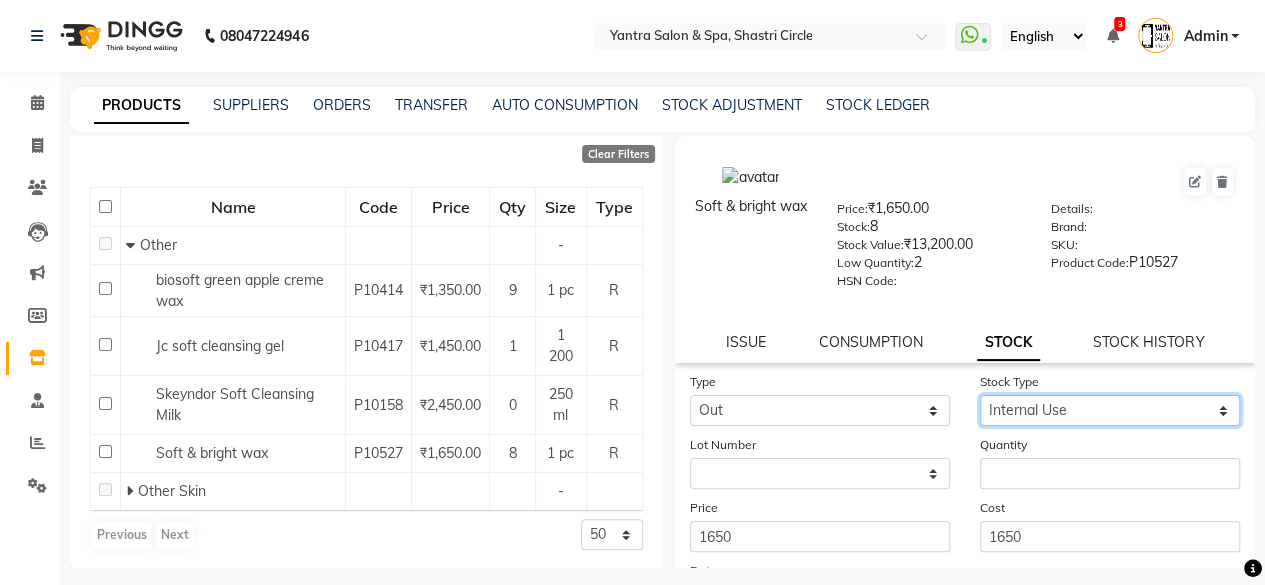 drag, startPoint x: 1048, startPoint y: 407, endPoint x: 1040, endPoint y: 421, distance: 16.124516 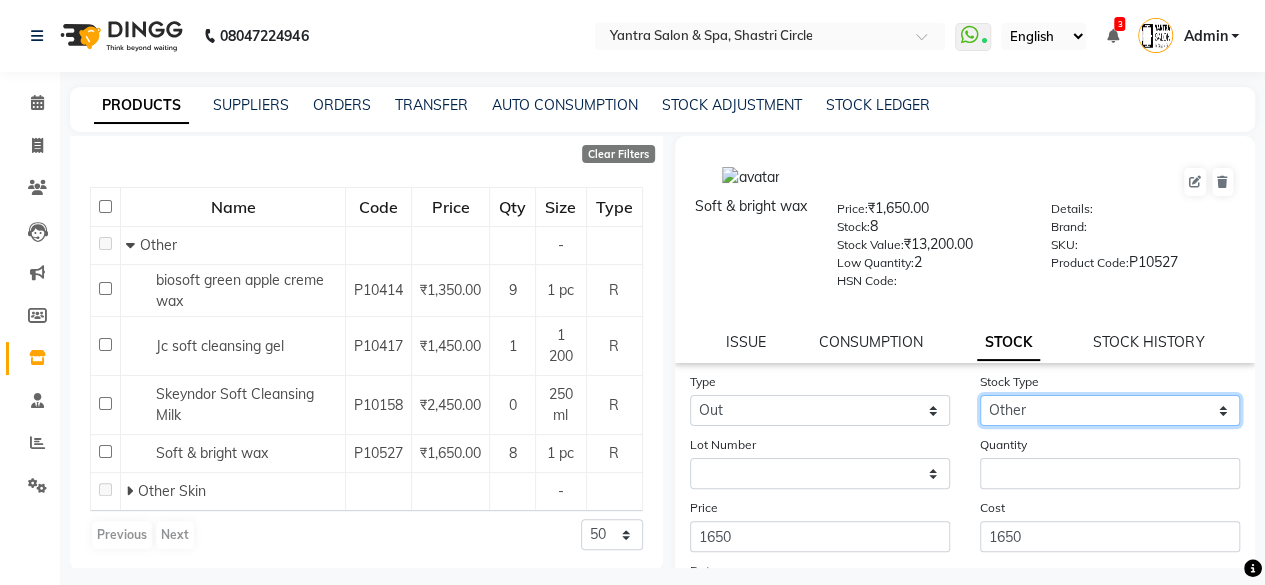 click on "Select Internal Use Damaged Expired Adjustment Return Other" 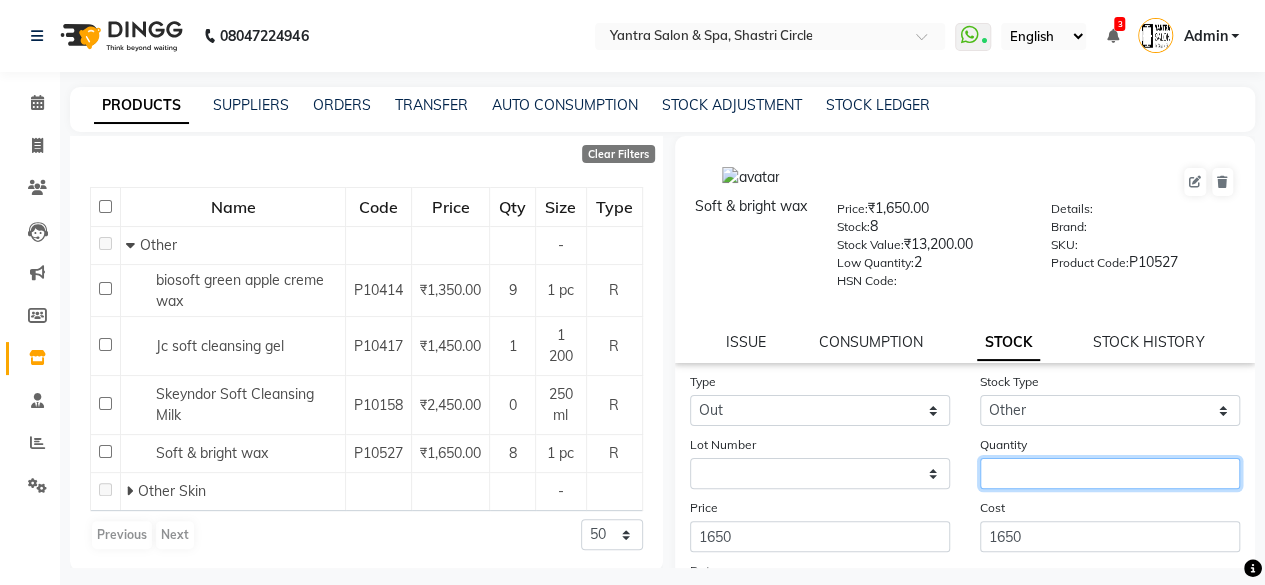 click 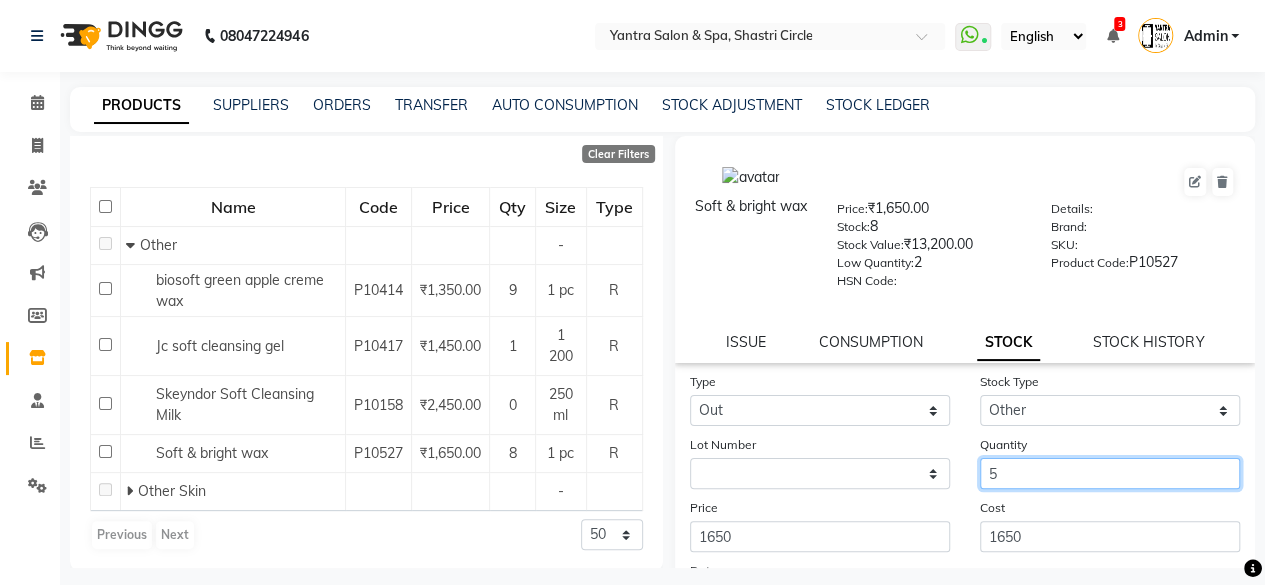 type on "5" 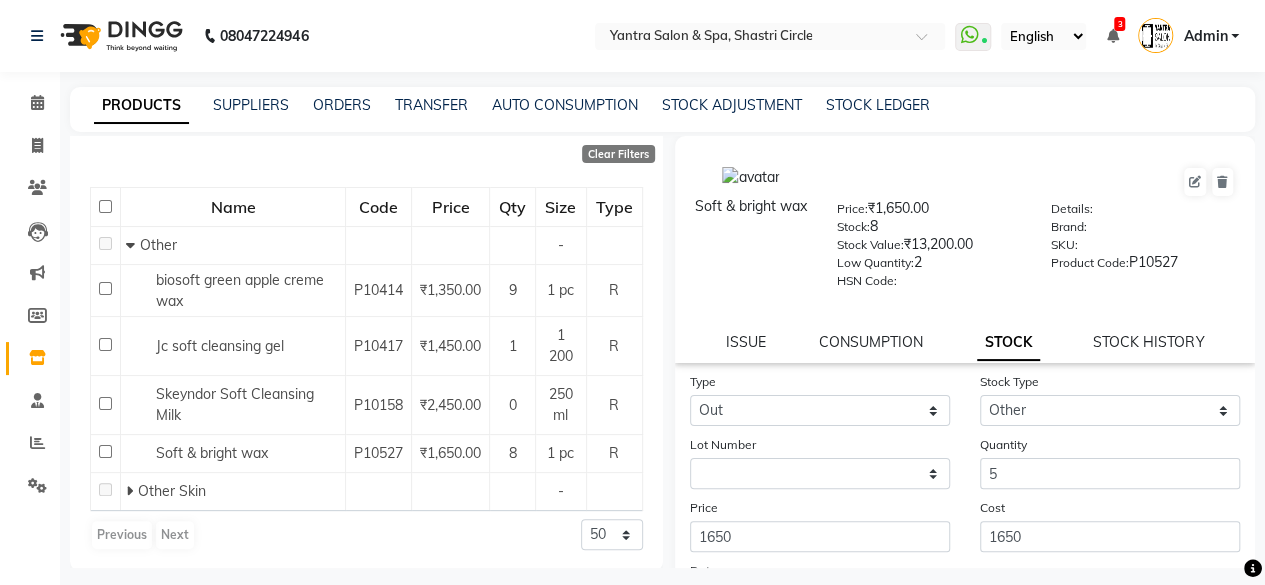 click on "Cost 1650" 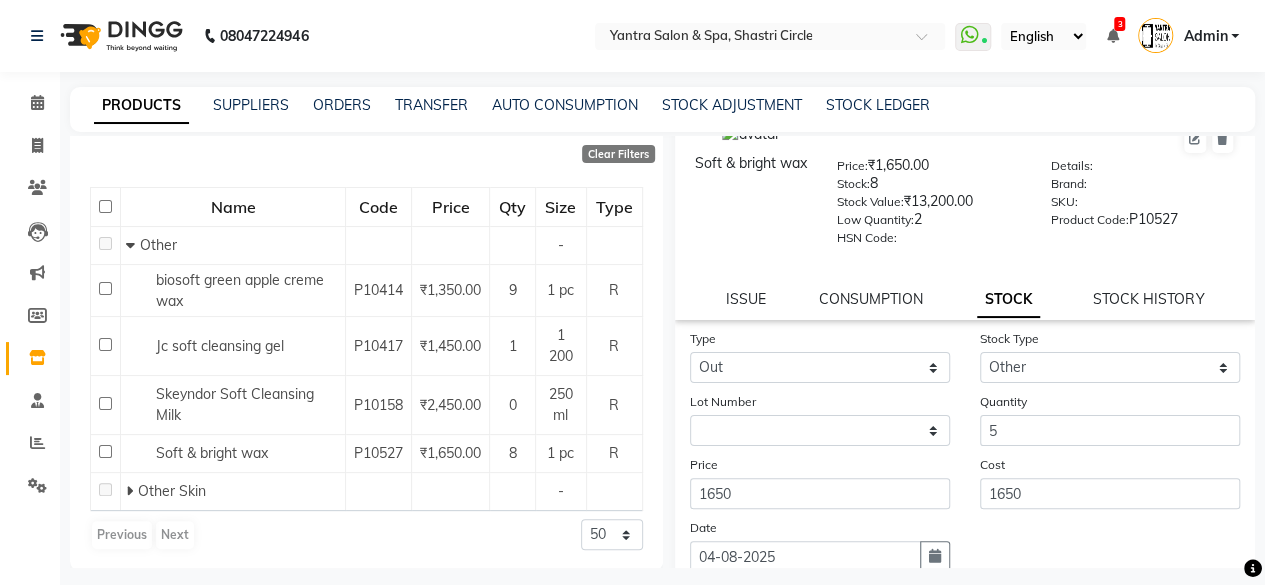 scroll, scrollTop: 100, scrollLeft: 0, axis: vertical 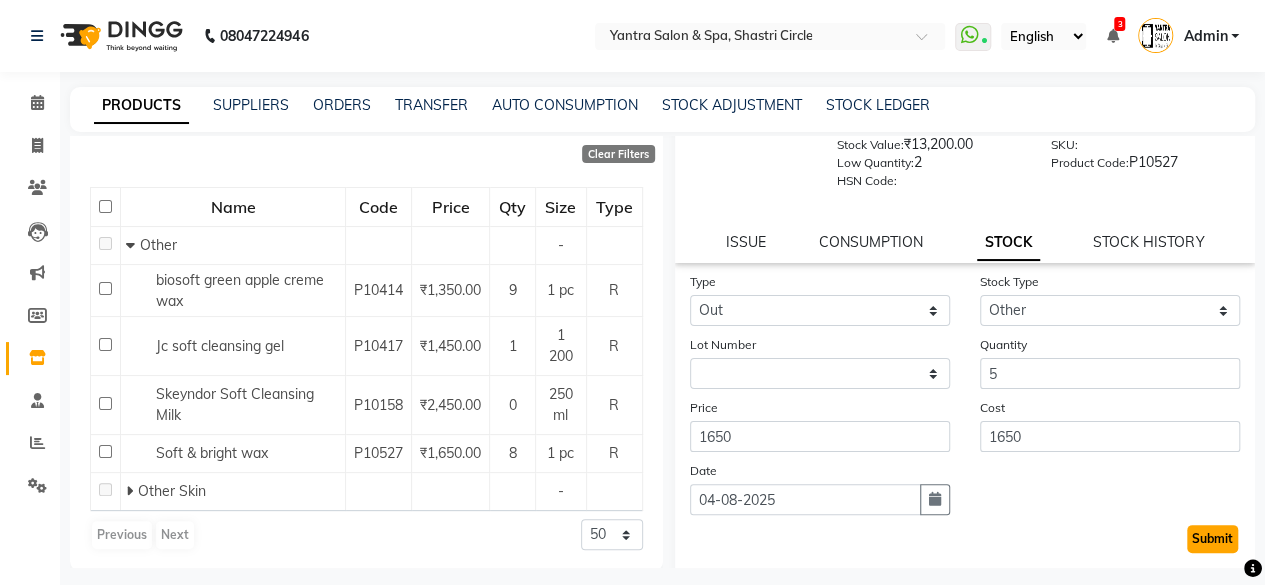 click on "Submit" 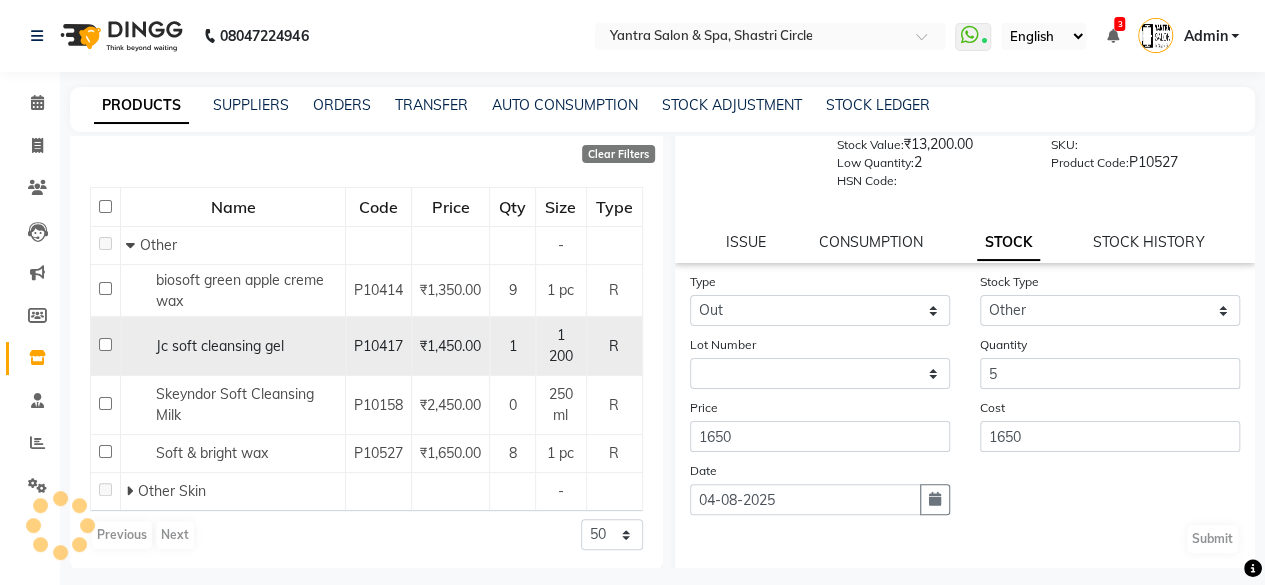 select 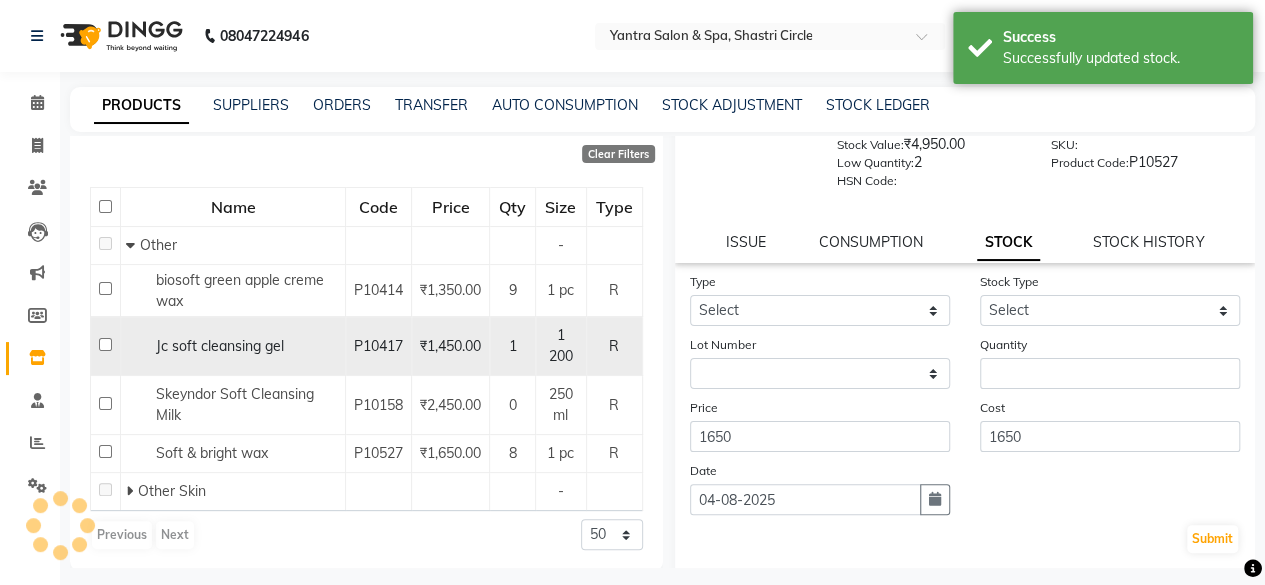 scroll, scrollTop: 0, scrollLeft: 0, axis: both 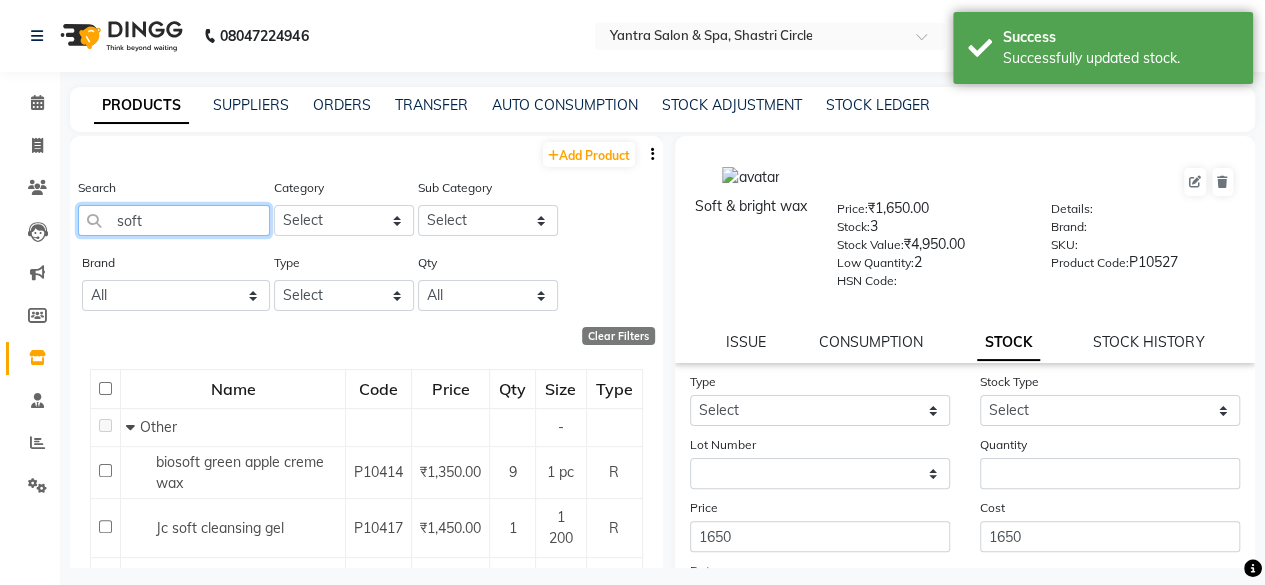 click on "soft" 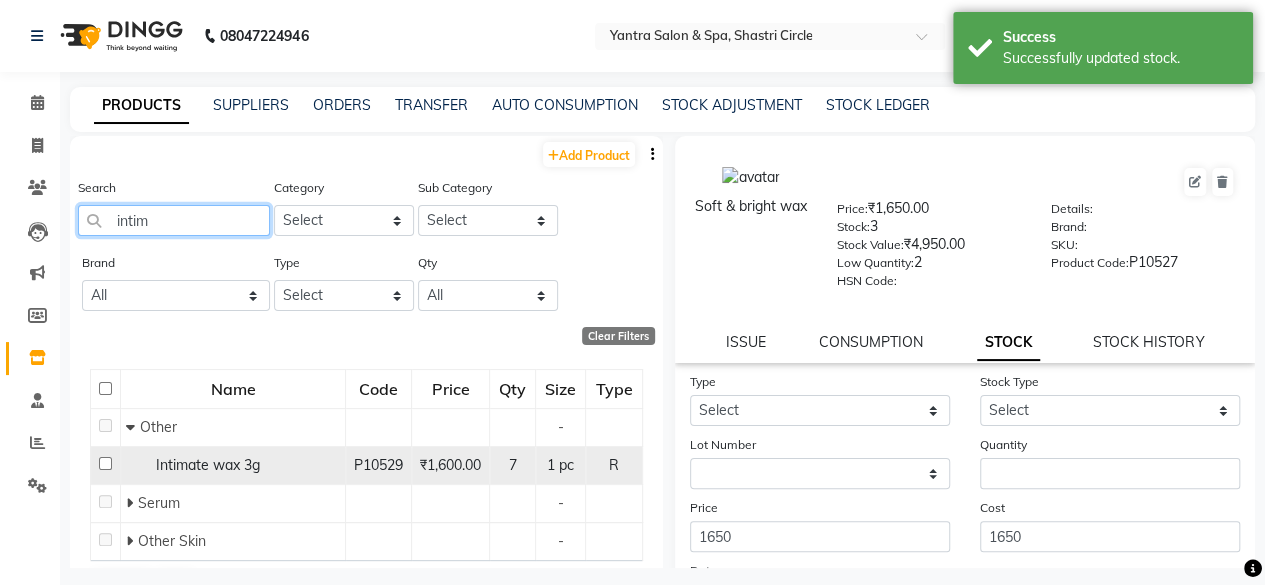 type on "intim" 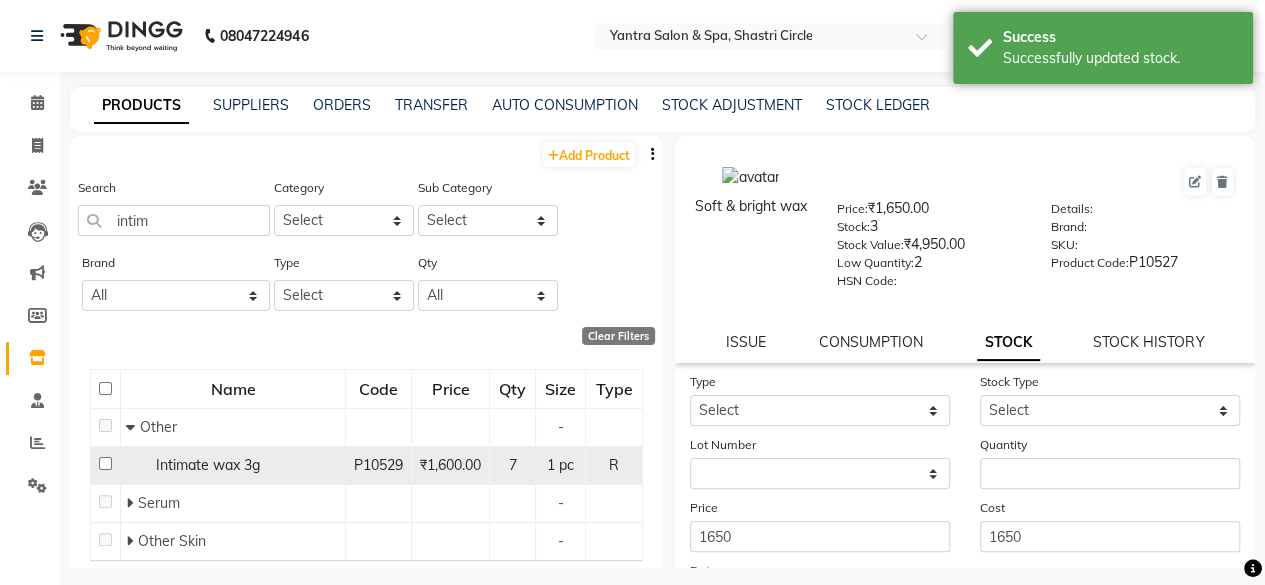 click on "Intimate wax 3g" 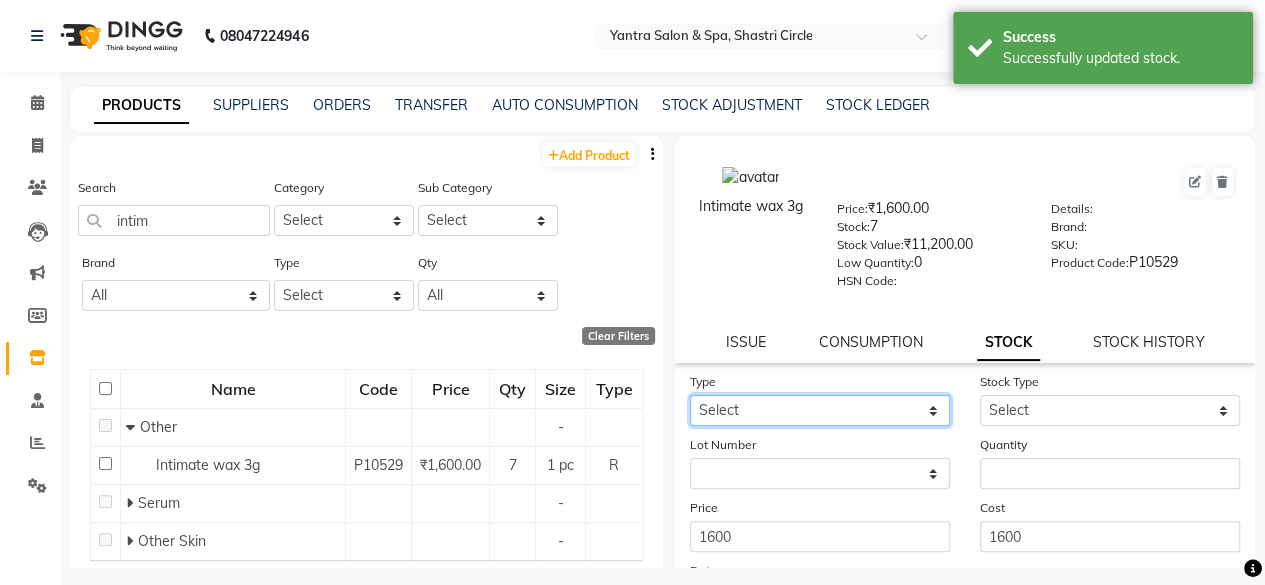 click on "Select In Out" 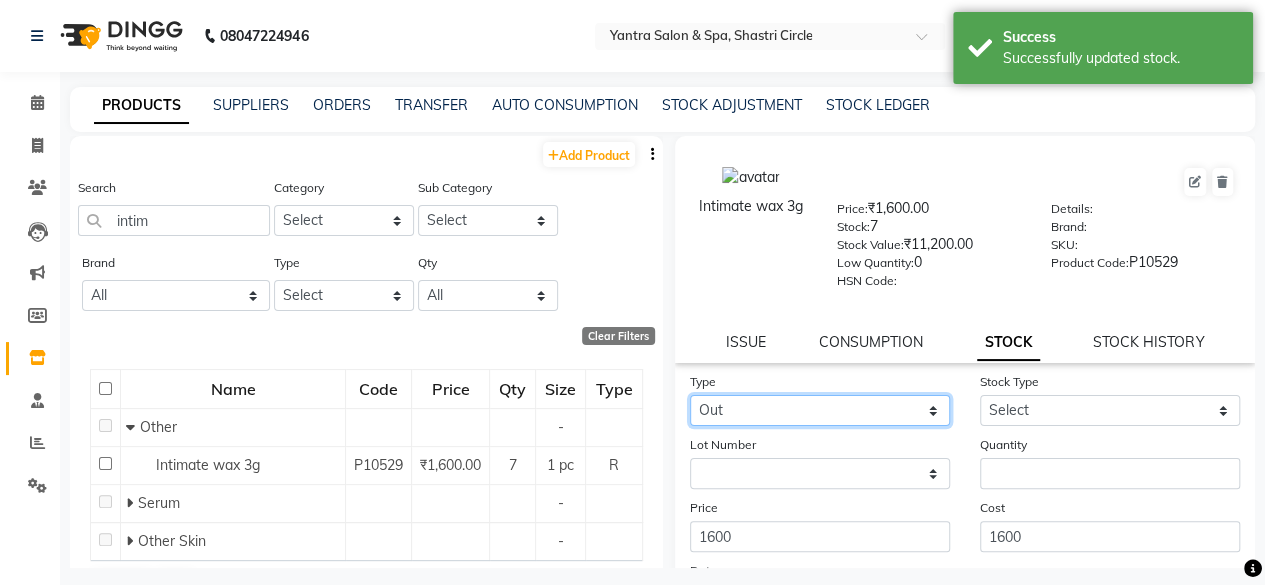 click on "Select In Out" 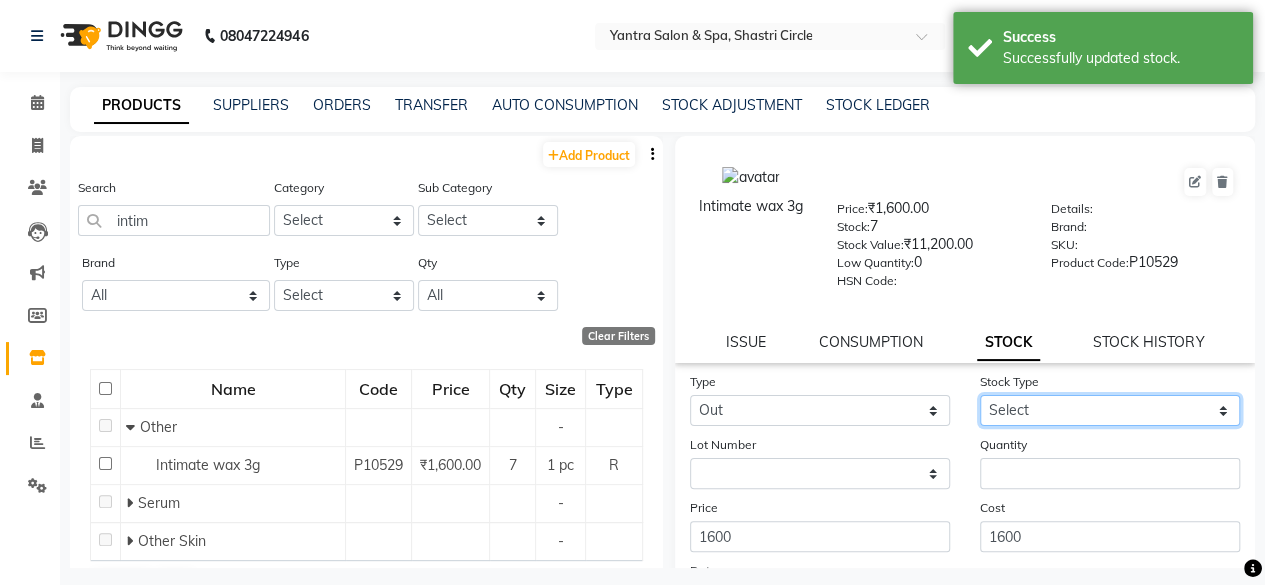 click on "Select Internal Use Damaged Expired Adjustment Return Other" 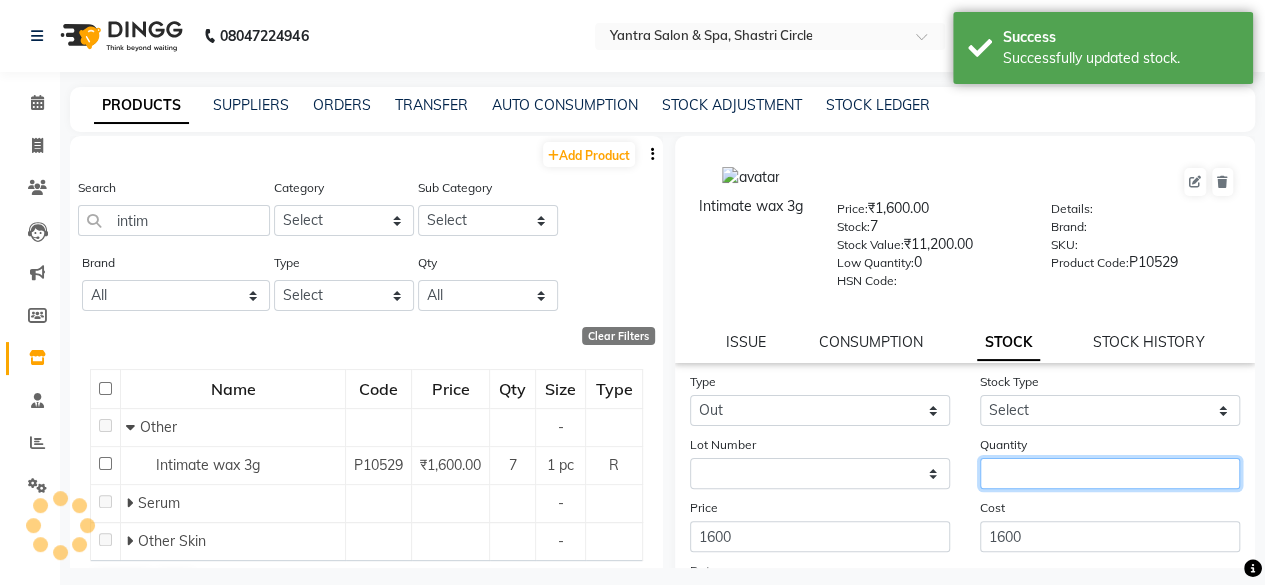 click 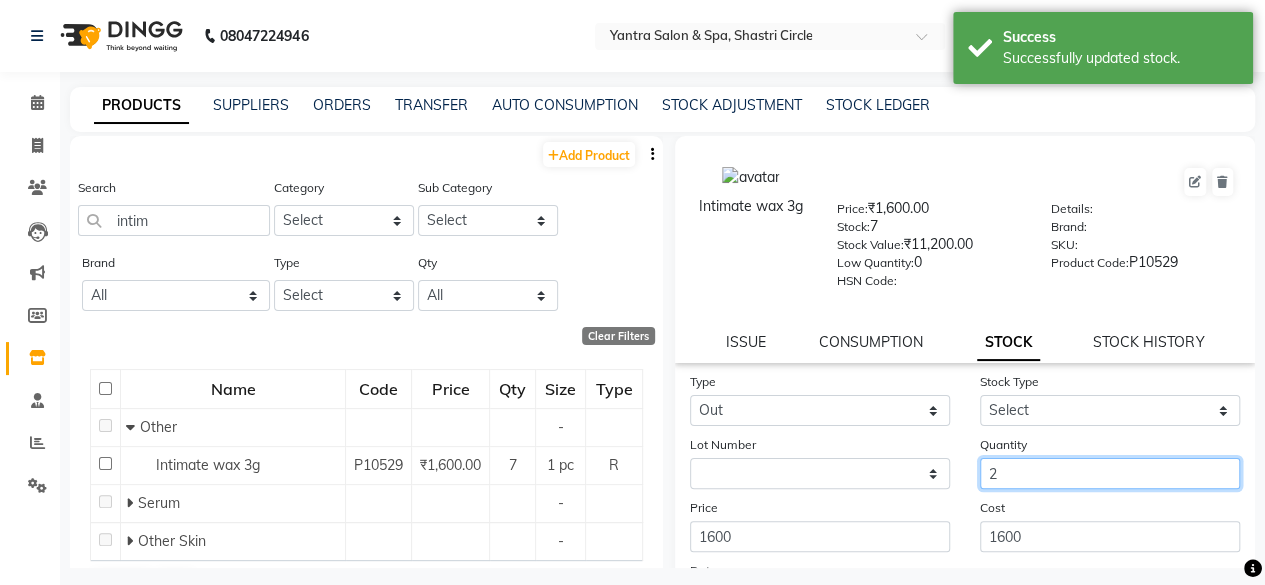 type on "2" 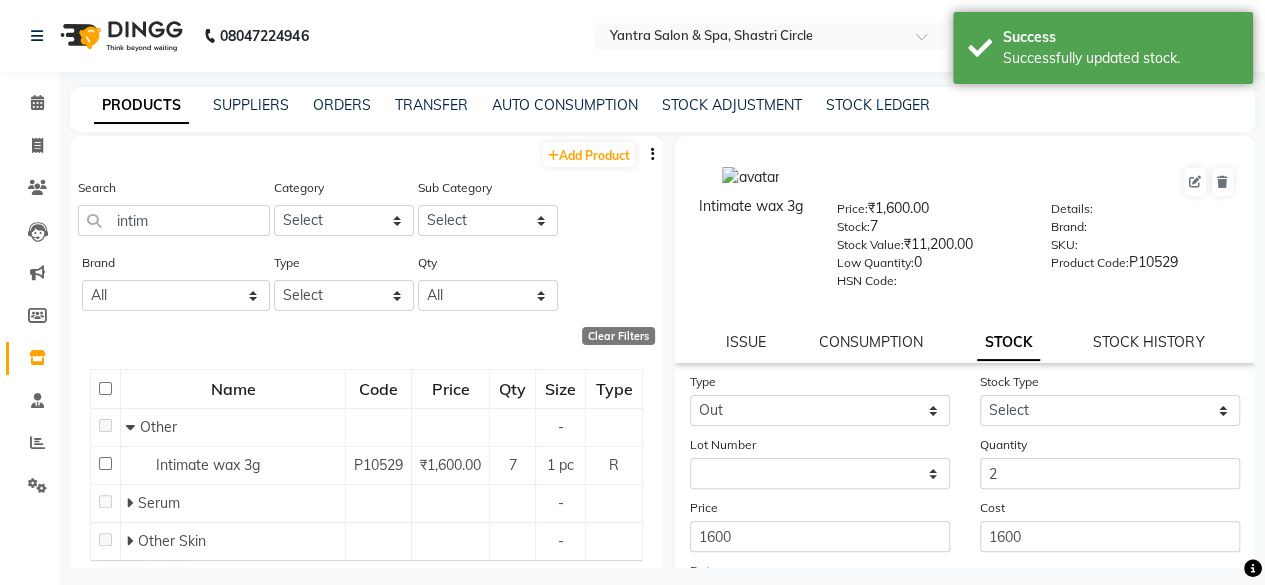 click on "Type Select In Out Stock Type Select Internal Use Damaged Expired Adjustment Return Other Lot Number None Quantity 2 Price 1600 Cost 1600 Date 04-08-2025  Submit" 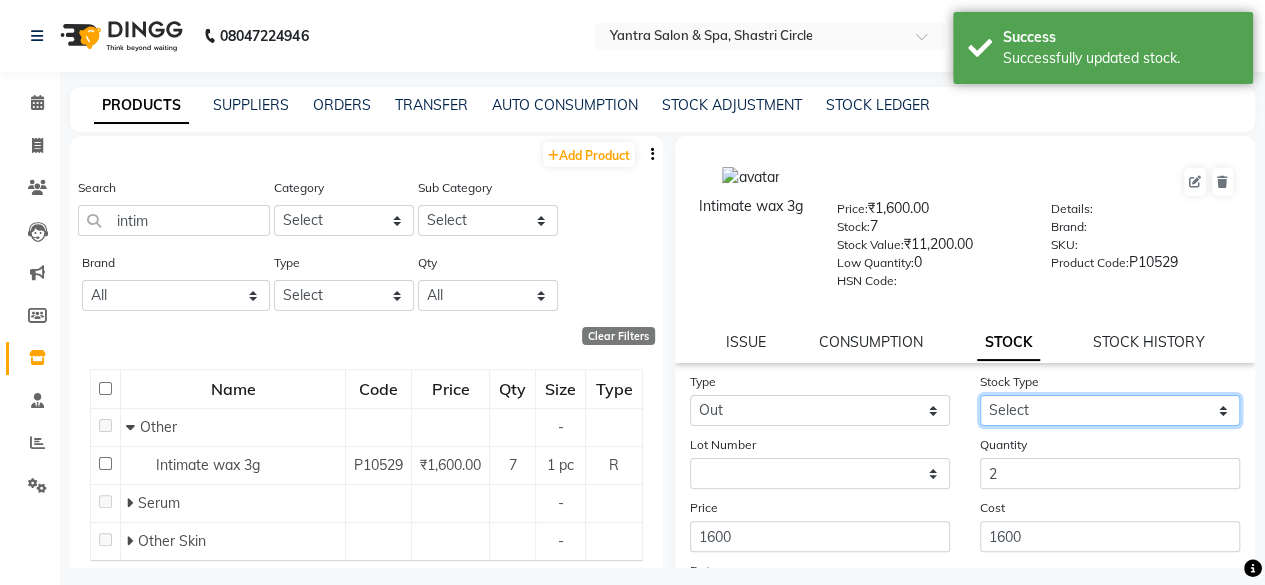 click on "Select Internal Use Damaged Expired Adjustment Return Other" 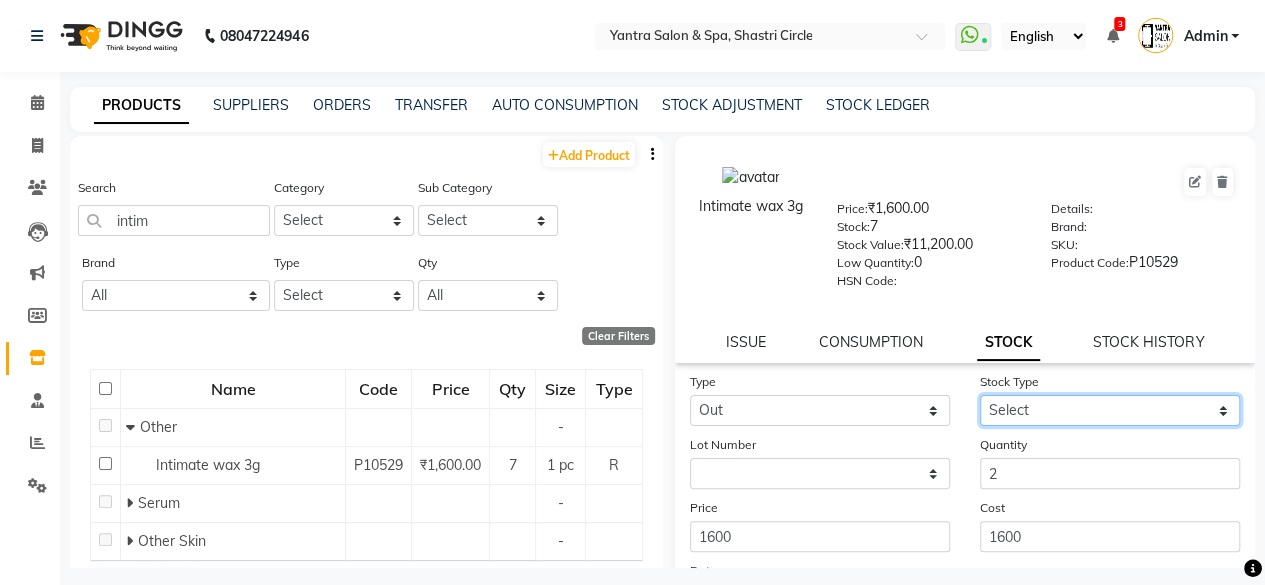 select on "other" 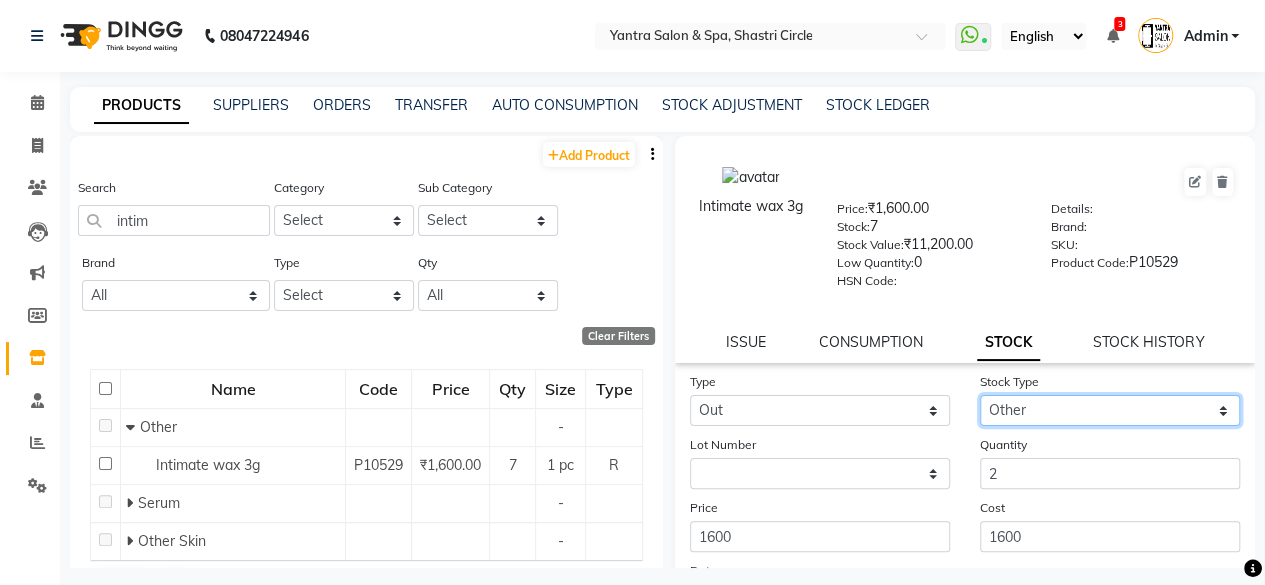 click on "Select Internal Use Damaged Expired Adjustment Return Other" 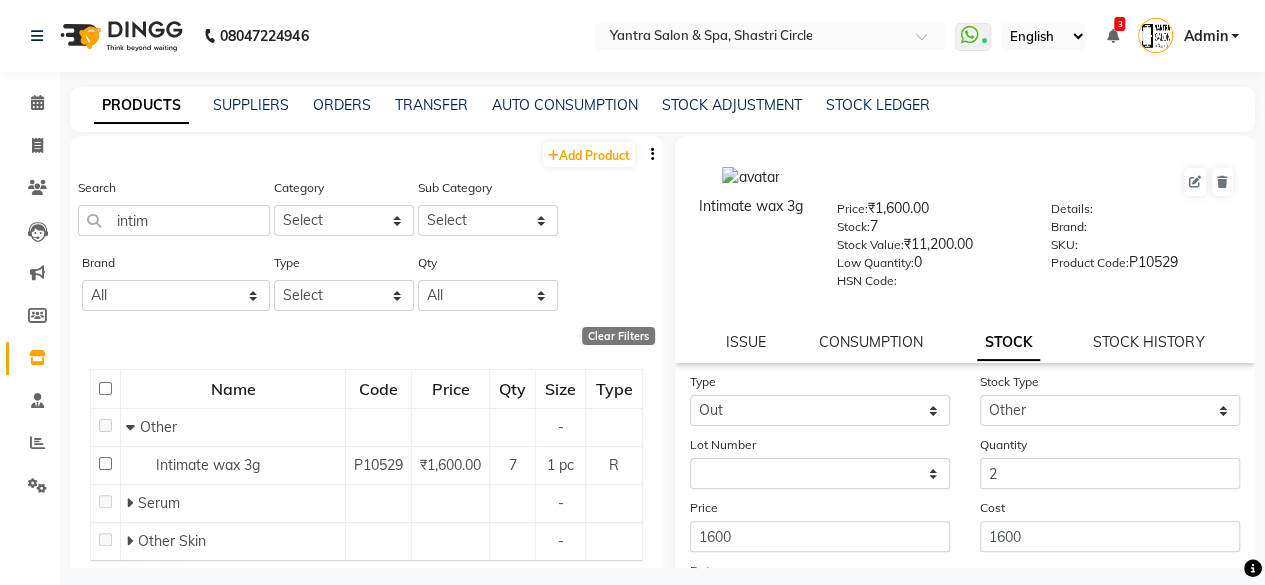click on "Cost 1600" 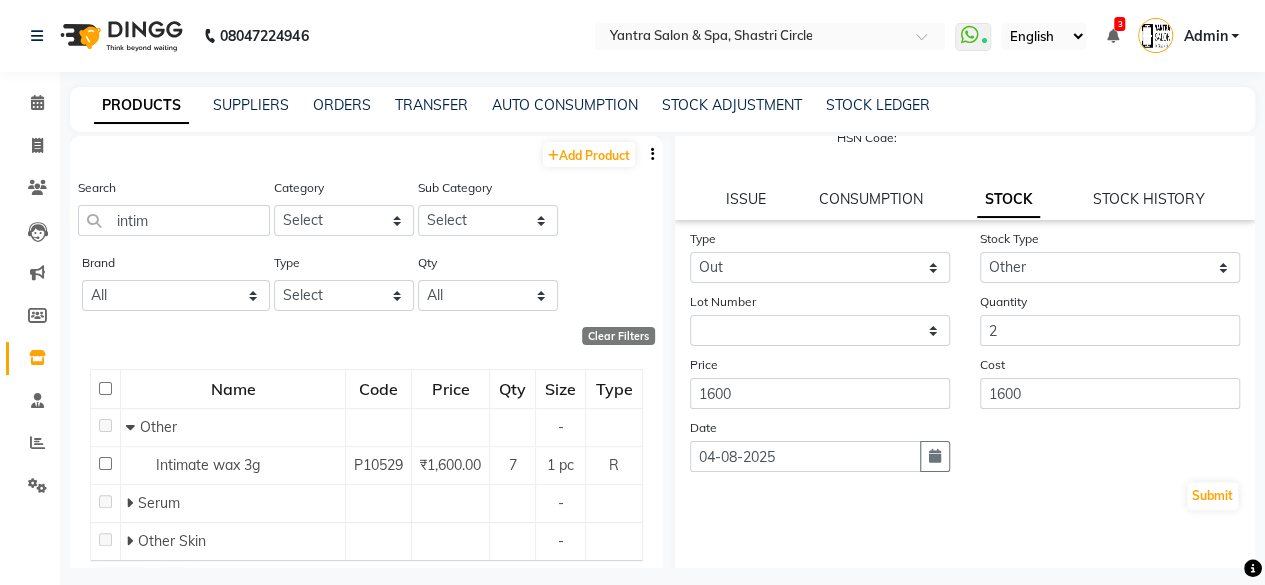 scroll, scrollTop: 203, scrollLeft: 0, axis: vertical 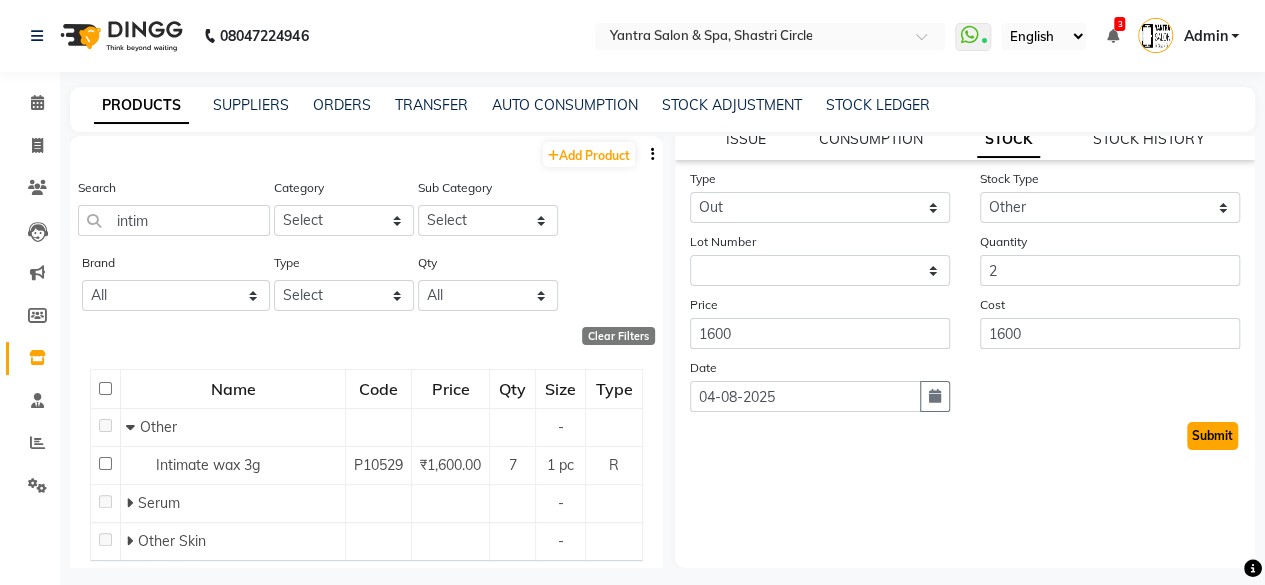 click on "Submit" 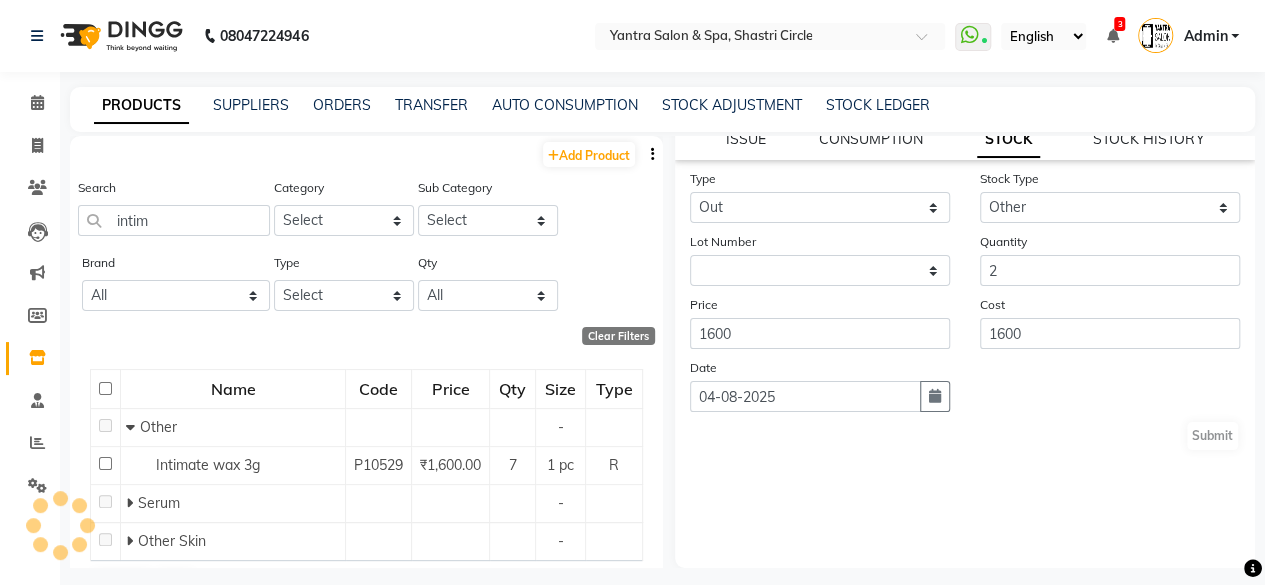select 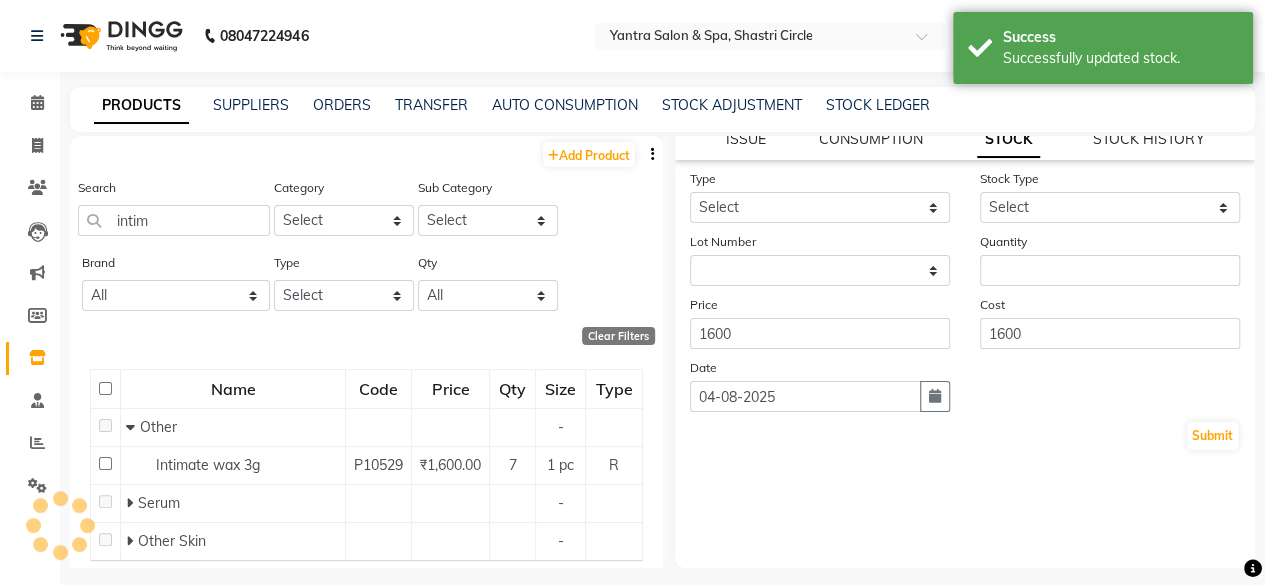 scroll, scrollTop: 0, scrollLeft: 0, axis: both 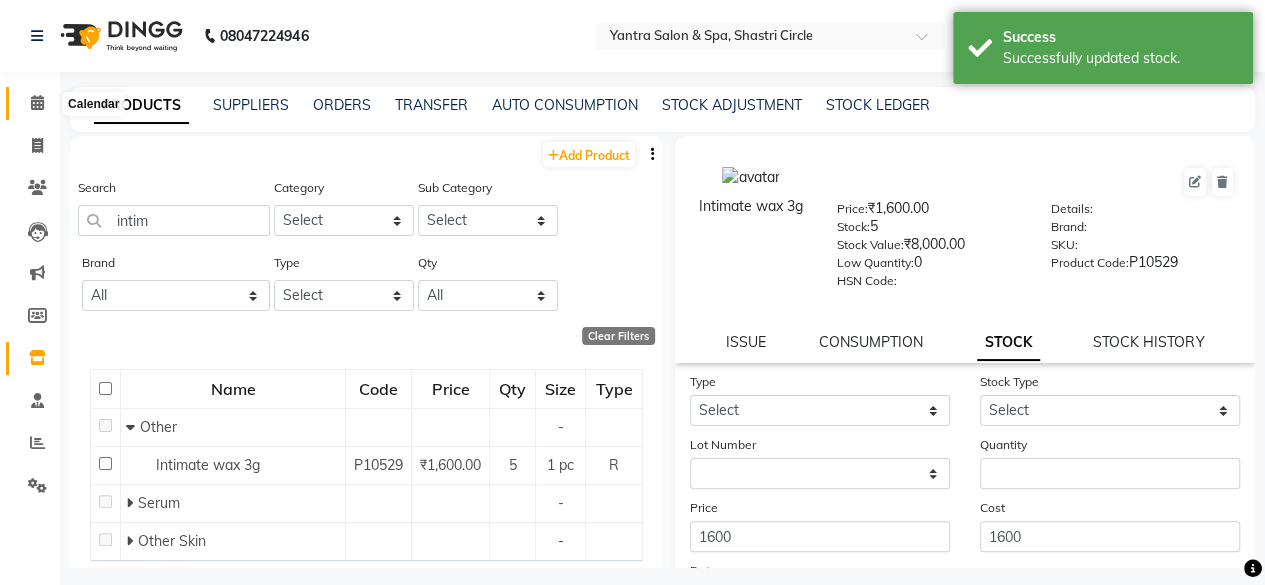 click 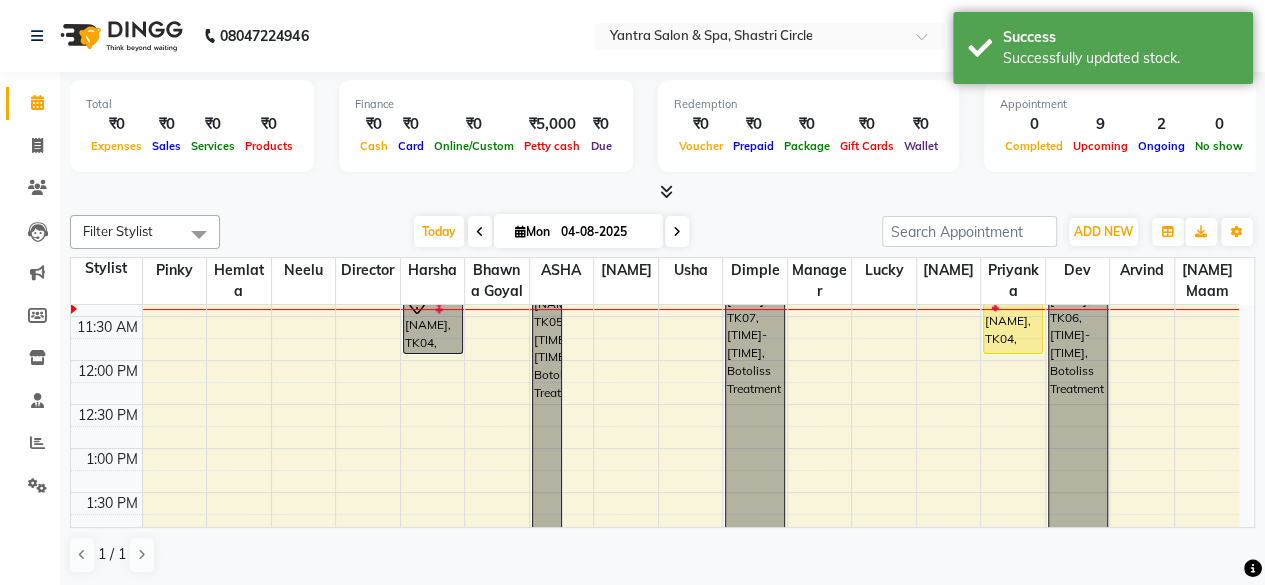 scroll, scrollTop: 300, scrollLeft: 0, axis: vertical 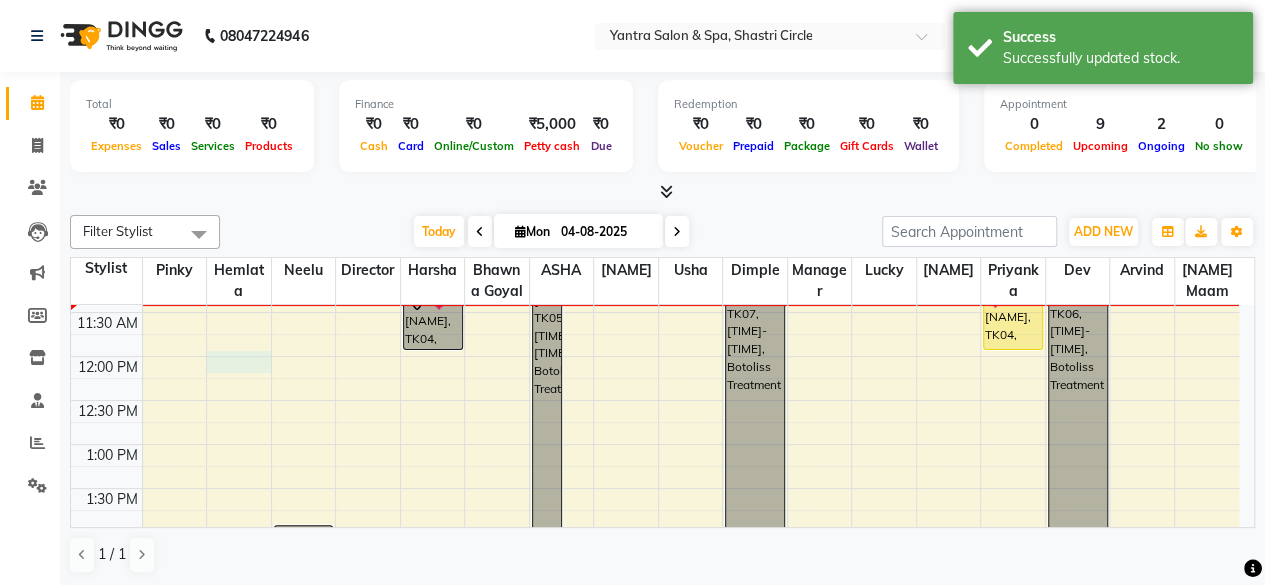 click on "8:00 AM 8:30 AM 9:00 AM 9:30 AM 10:00 AM 10:30 AM 11:00 AM 11:30 AM 12:00 PM 12:30 PM 1:00 PM 1:30 PM 2:00 PM 2:30 PM 3:00 PM 3:30 PM 4:00 PM 4:30 PM 5:00 PM 5:30 PM 6:00 PM 6:30 PM 7:00 PM 7:30 PM             Sumaja, TK01, 04:00 PM-05:00 PM, Facial             Sumaja, TK01, 05:00 PM-05:30 PM, liposoluble wax             Radha Singhal, TK02, 02:00 PM-03:00 PM, Facial             yashvi, TK04, 11:15 AM-12:00 PM, Pedi Pai pedicure             Ruchi, TK05, 11:00 AM-03:40 PM, Botoliss Treatment             Sanjeev, TK03, 02:30 PM-07:10 PM, Botoliss Treatment             Jyotsana Vyas Mahavidyalya, TK07, 10:45 AM-03:25 PM, Botoliss Treatment             Sumaja, TK01, 04:00 PM-04:45 PM, Wella Enrich hair spa     yashvi, TK04, 10:45 AM-11:15 AM, liposoluble wax     yashvi, TK04, 11:15 AM-12:00 PM, Pedi Pai manicure             Divya Parihar, TK06, 10:45 AM-03:25 PM, Botoliss Treatment" at bounding box center (655, 532) 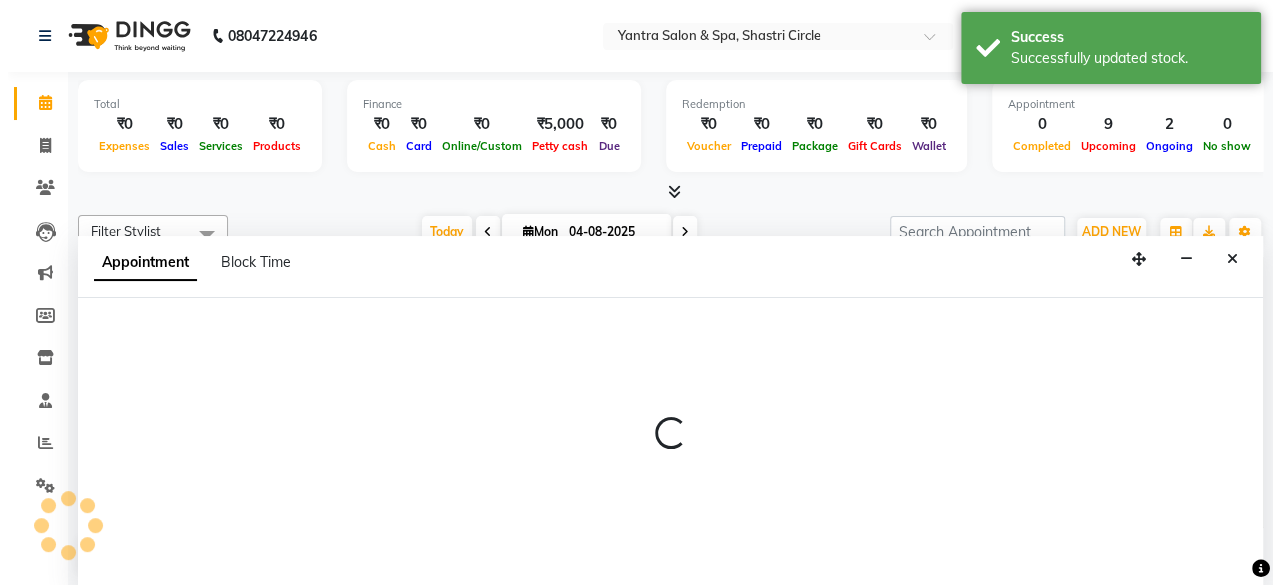 scroll, scrollTop: 0, scrollLeft: 0, axis: both 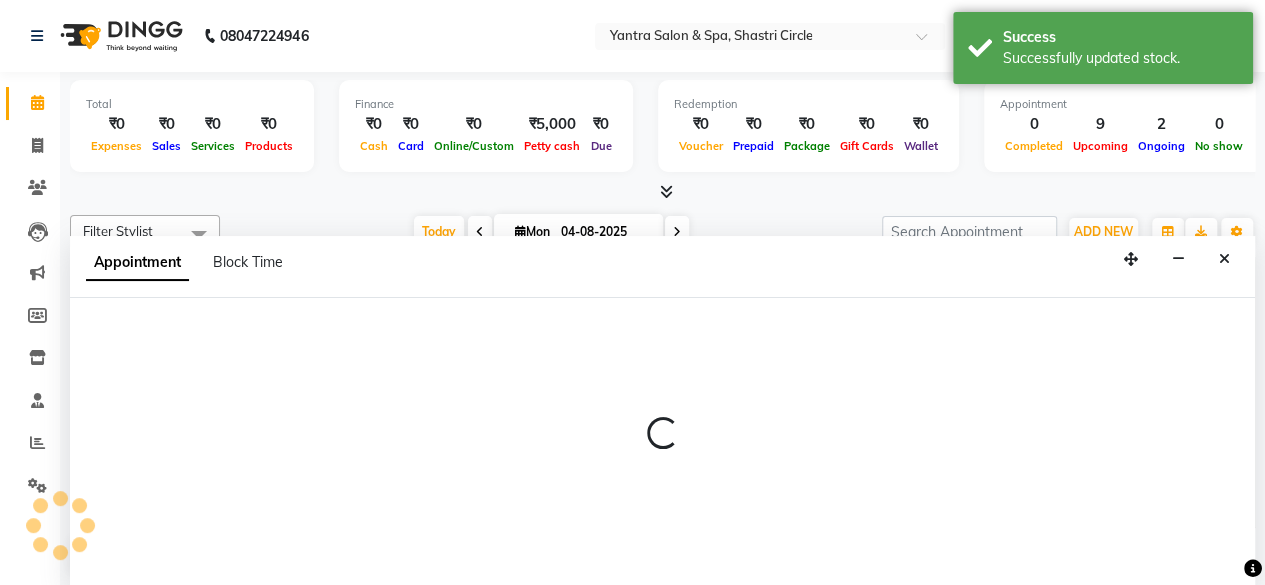 select on "4416" 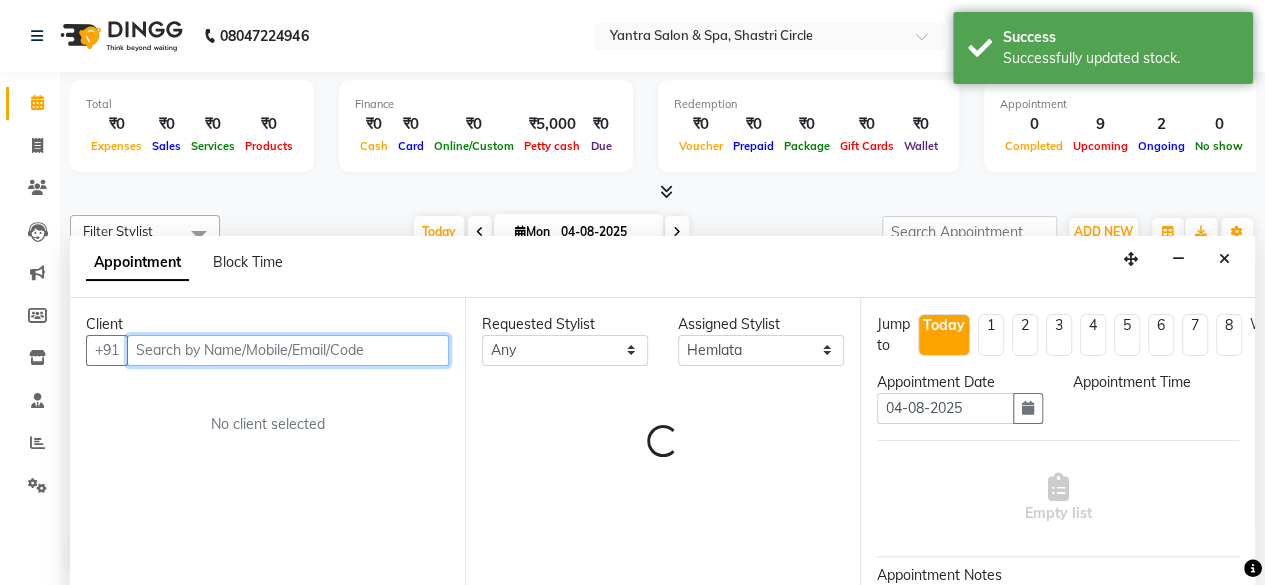 select on "720" 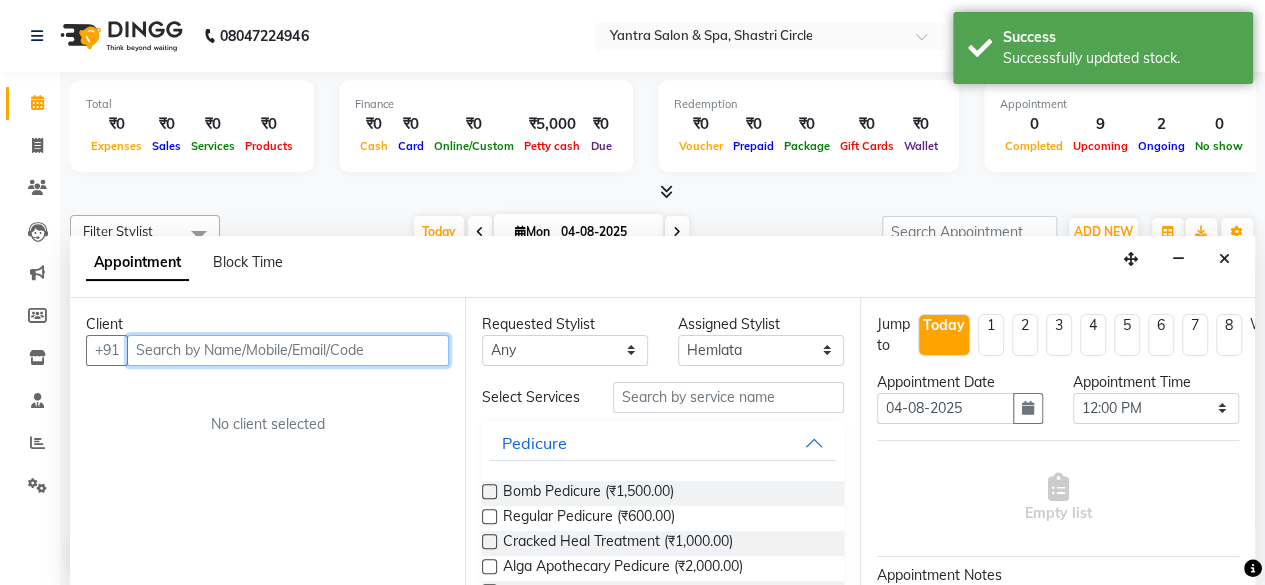click at bounding box center [288, 350] 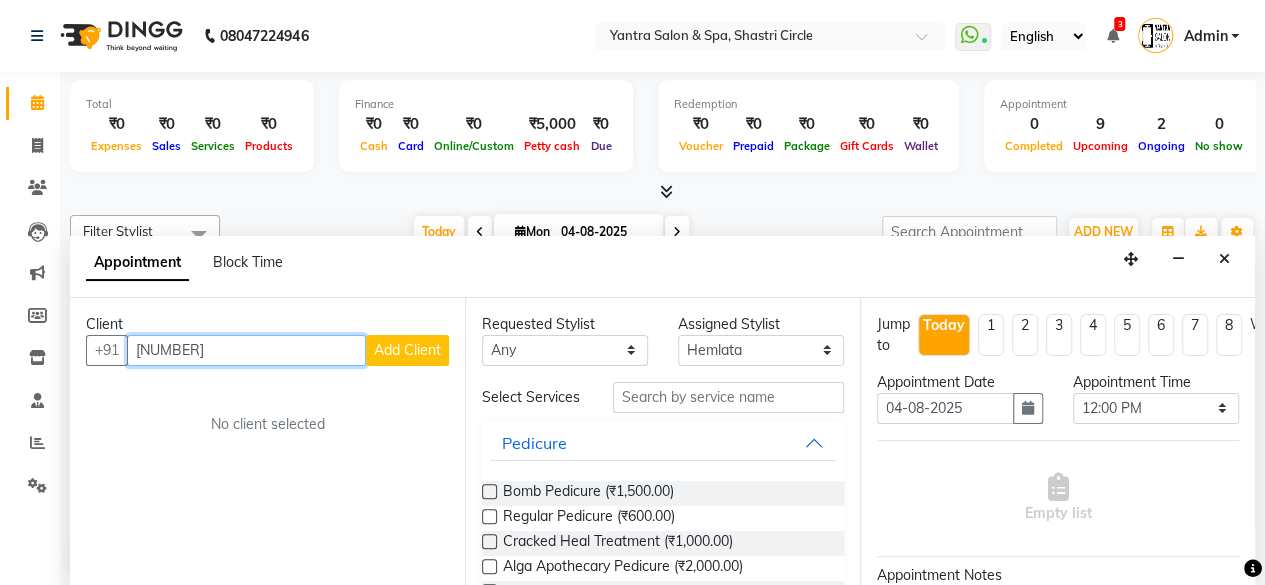 type on "9664065136" 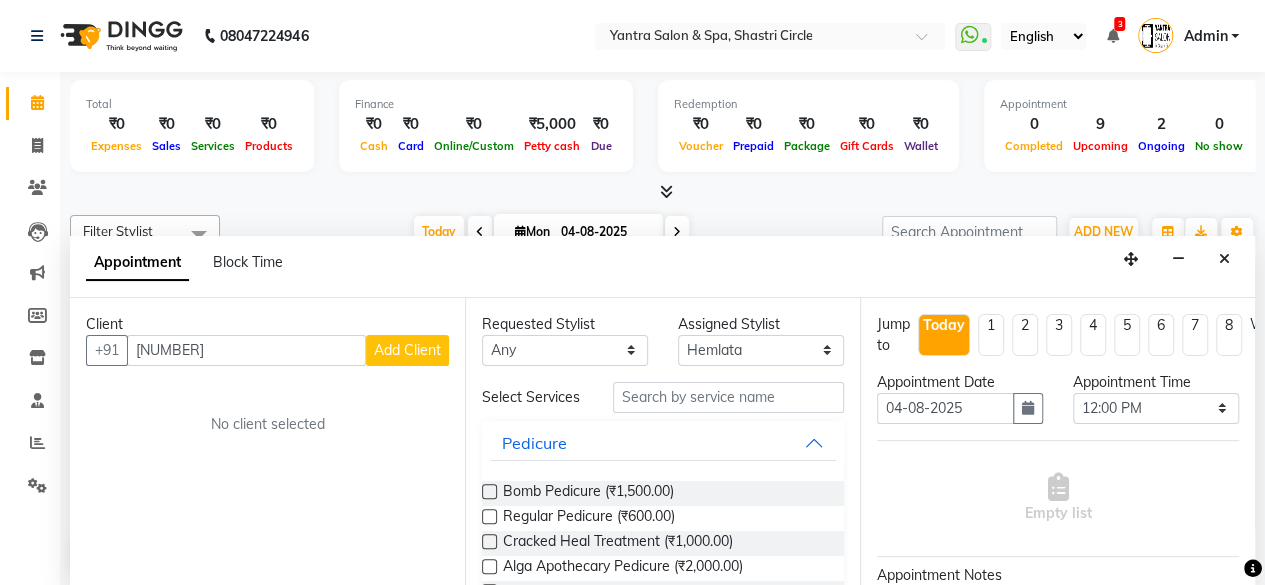 click on "Add Client" at bounding box center [407, 350] 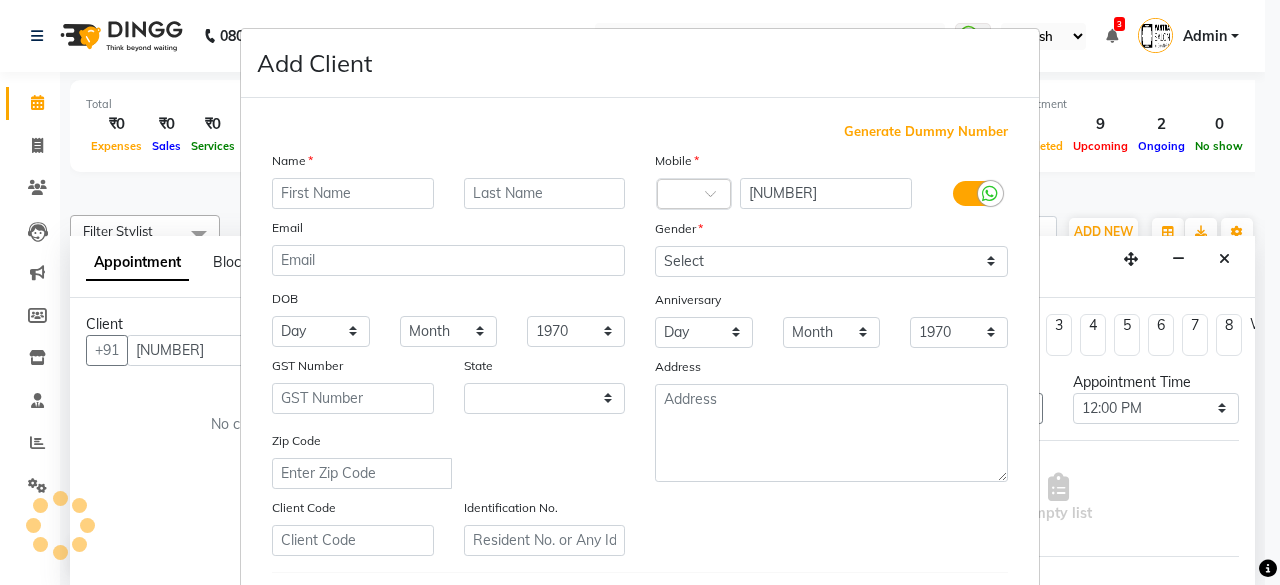 select on "33" 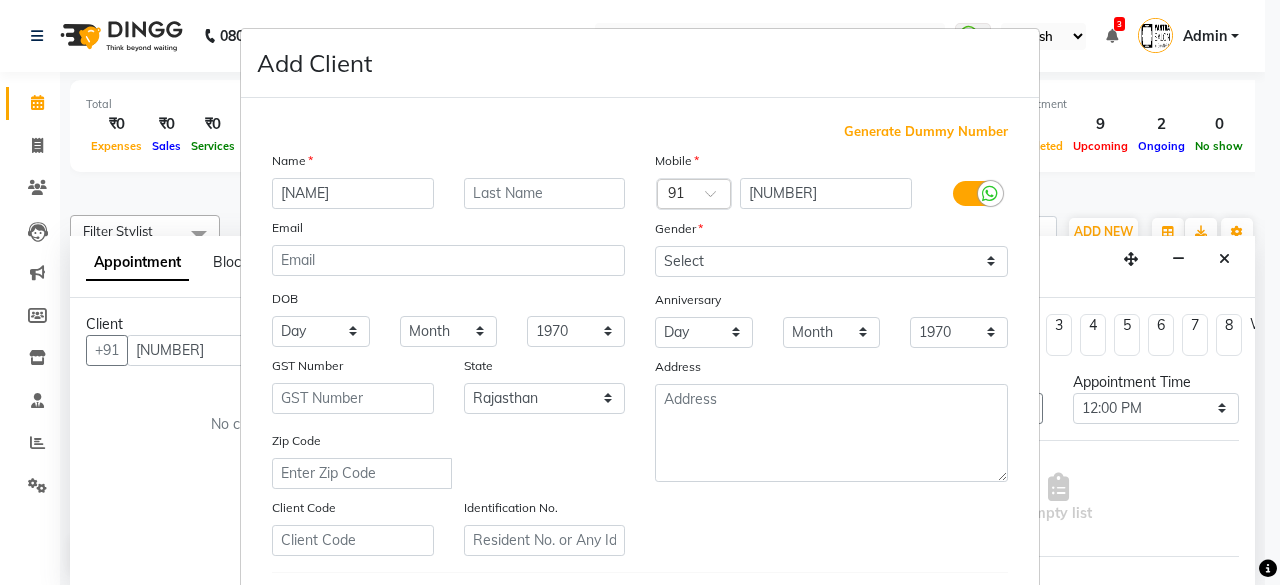 type on "Chavi" 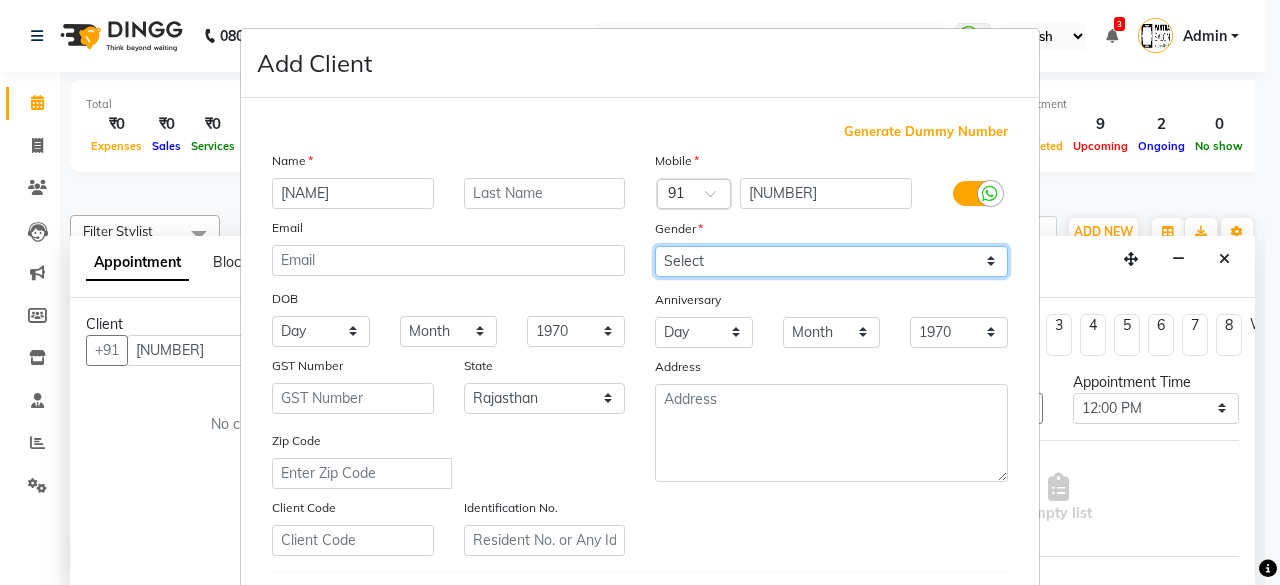 drag, startPoint x: 726, startPoint y: 253, endPoint x: 722, endPoint y: 272, distance: 19.416489 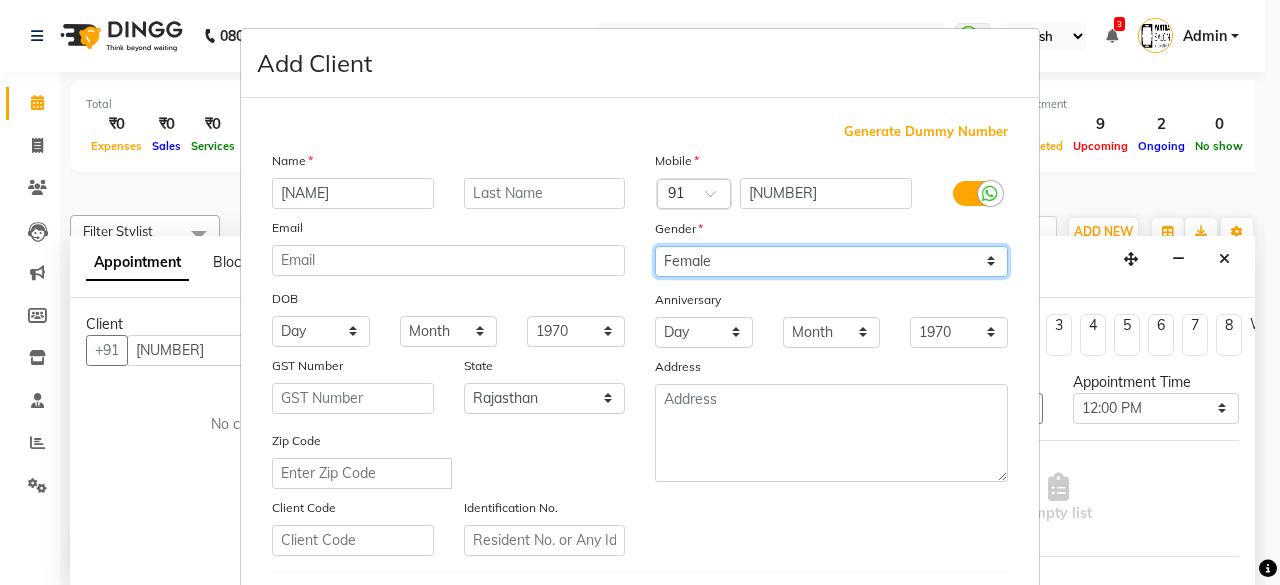 click on "Select Male Female Other Prefer Not To Say" at bounding box center (831, 261) 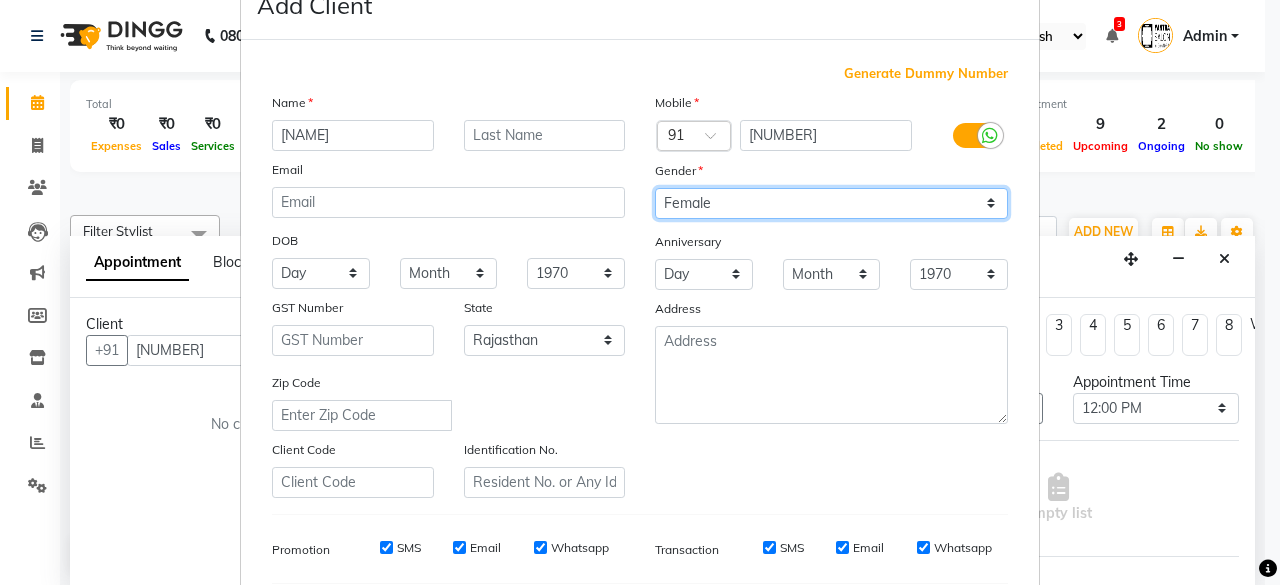 scroll, scrollTop: 300, scrollLeft: 0, axis: vertical 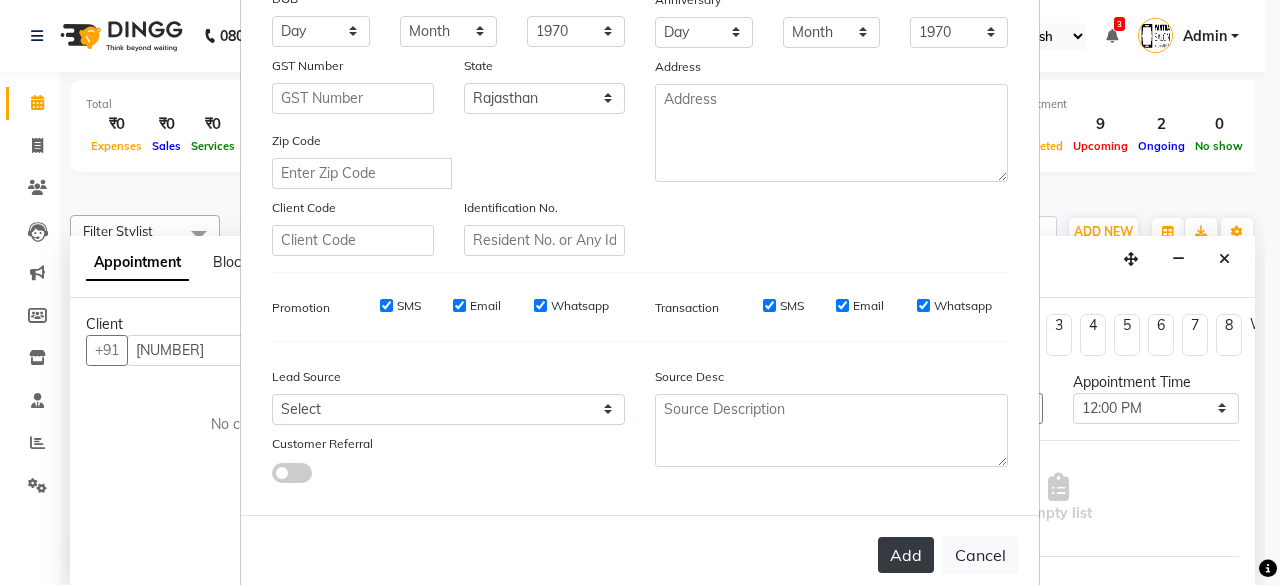 click on "Add" at bounding box center (906, 555) 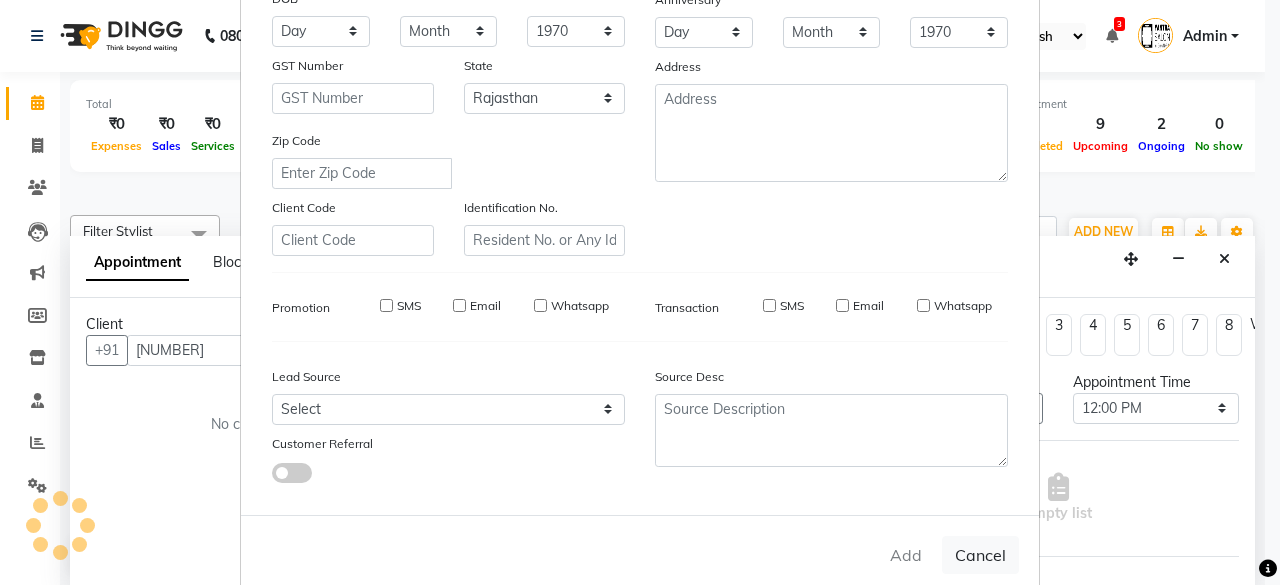 type 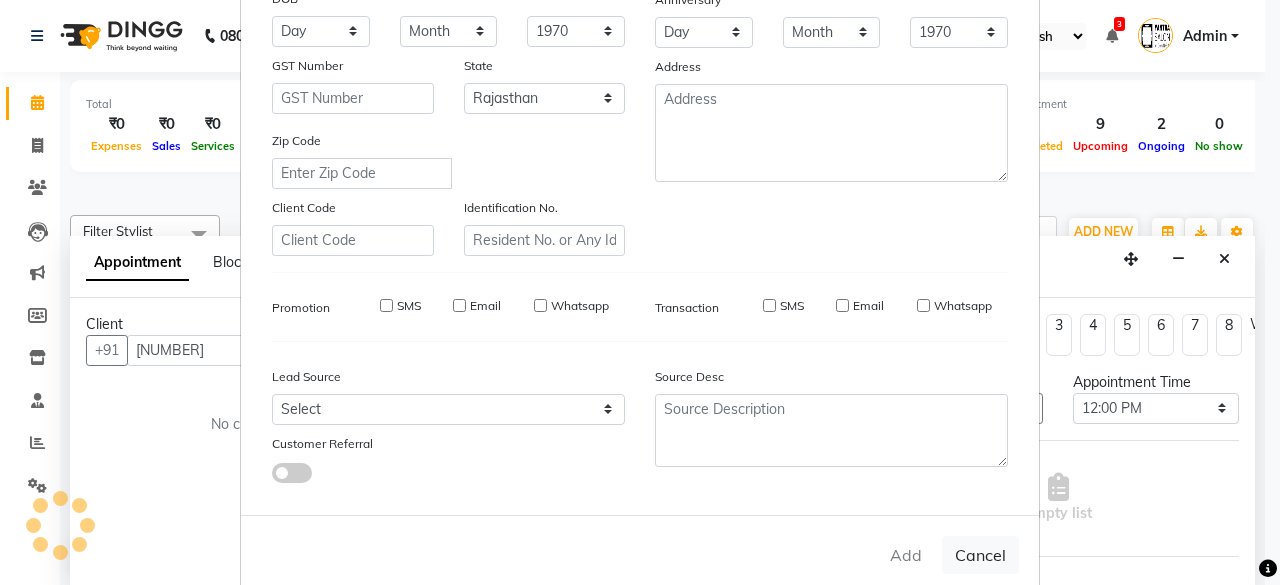 select 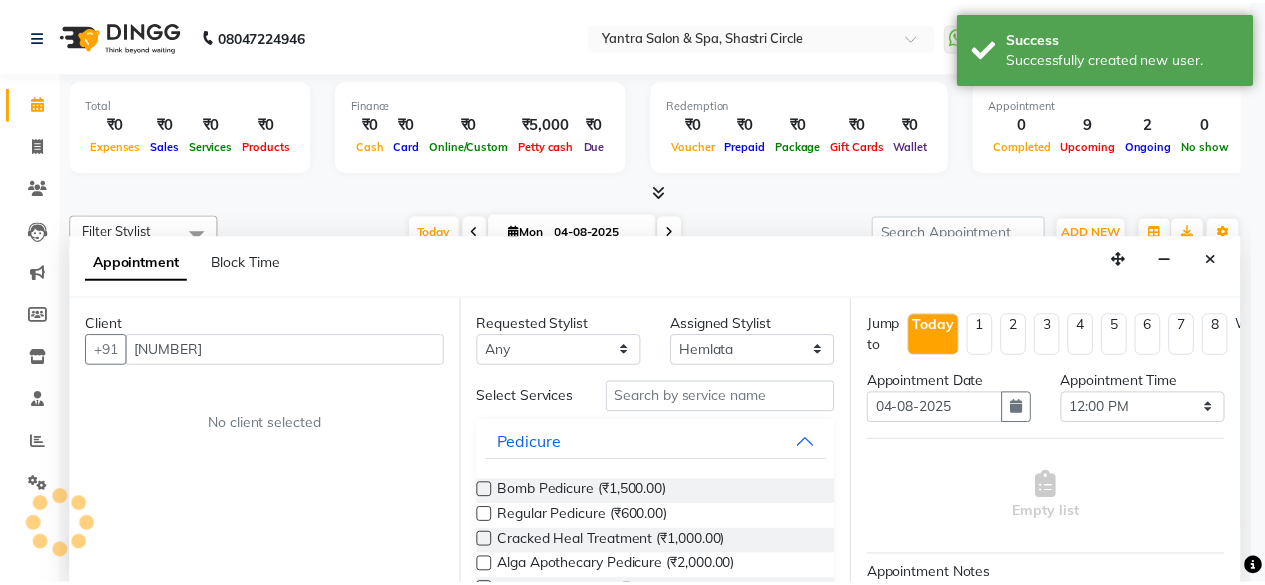 scroll, scrollTop: 0, scrollLeft: 0, axis: both 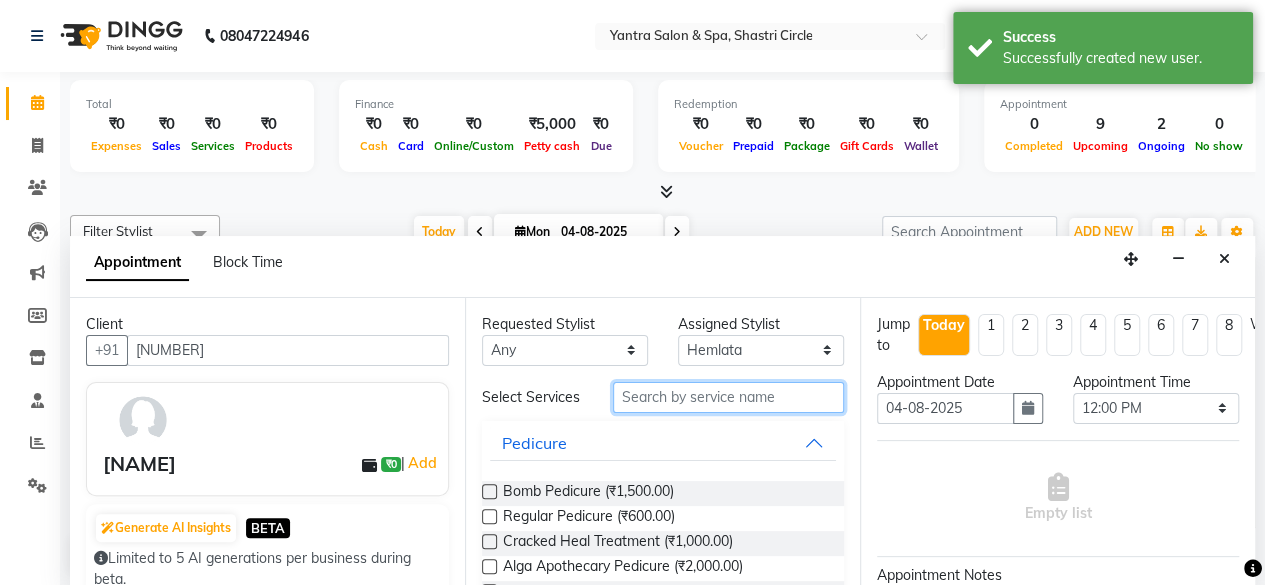 click at bounding box center (728, 397) 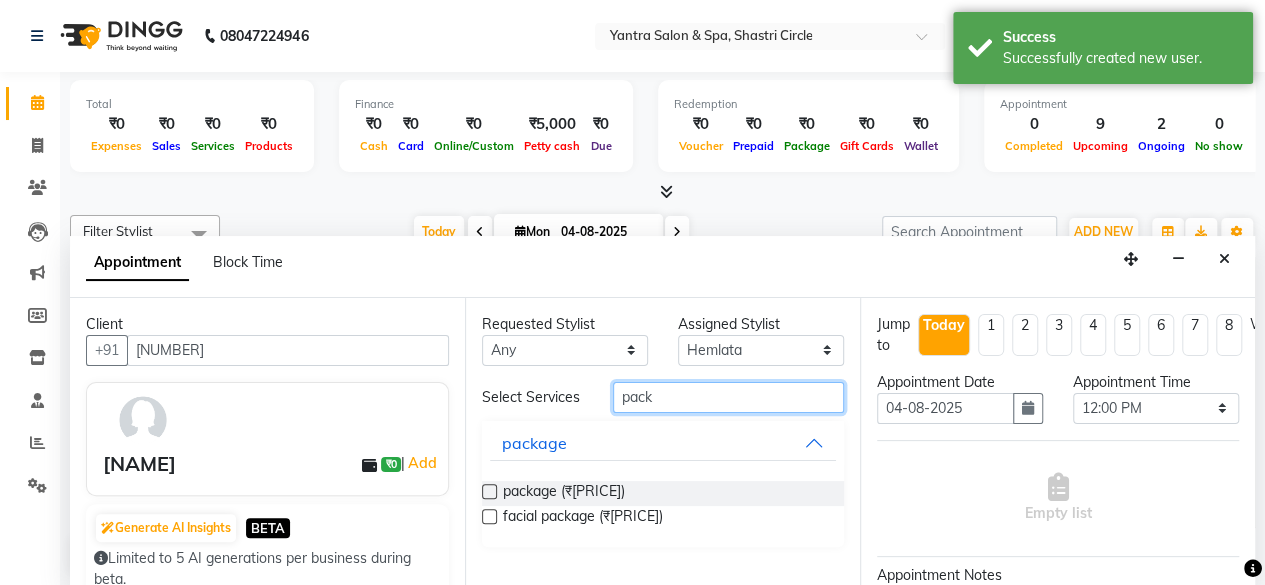 type on "pack" 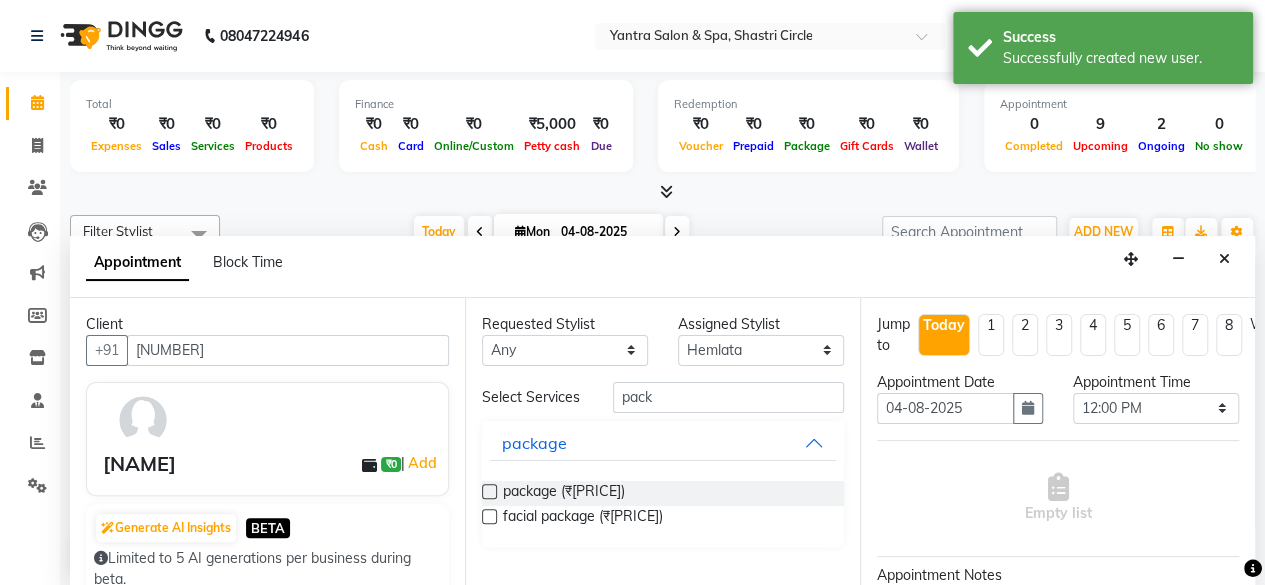 click at bounding box center (489, 491) 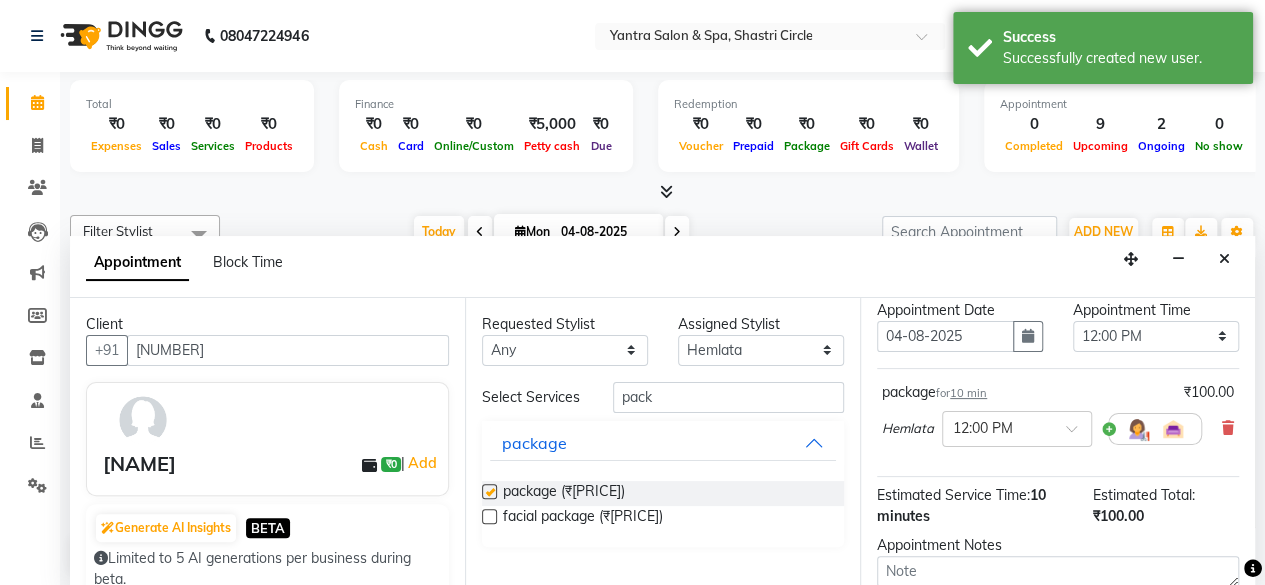 scroll, scrollTop: 272, scrollLeft: 0, axis: vertical 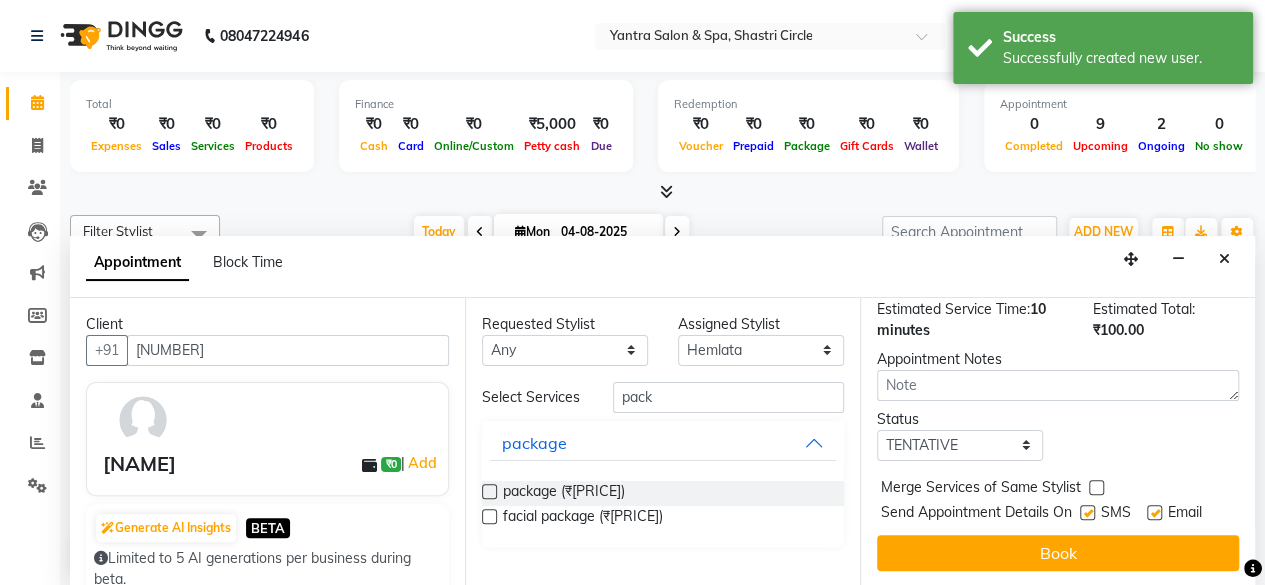 checkbox on "false" 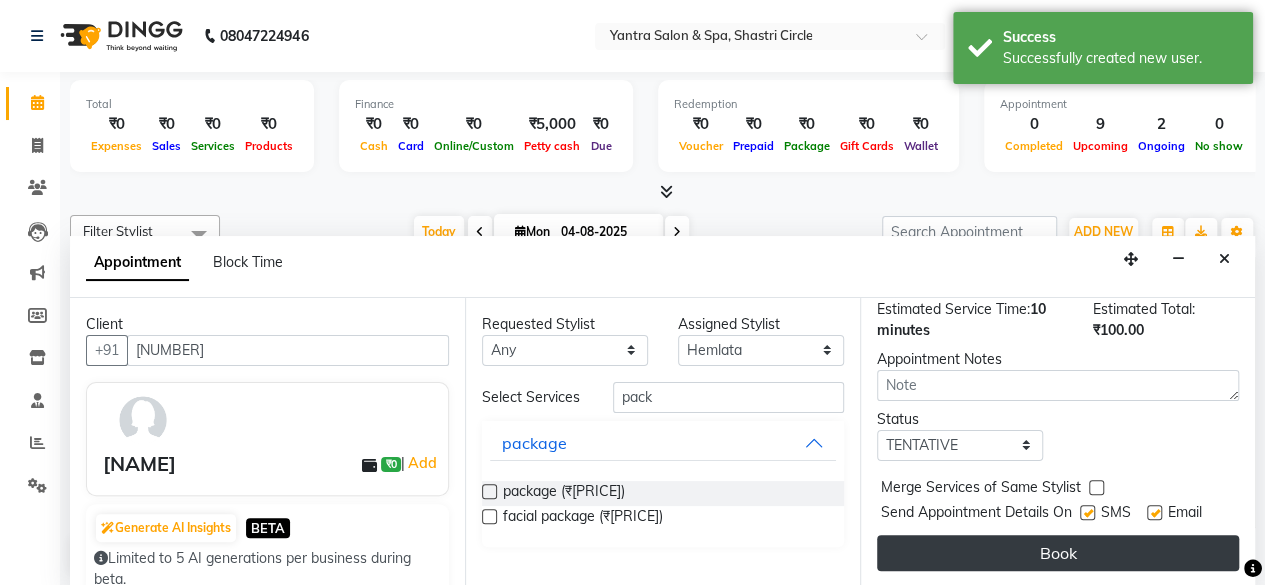 click on "Book" at bounding box center [1058, 553] 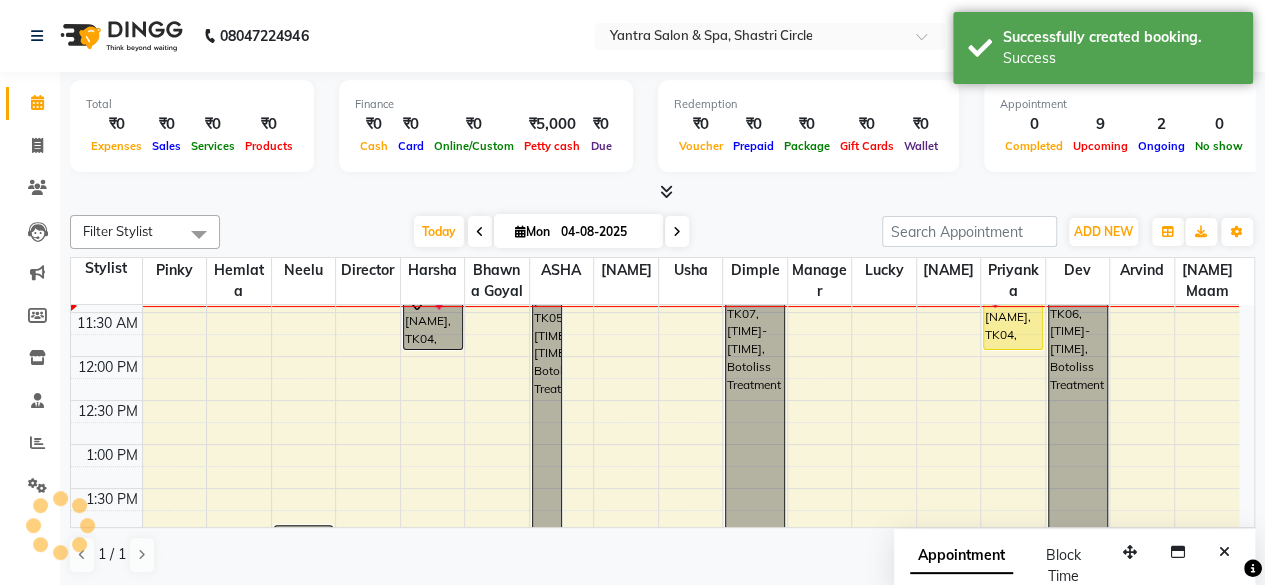 scroll, scrollTop: 0, scrollLeft: 0, axis: both 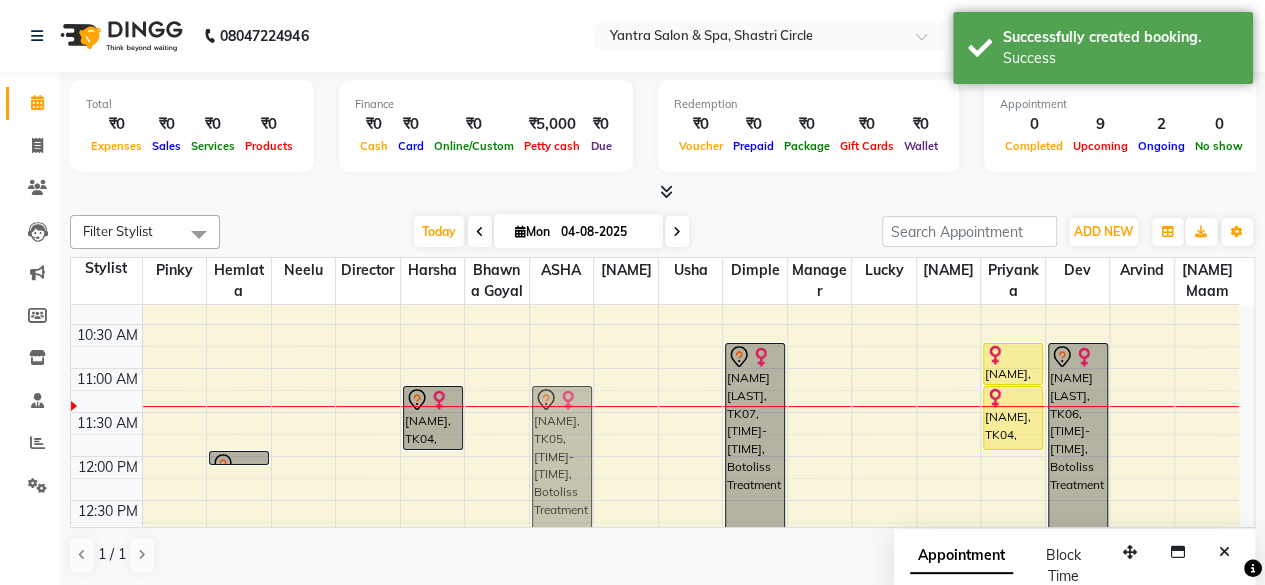 click on "Ruchi, TK05, 11:00 AM-03:40 PM, Botoliss Treatment             Sanjeev, TK03, 02:30 PM-07:10 PM, Botoliss Treatment             Ruchi, TK05, 11:00 AM-03:40 PM, Botoliss Treatment" at bounding box center (562, 632) 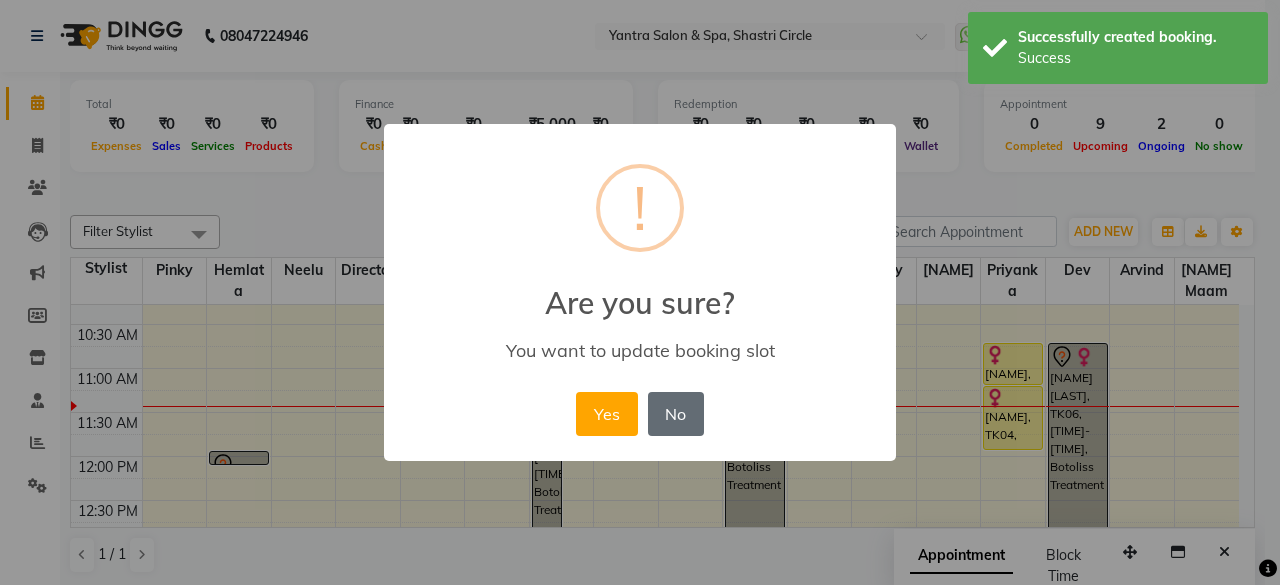 click on "No" at bounding box center (676, 414) 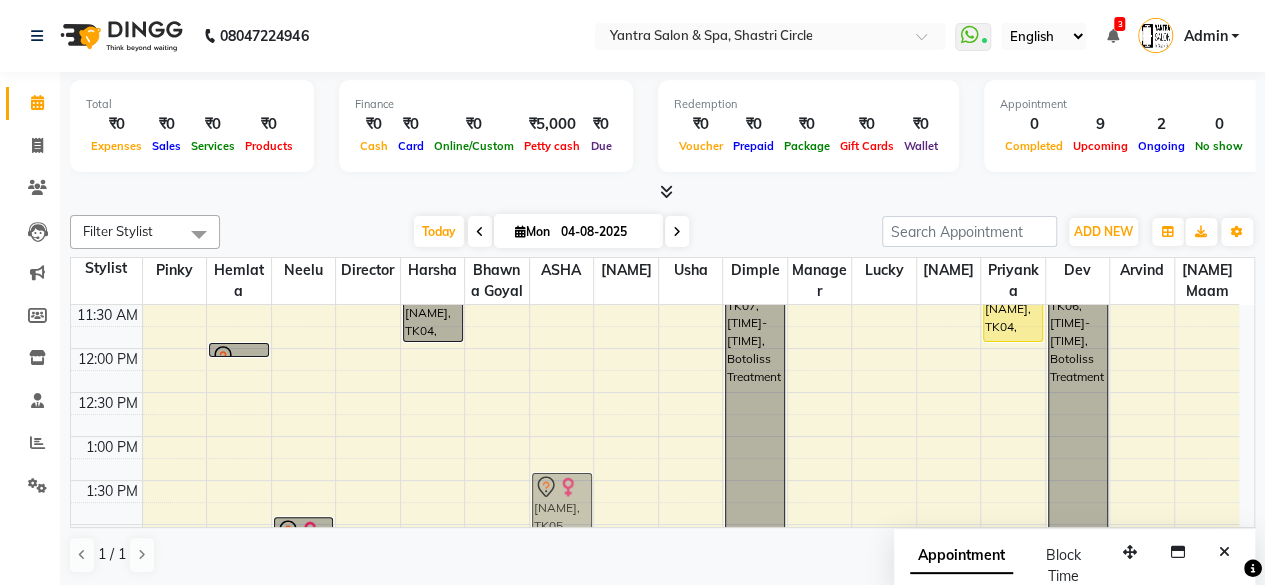 scroll, scrollTop: 309, scrollLeft: 0, axis: vertical 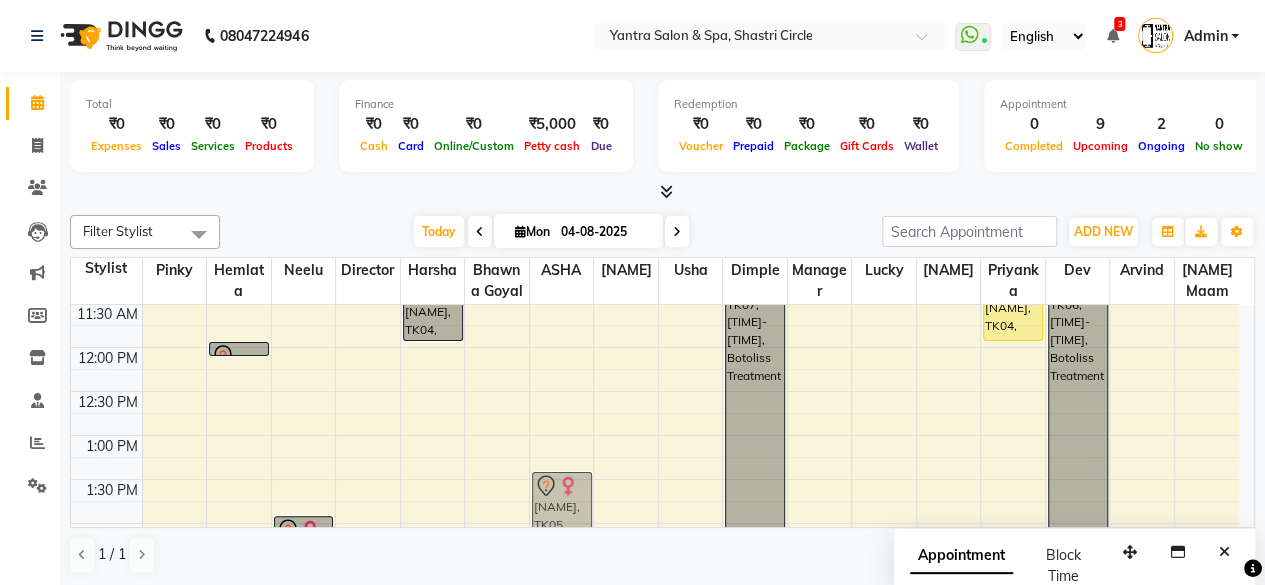 drag, startPoint x: 542, startPoint y: 365, endPoint x: 545, endPoint y: 481, distance: 116.03879 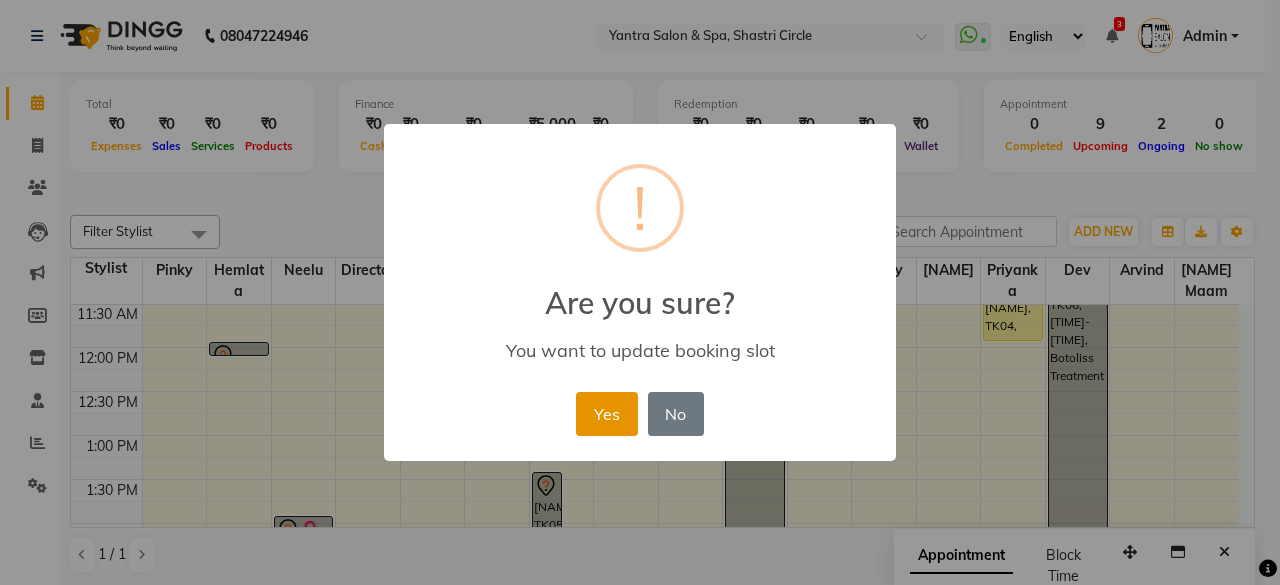 click on "Yes" at bounding box center (606, 414) 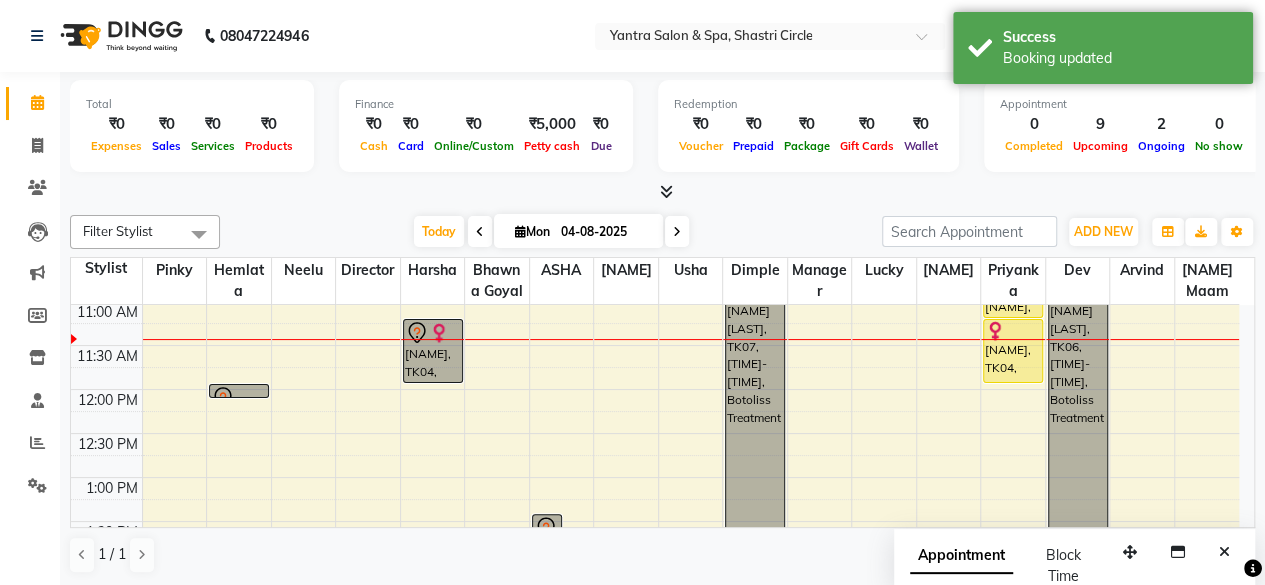 scroll, scrollTop: 209, scrollLeft: 0, axis: vertical 